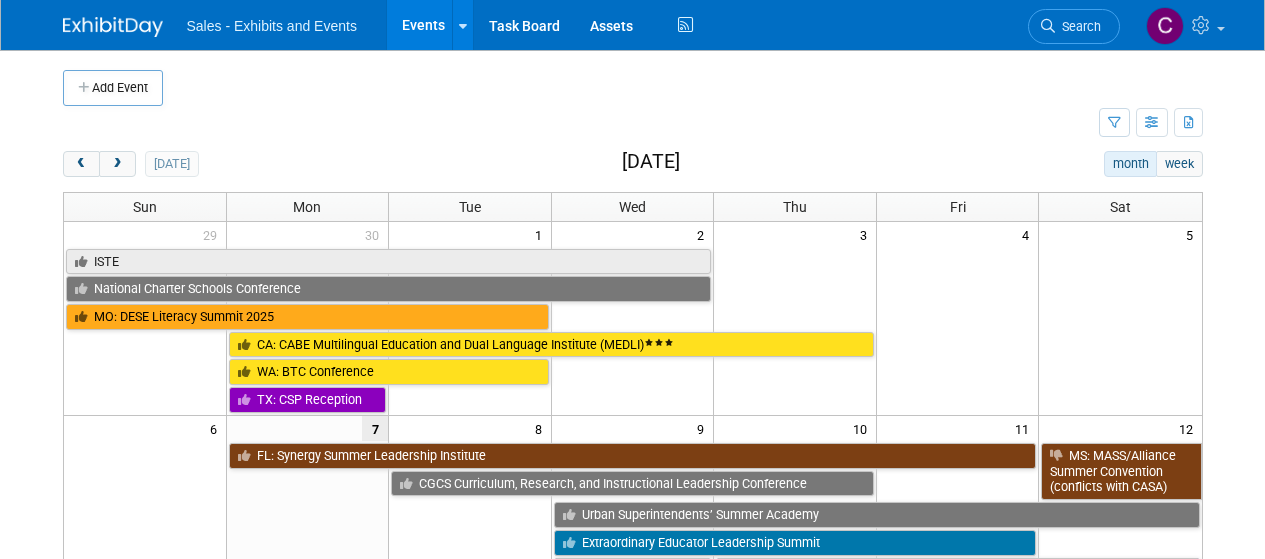 scroll, scrollTop: 0, scrollLeft: 0, axis: both 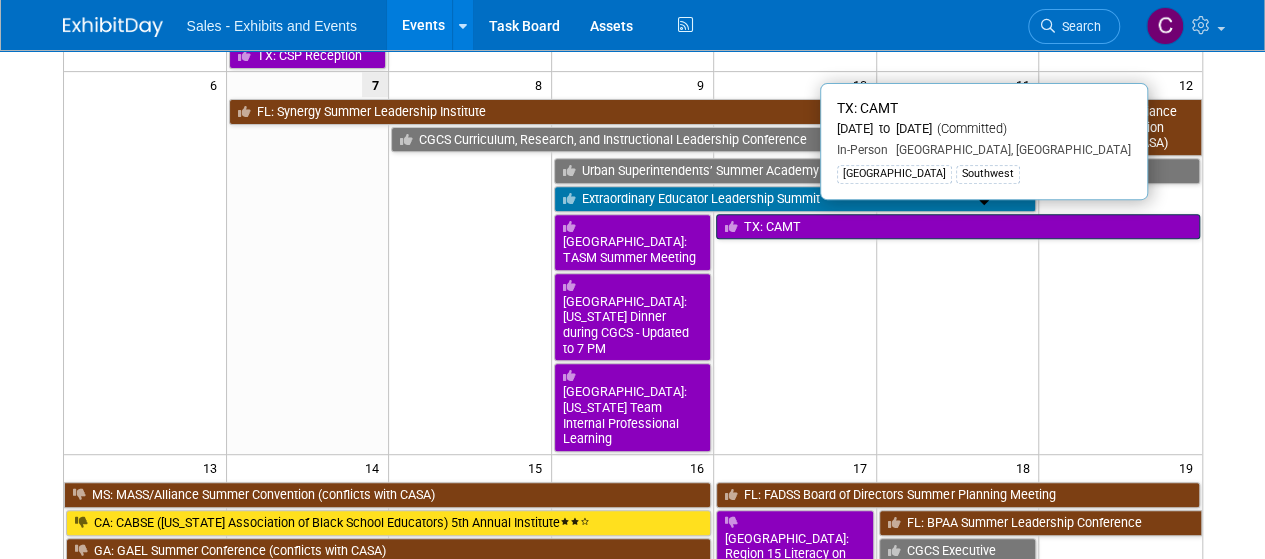 click on "TX: CAMT" at bounding box center [957, 227] 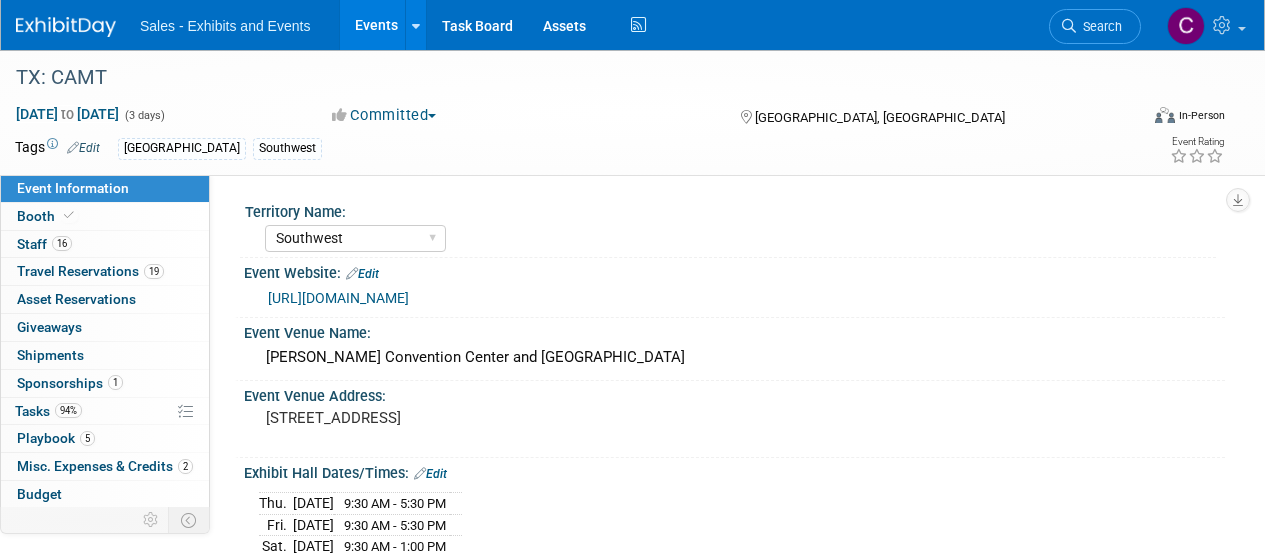 select on "Southwest" 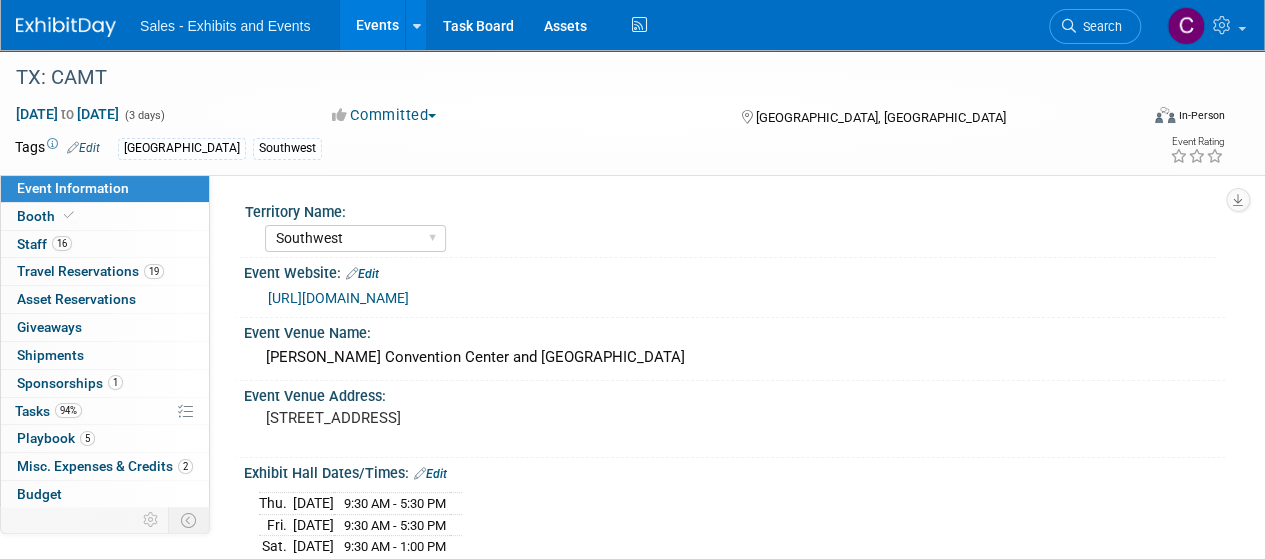 scroll, scrollTop: 0, scrollLeft: 0, axis: both 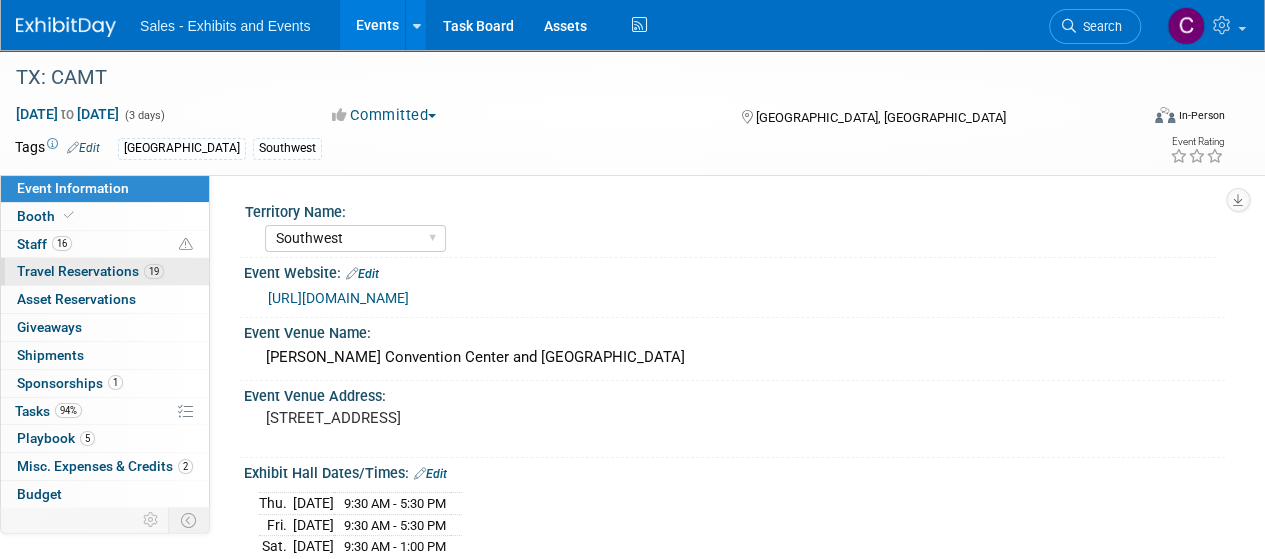 click on "19
Travel Reservations 19" at bounding box center [105, 271] 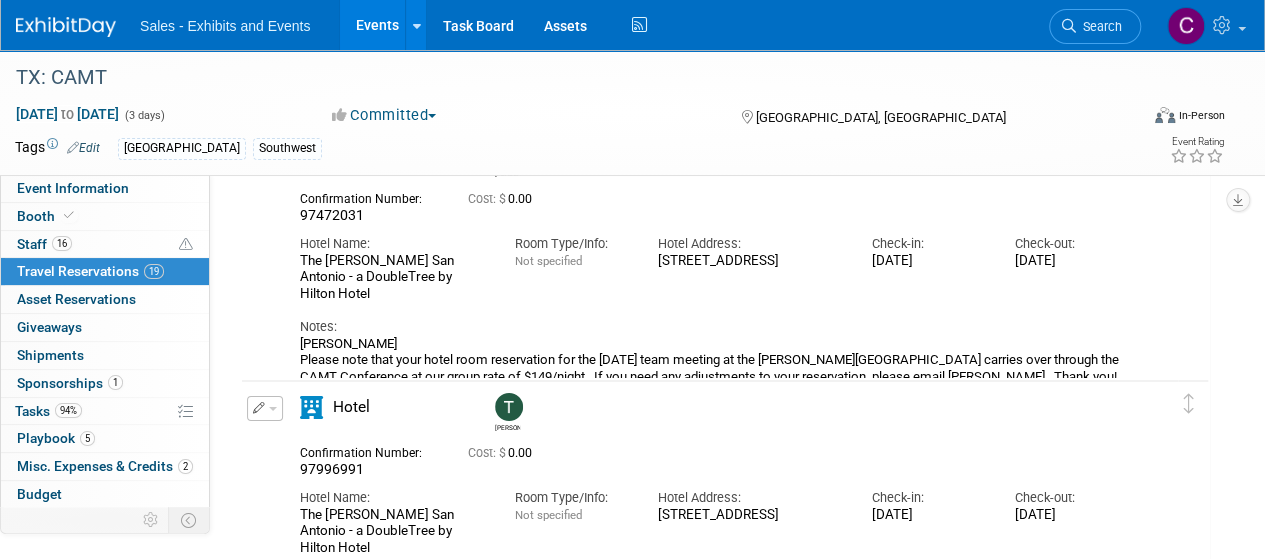 scroll, scrollTop: 3314, scrollLeft: 0, axis: vertical 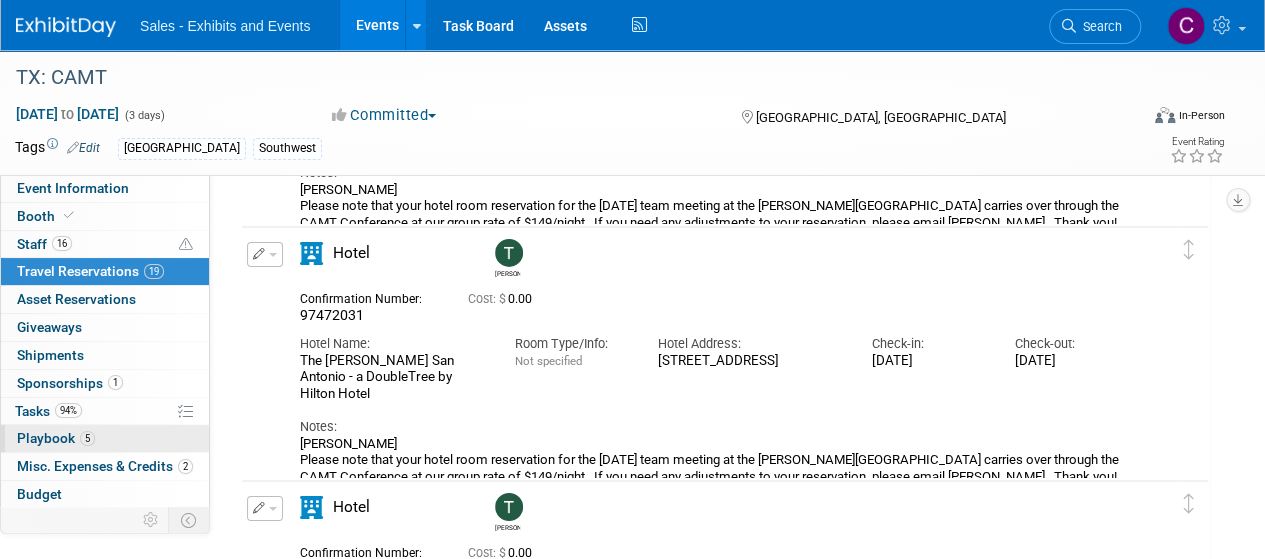 click on "Playbook 5" at bounding box center (56, 438) 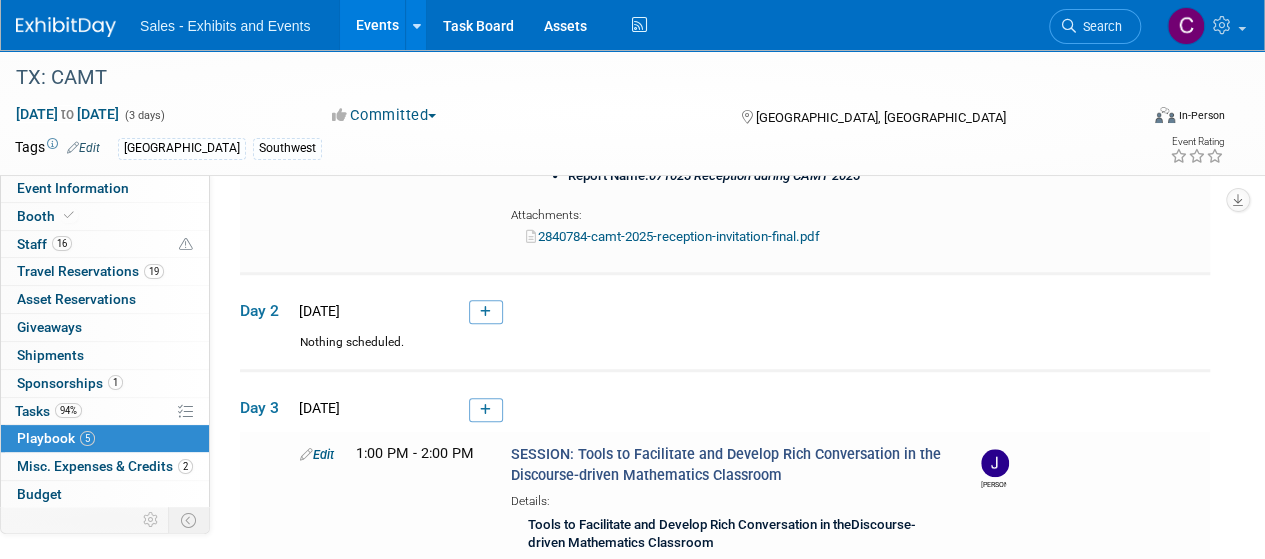 scroll, scrollTop: 534, scrollLeft: 0, axis: vertical 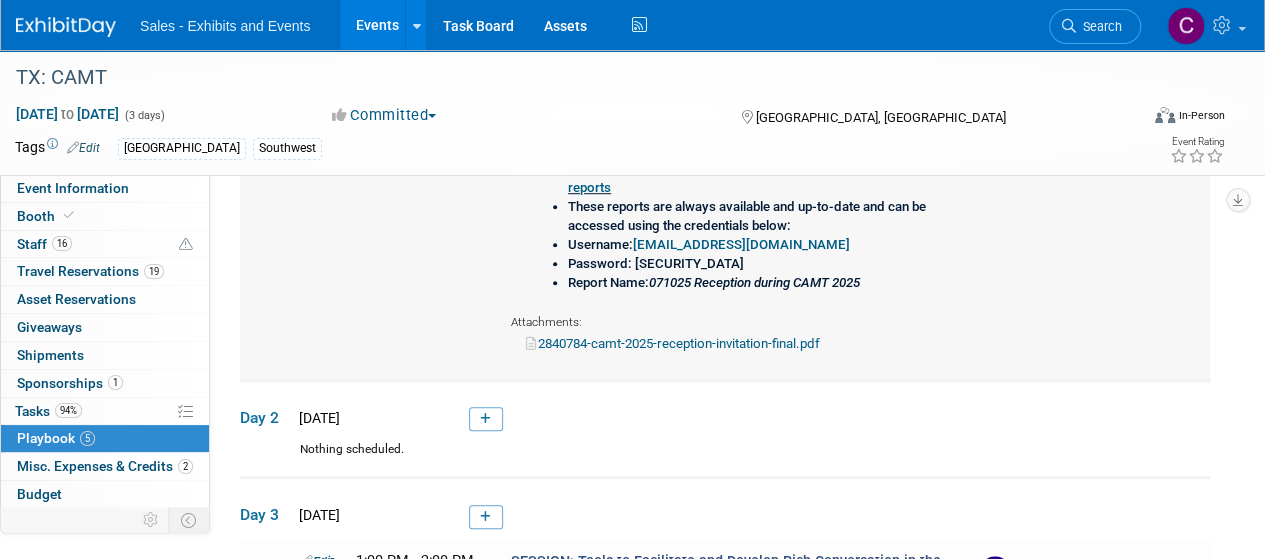 click on "2840784-camt-2025-reception-invitation-final.pdf" at bounding box center (673, 343) 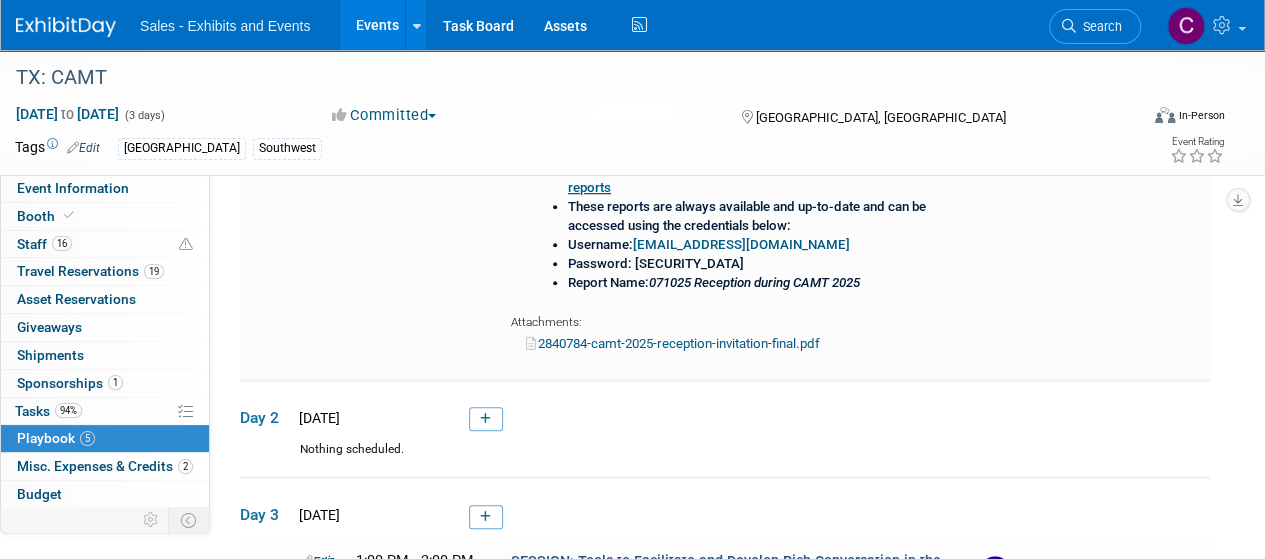 click on "Events" at bounding box center (376, 25) 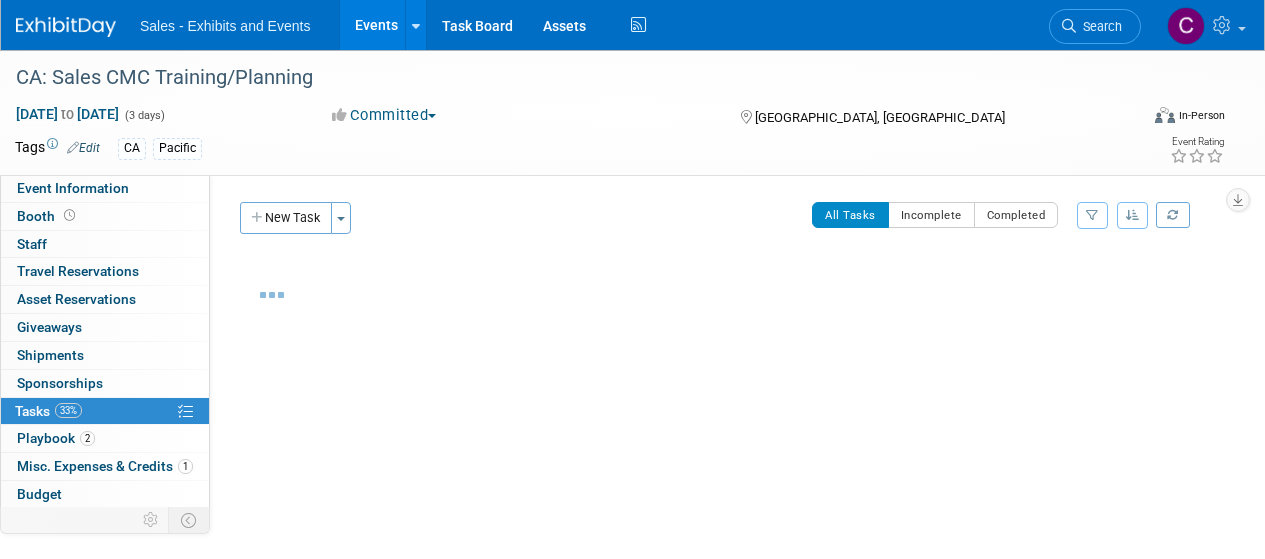 scroll, scrollTop: 0, scrollLeft: 0, axis: both 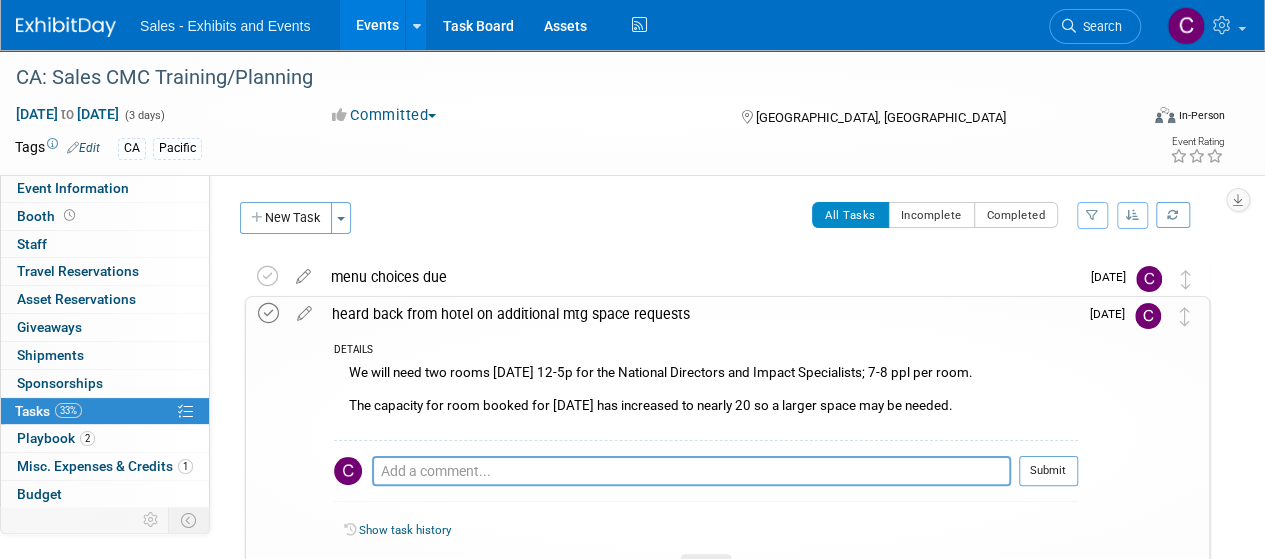 click at bounding box center (268, 313) 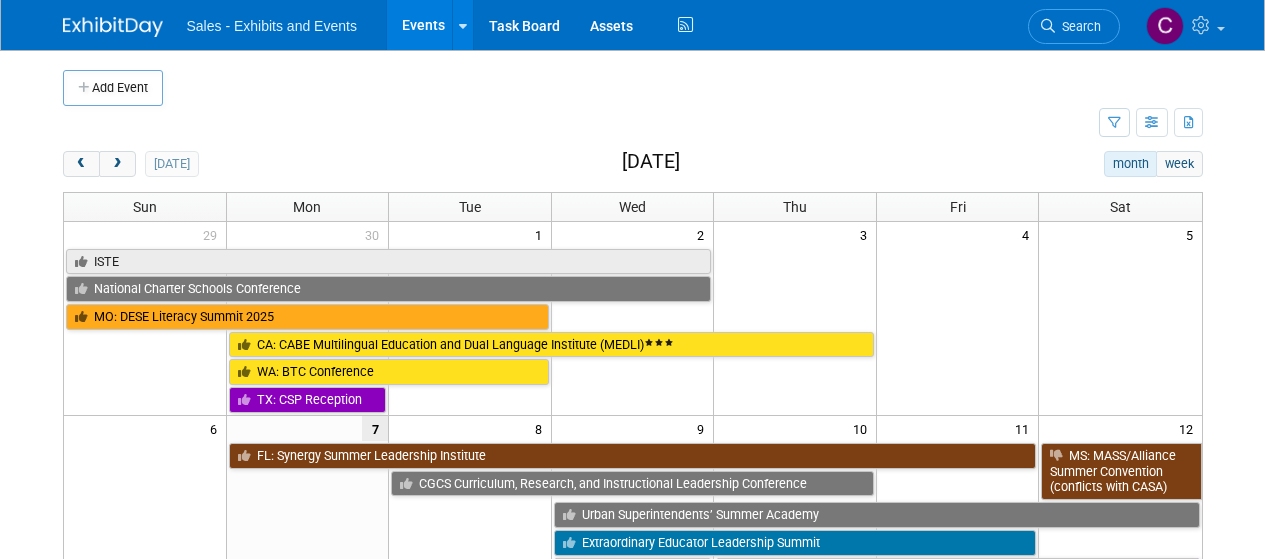 scroll, scrollTop: 0, scrollLeft: 0, axis: both 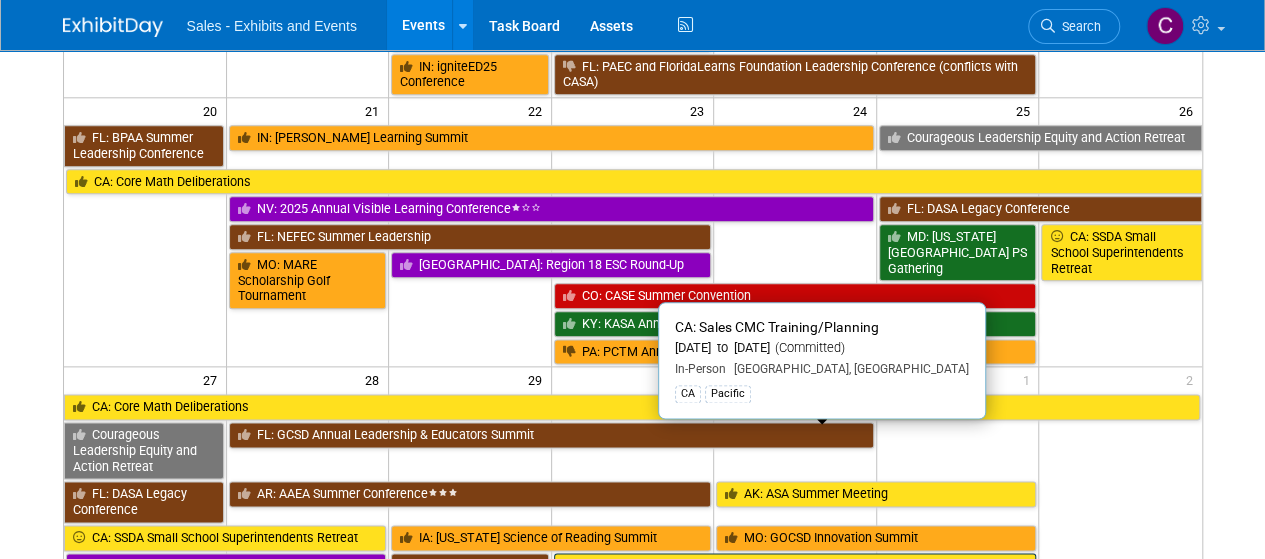 click on "CA: Sales CMC Training/Planning" at bounding box center (795, 566) 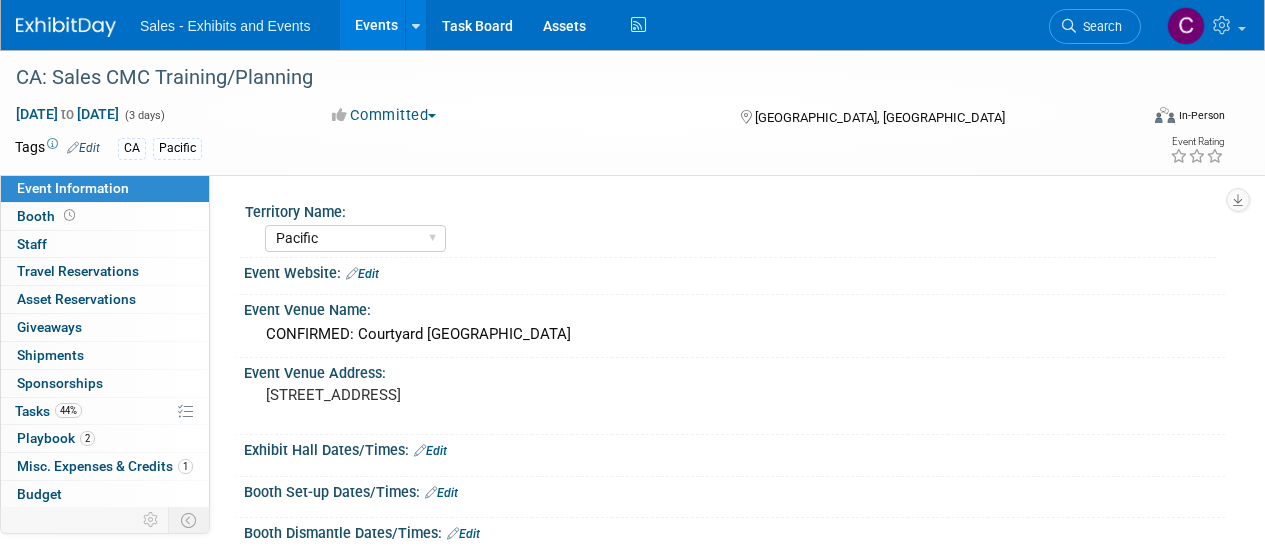 select on "Pacific" 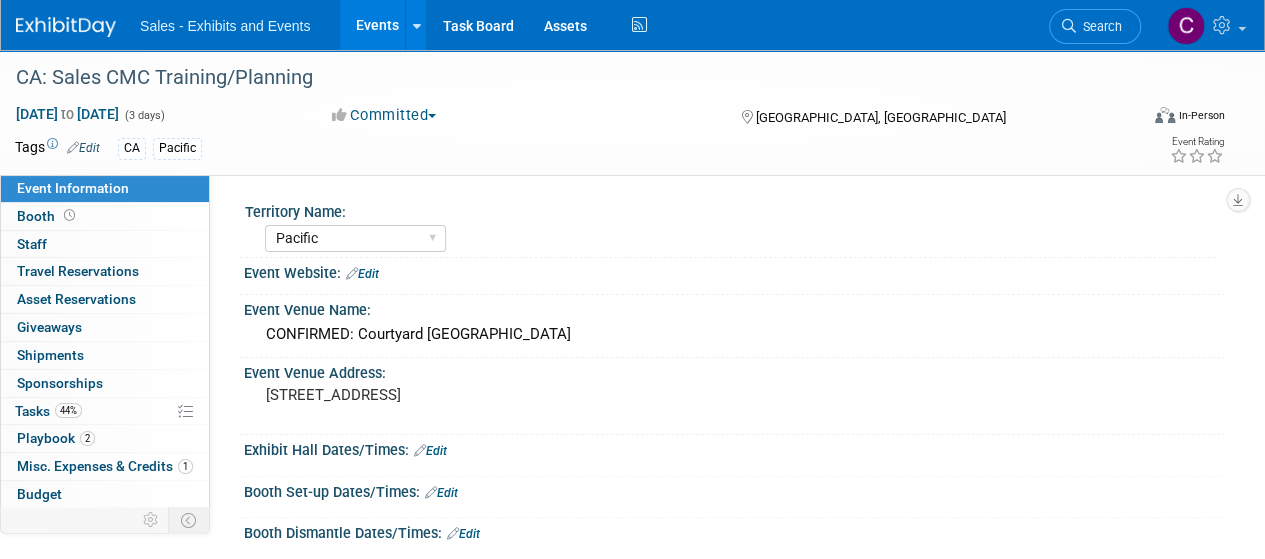 scroll, scrollTop: 0, scrollLeft: 0, axis: both 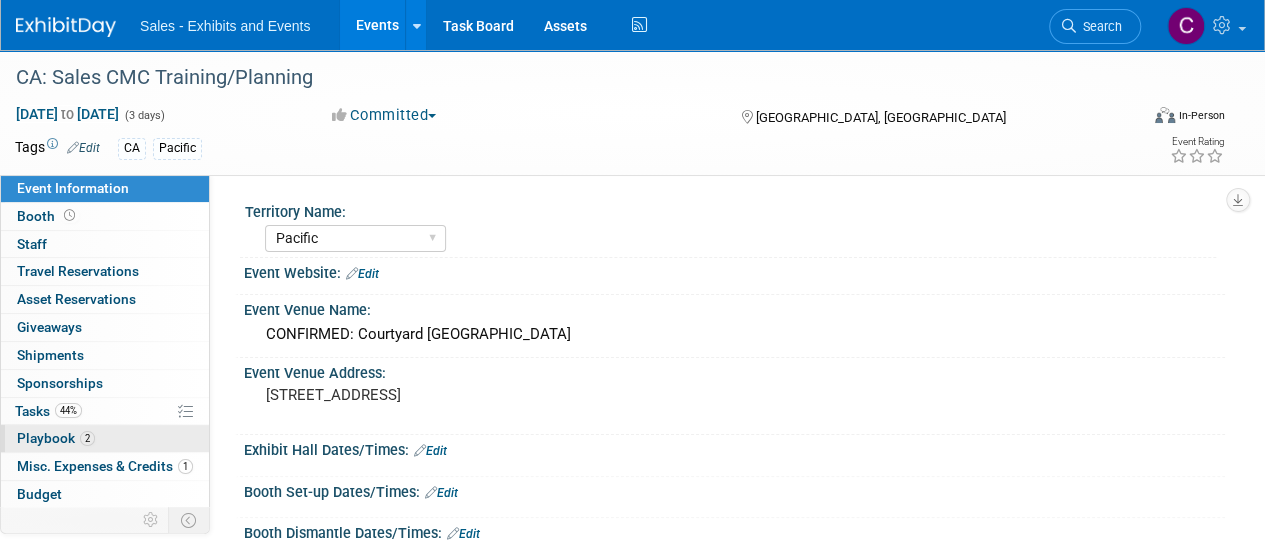 click on "Playbook 2" at bounding box center [56, 438] 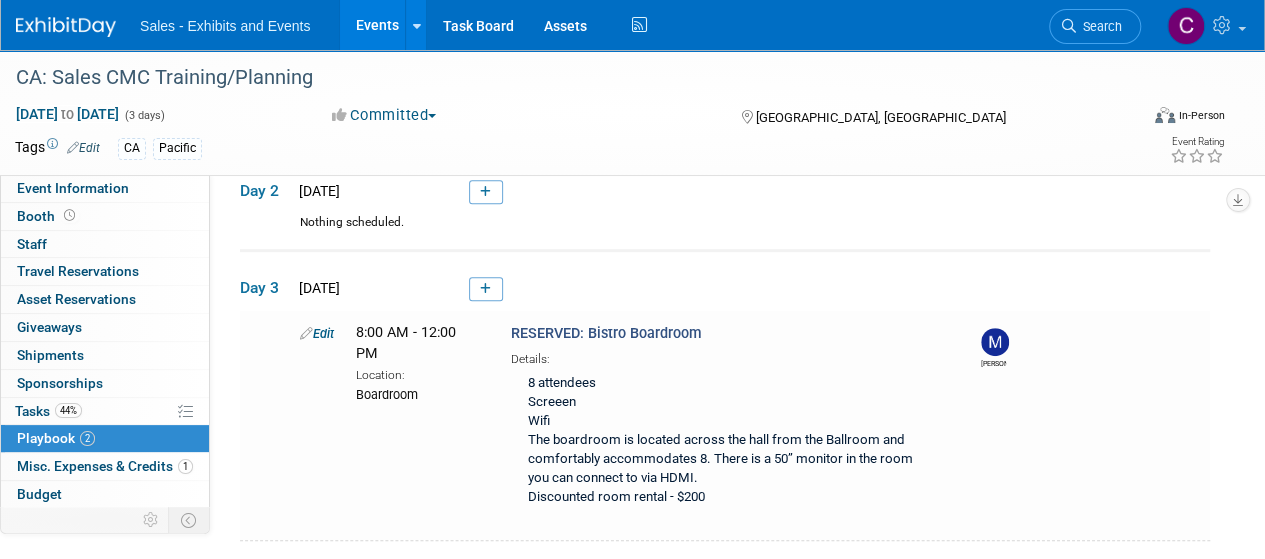 scroll, scrollTop: 336, scrollLeft: 0, axis: vertical 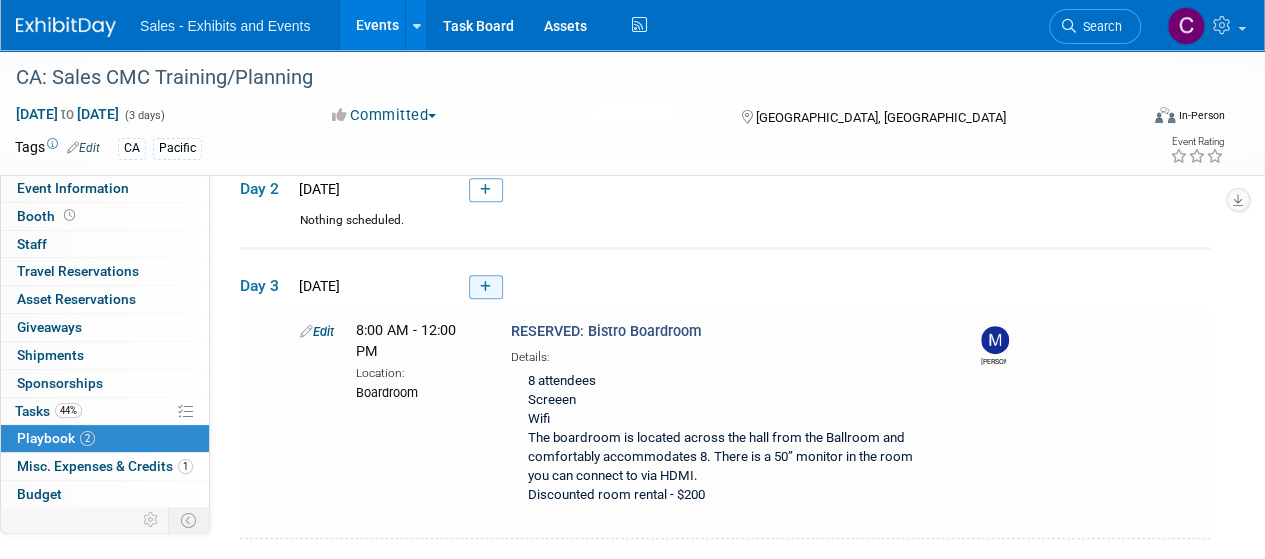 click at bounding box center [485, 287] 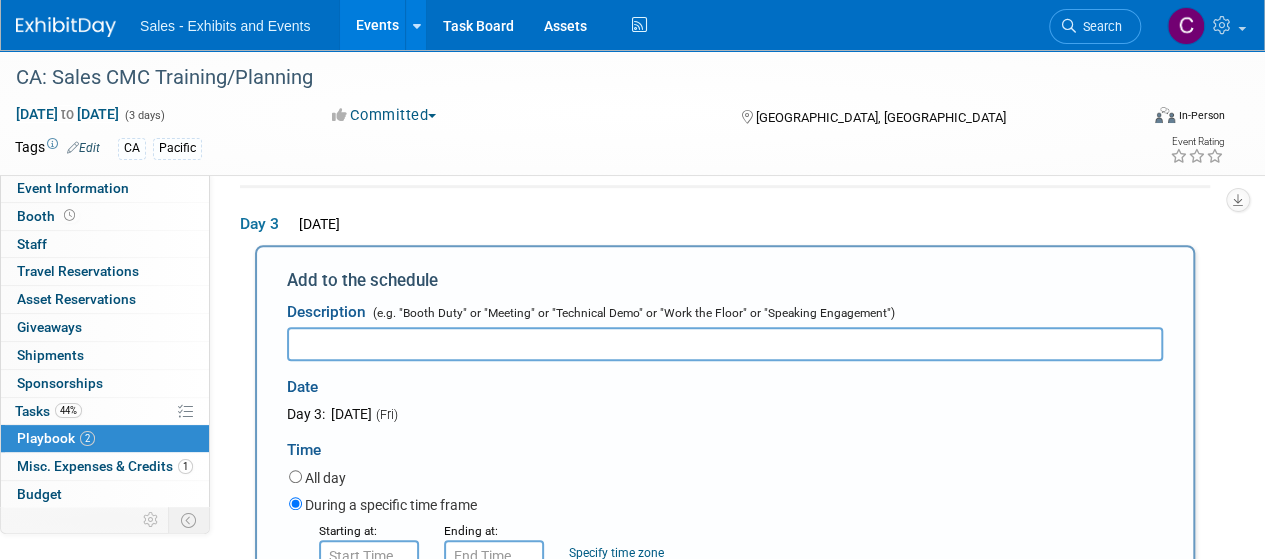 scroll, scrollTop: 0, scrollLeft: 0, axis: both 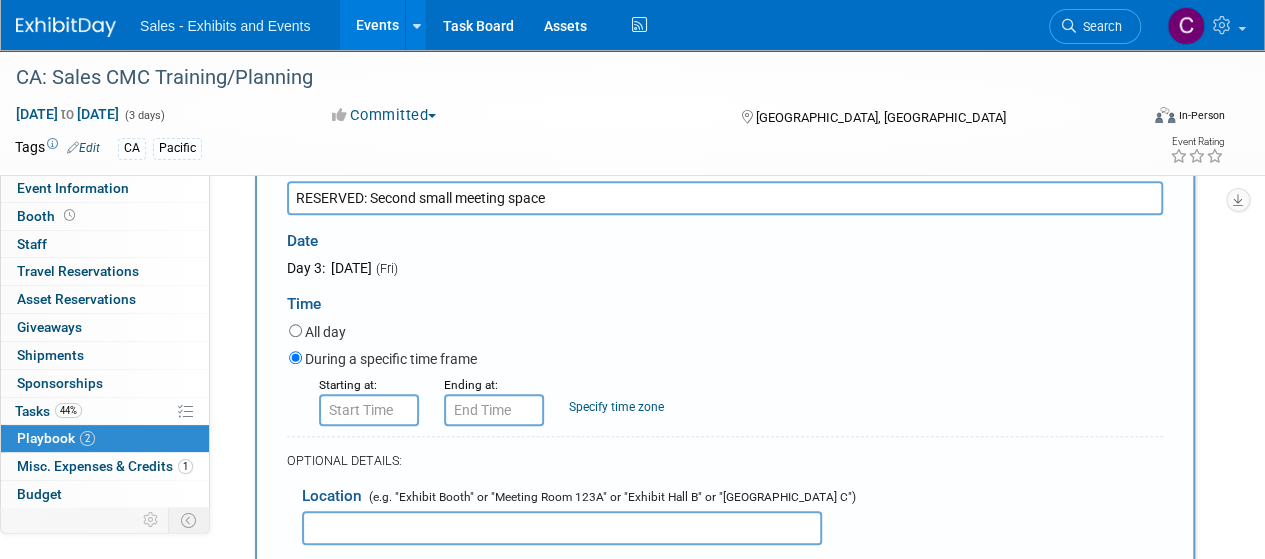type on "RESERVED: Second small meeting space" 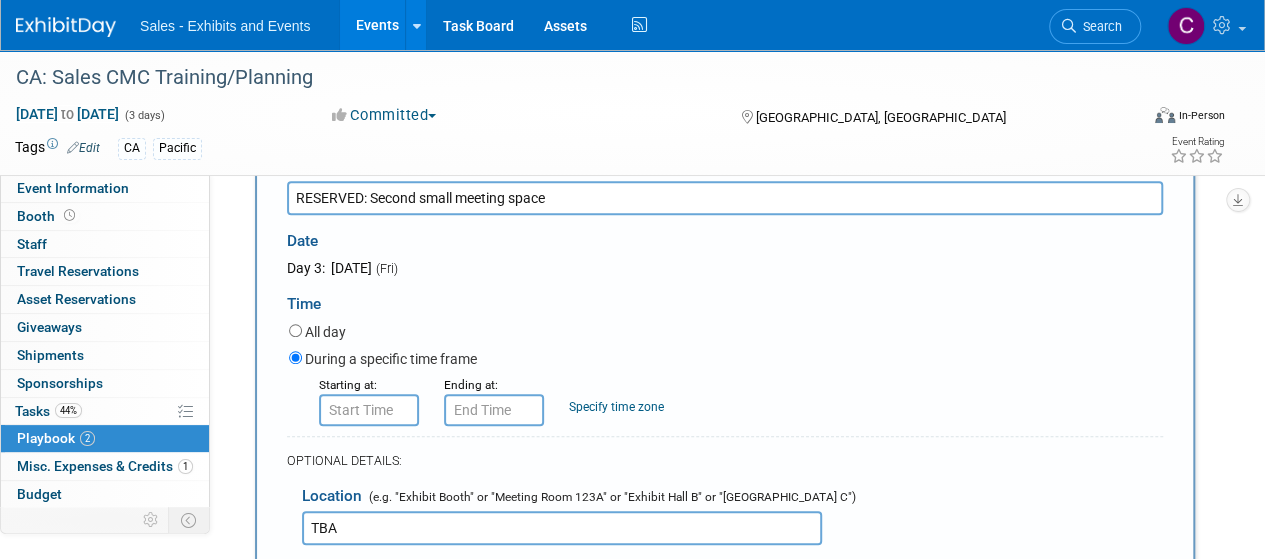 type on "TBA" 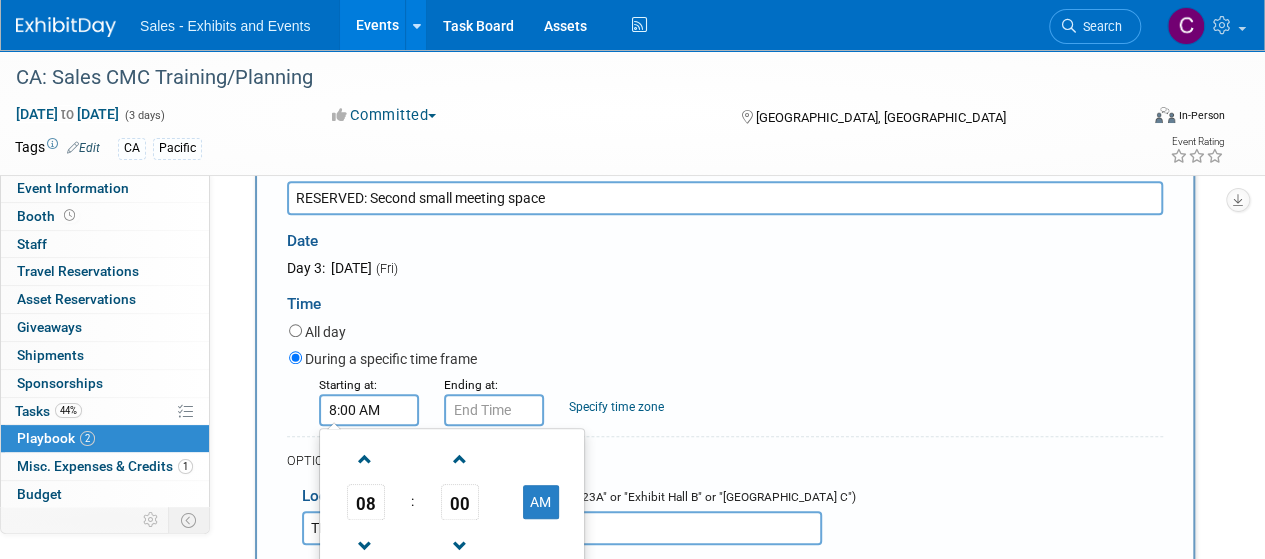 click on "8:00 AM" at bounding box center (369, 410) 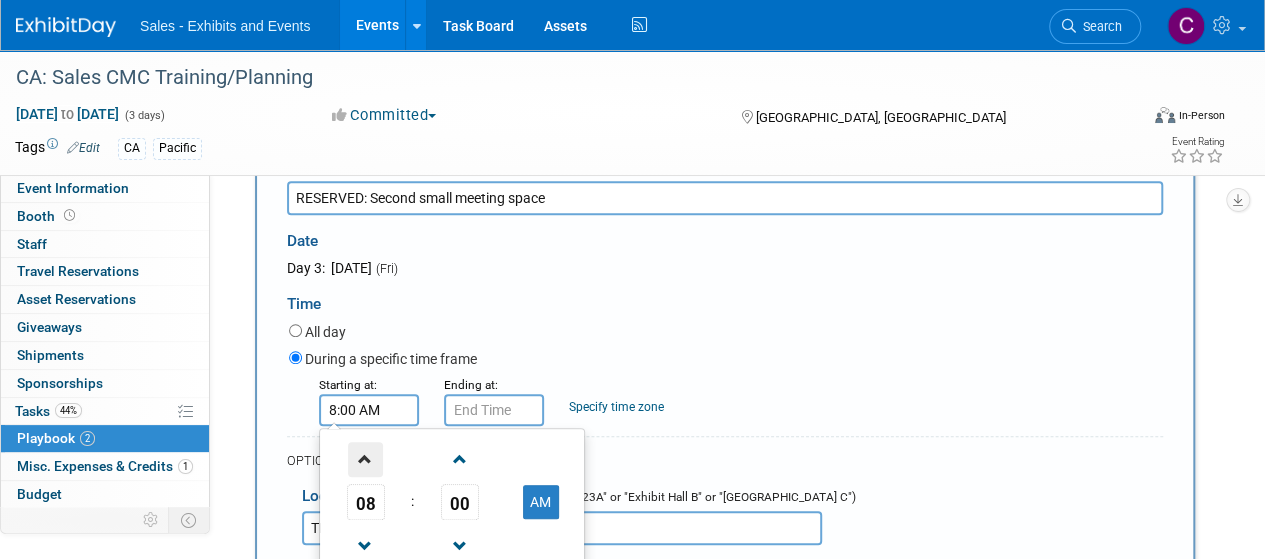 click at bounding box center [365, 459] 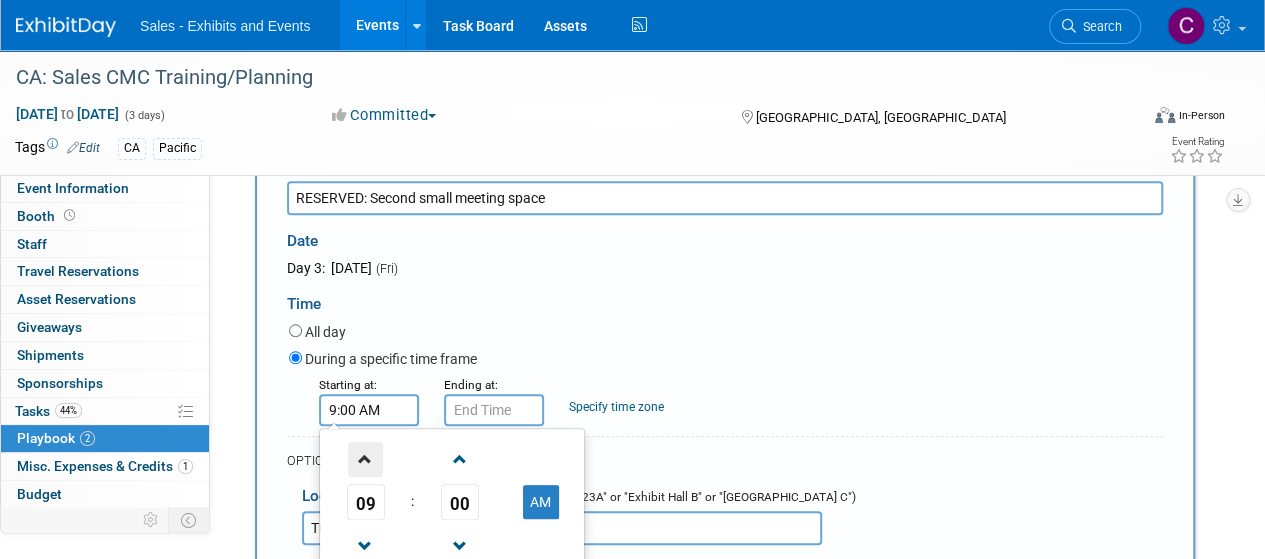 click at bounding box center (365, 459) 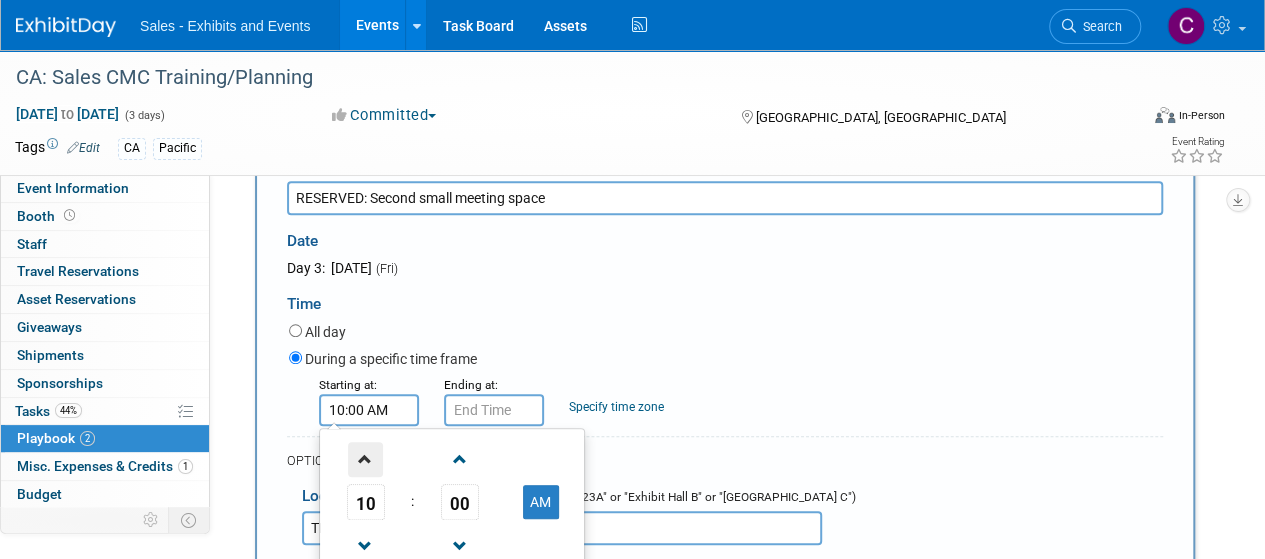 click at bounding box center (365, 459) 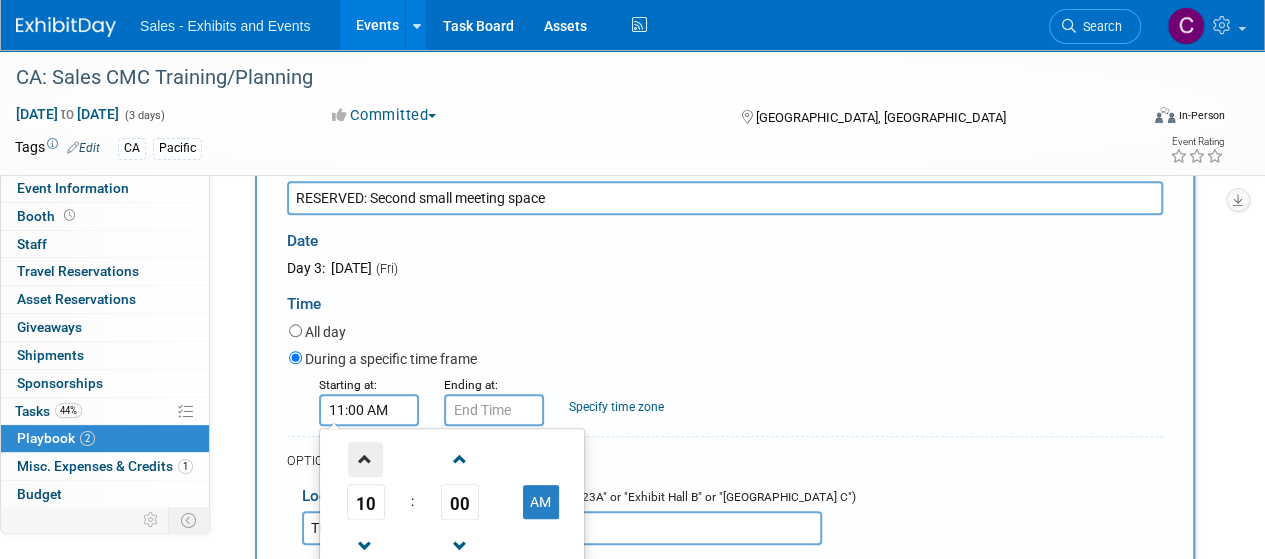 click at bounding box center (365, 459) 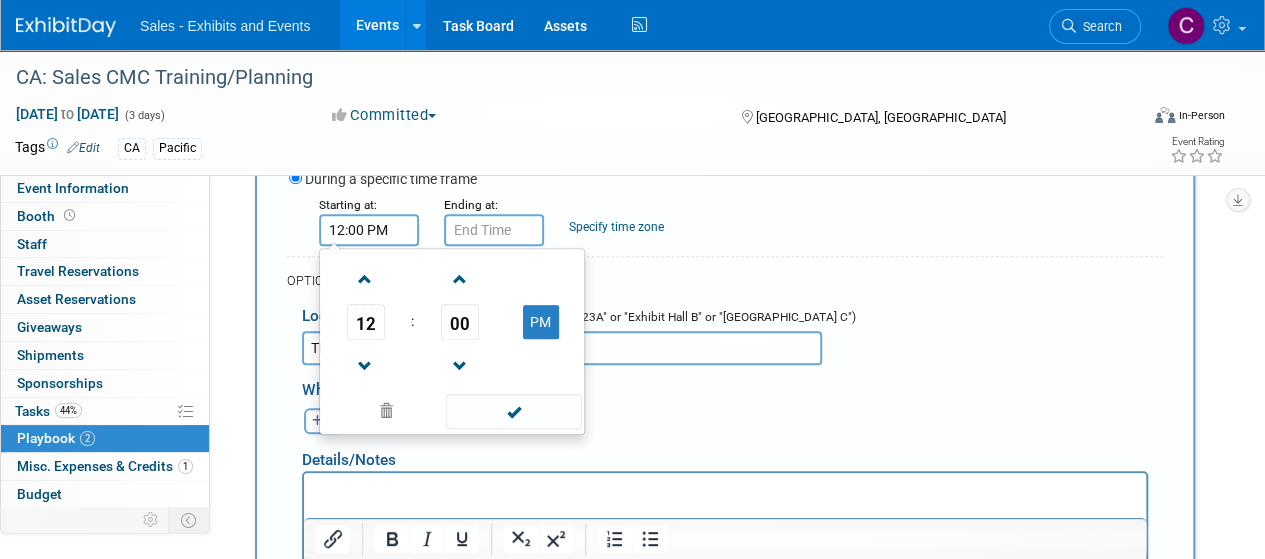 scroll, scrollTop: 745, scrollLeft: 0, axis: vertical 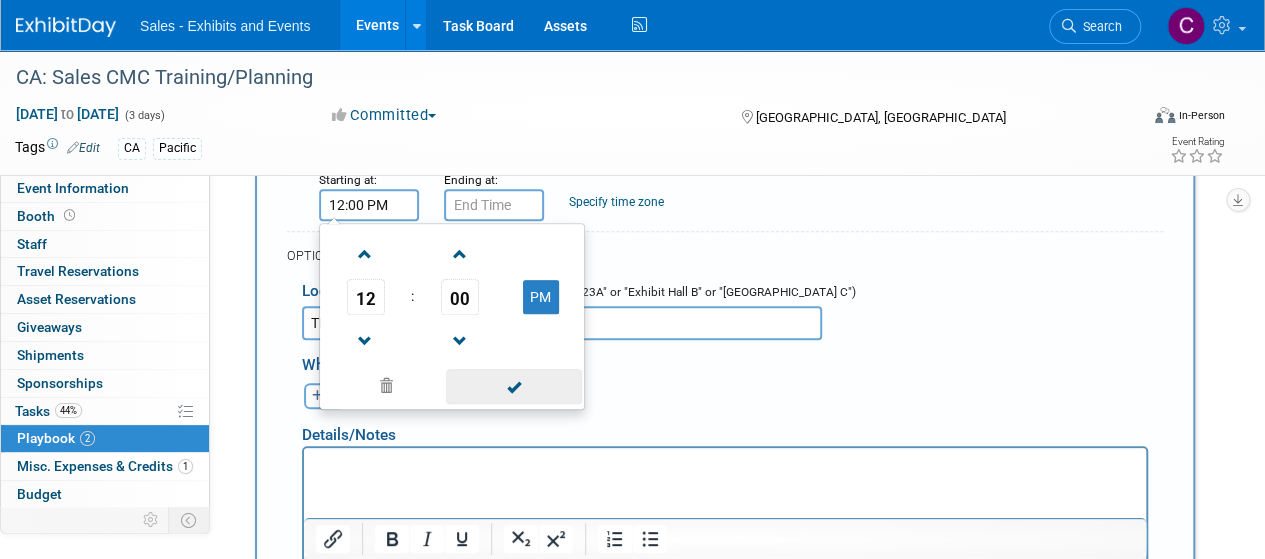 click at bounding box center [513, 386] 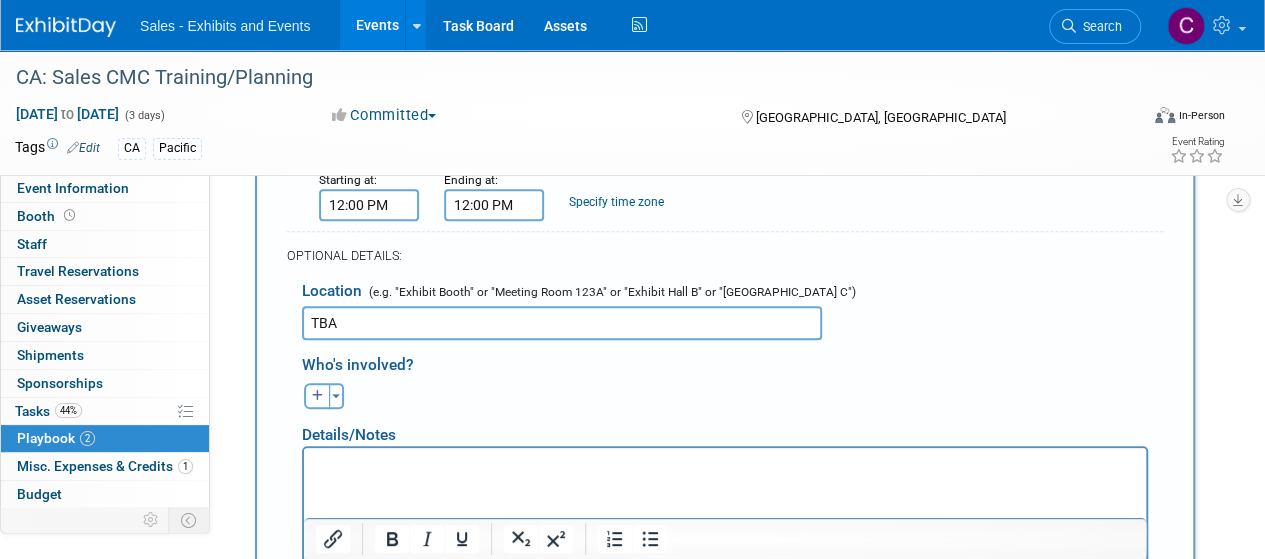 click on "12:00 PM" at bounding box center [494, 205] 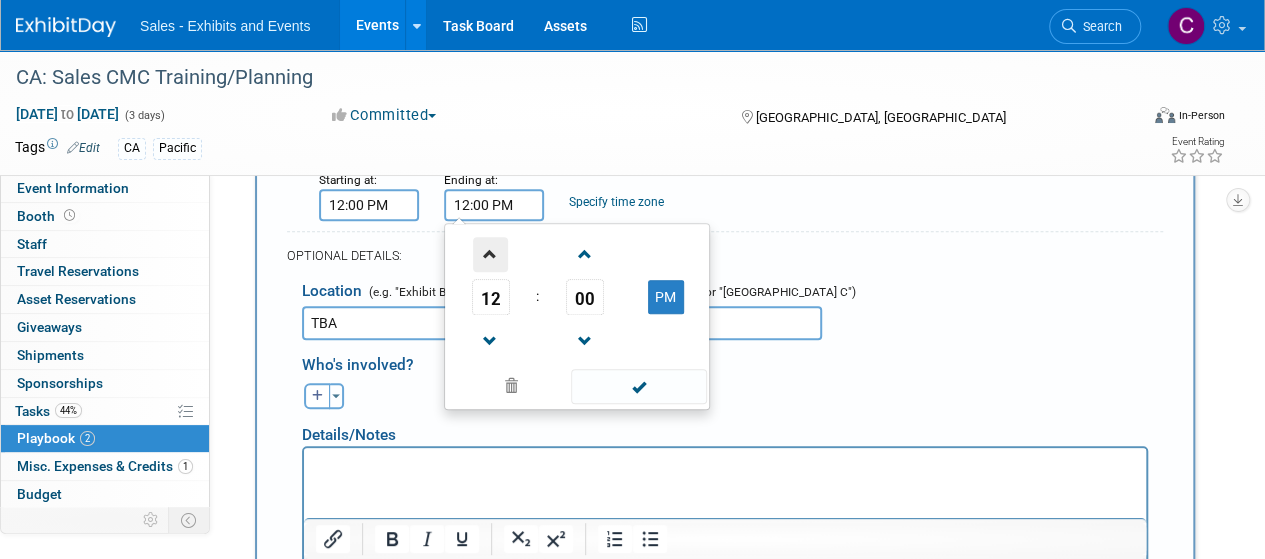 click at bounding box center [490, 254] 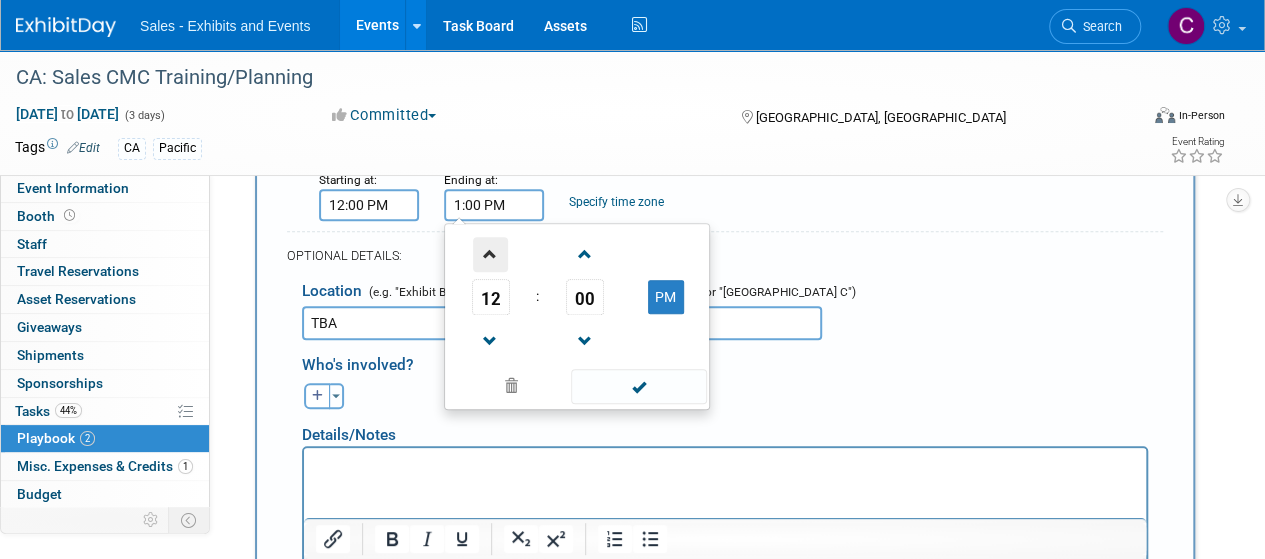 click at bounding box center [490, 254] 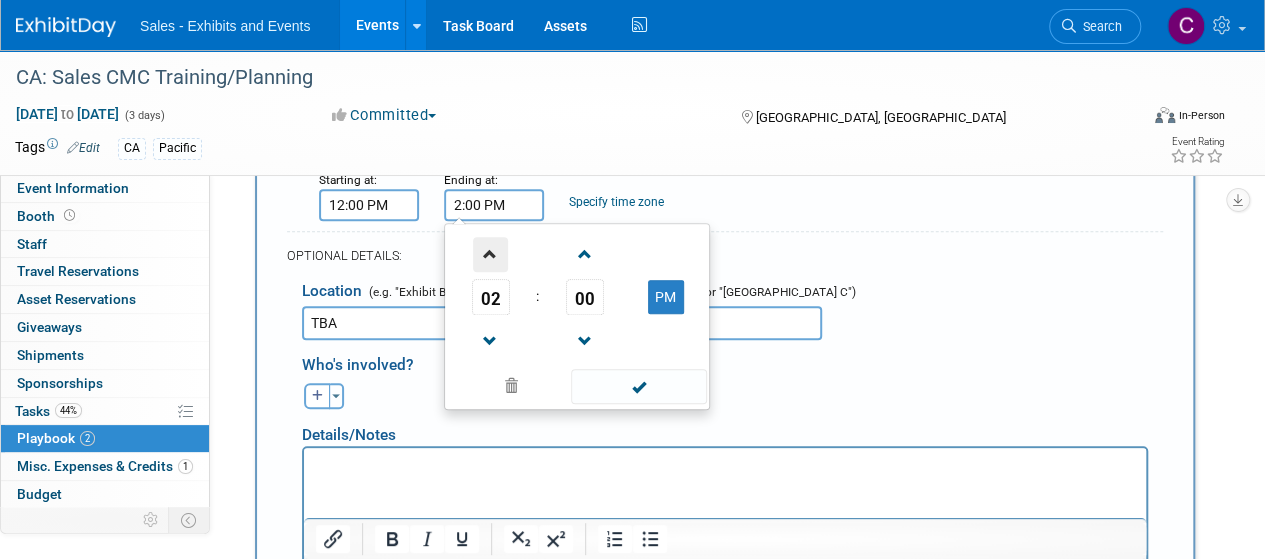 click at bounding box center [490, 254] 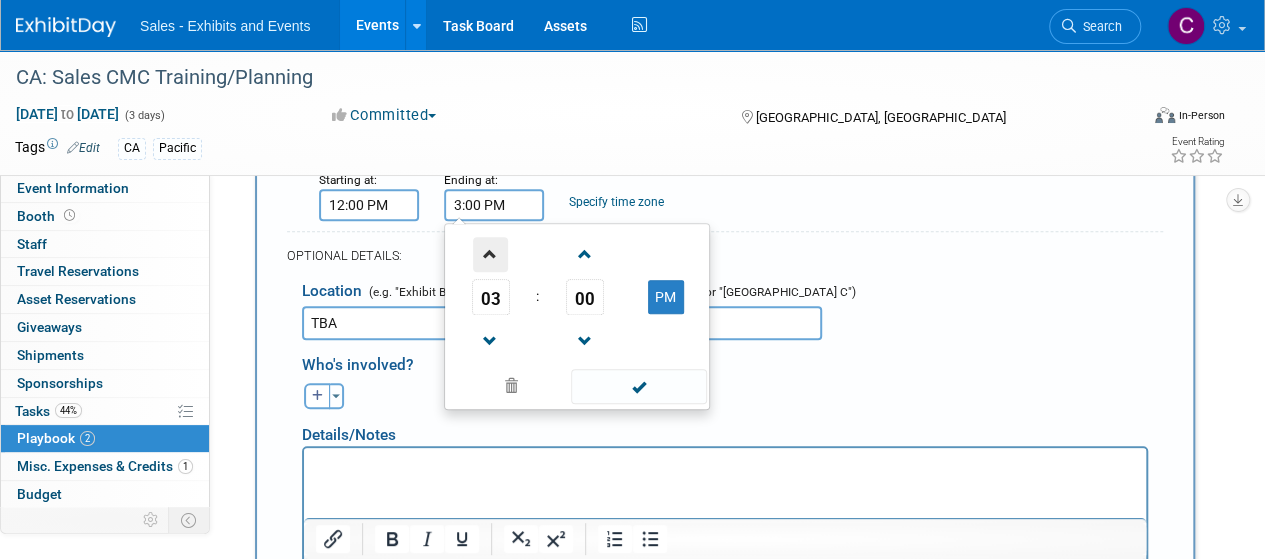 click at bounding box center (490, 254) 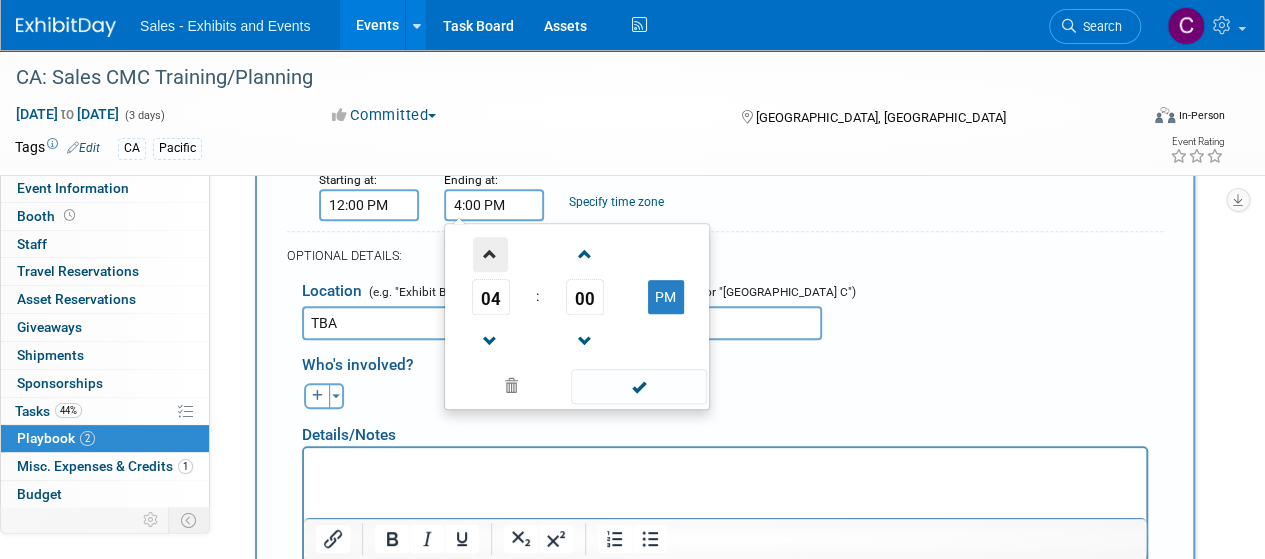 click at bounding box center (490, 254) 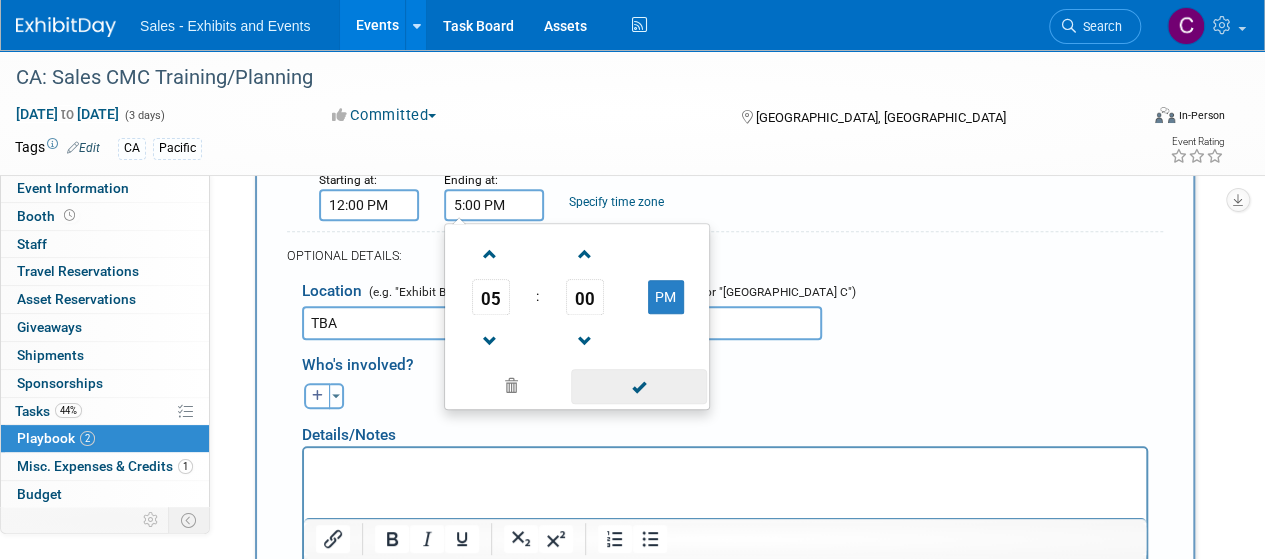 click at bounding box center [638, 386] 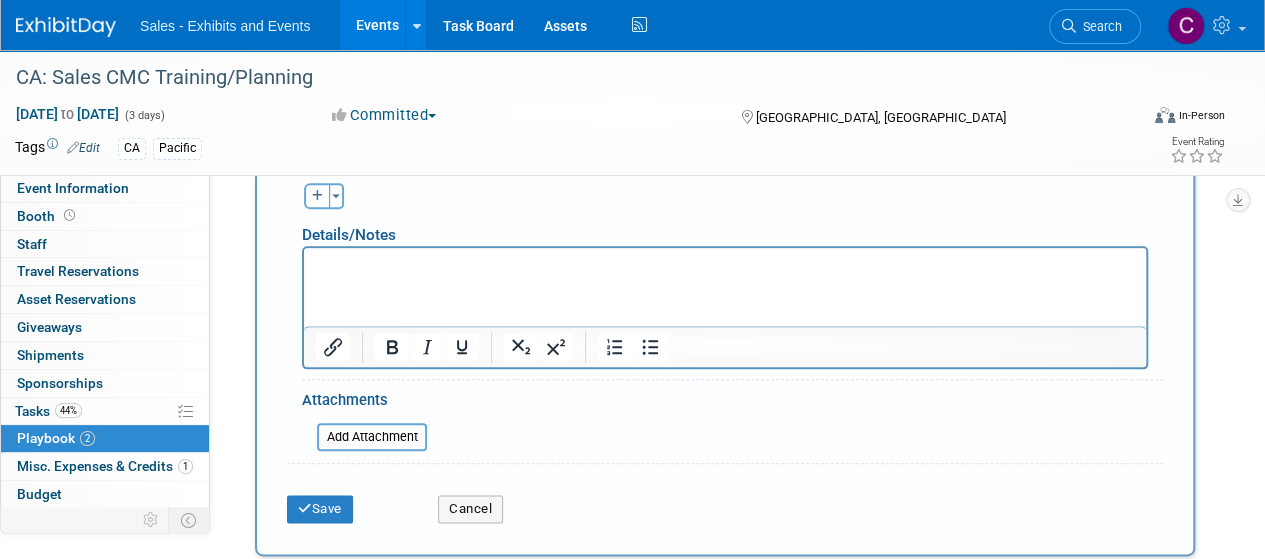 scroll, scrollTop: 1040, scrollLeft: 0, axis: vertical 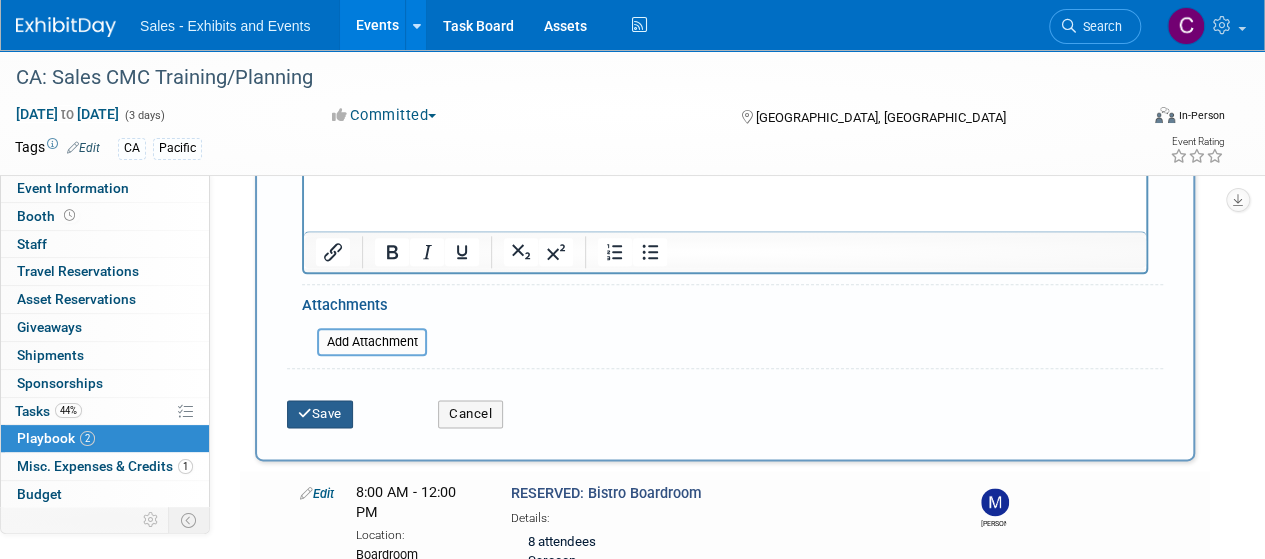 click on "Save" at bounding box center [320, 414] 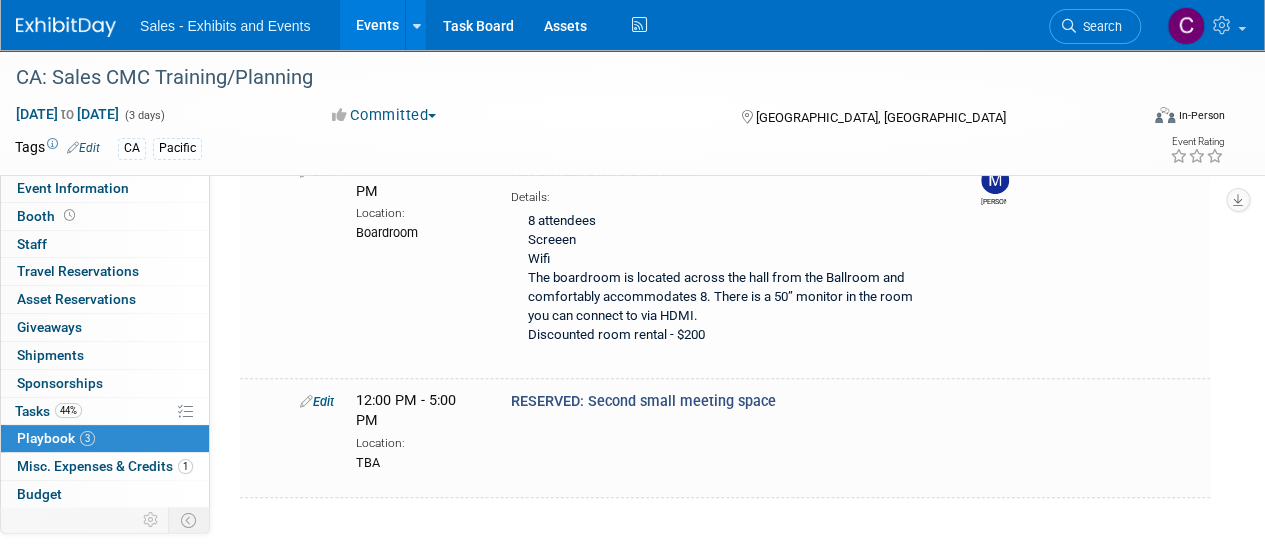 scroll, scrollTop: 499, scrollLeft: 0, axis: vertical 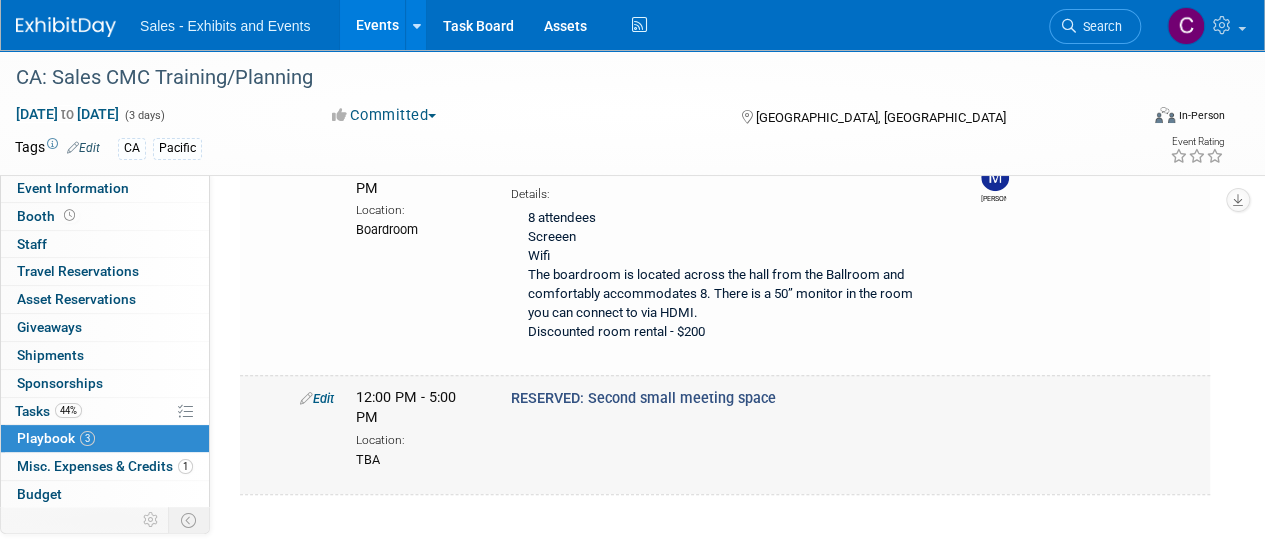 click on "Edit" at bounding box center (317, 398) 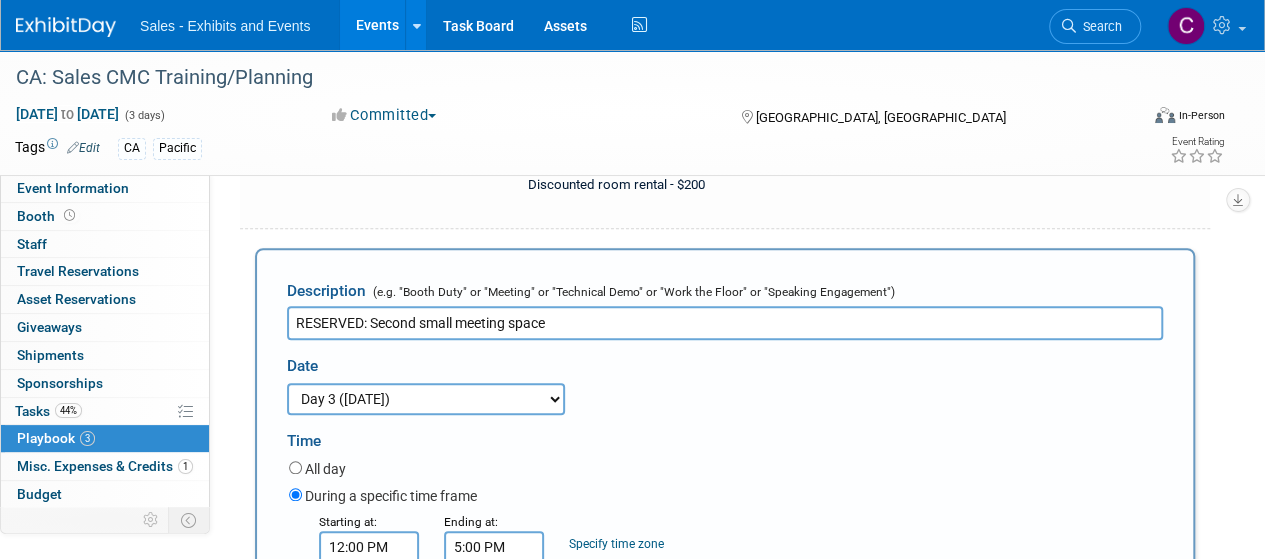 scroll, scrollTop: 670, scrollLeft: 0, axis: vertical 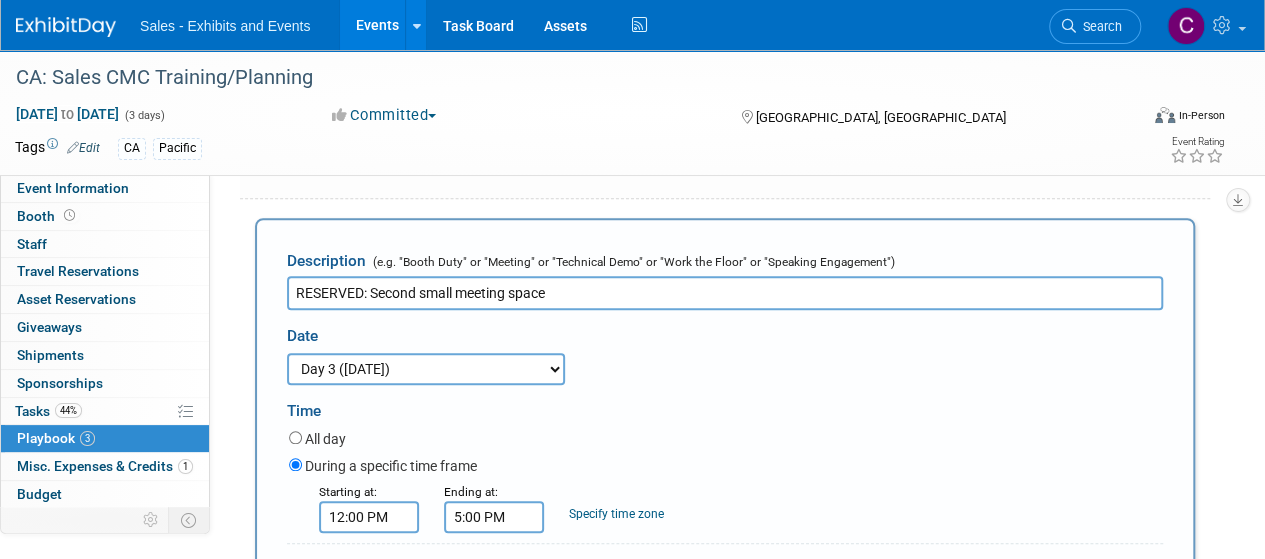 click on "3 days before the event starts (Jul 27, 2025)
2 days before the event starts (Jul 28, 2025)
The day before the event (Jul 29, 2025)
Day 1 (Jul 30, 2025)
Day 2 (Jul 31, 2025)
Day 3 (Aug 1, 2025)
The day after the event (Aug 2, 2025)
2 days after the event ends (Aug 3, 2025)
3 days after the event ends (Aug 4, 2025)" at bounding box center [426, 369] 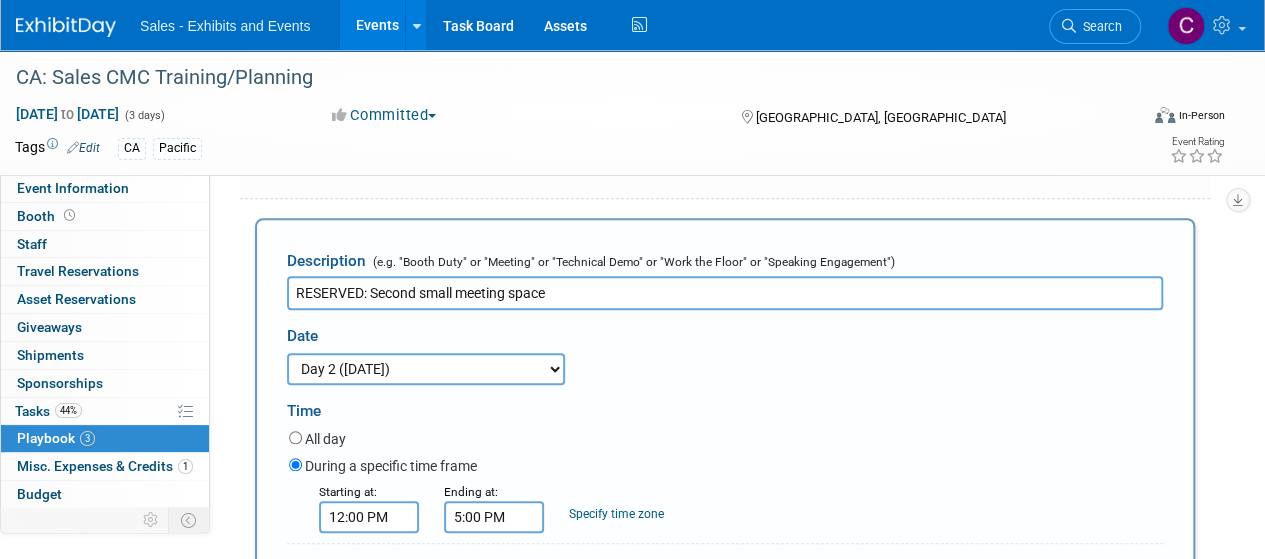 click on "3 days before the event starts (Jul 27, 2025)
2 days before the event starts (Jul 28, 2025)
The day before the event (Jul 29, 2025)
Day 1 (Jul 30, 2025)
Day 2 (Jul 31, 2025)
Day 3 (Aug 1, 2025)
The day after the event (Aug 2, 2025)
2 days after the event ends (Aug 3, 2025)
3 days after the event ends (Aug 4, 2025)" at bounding box center (426, 369) 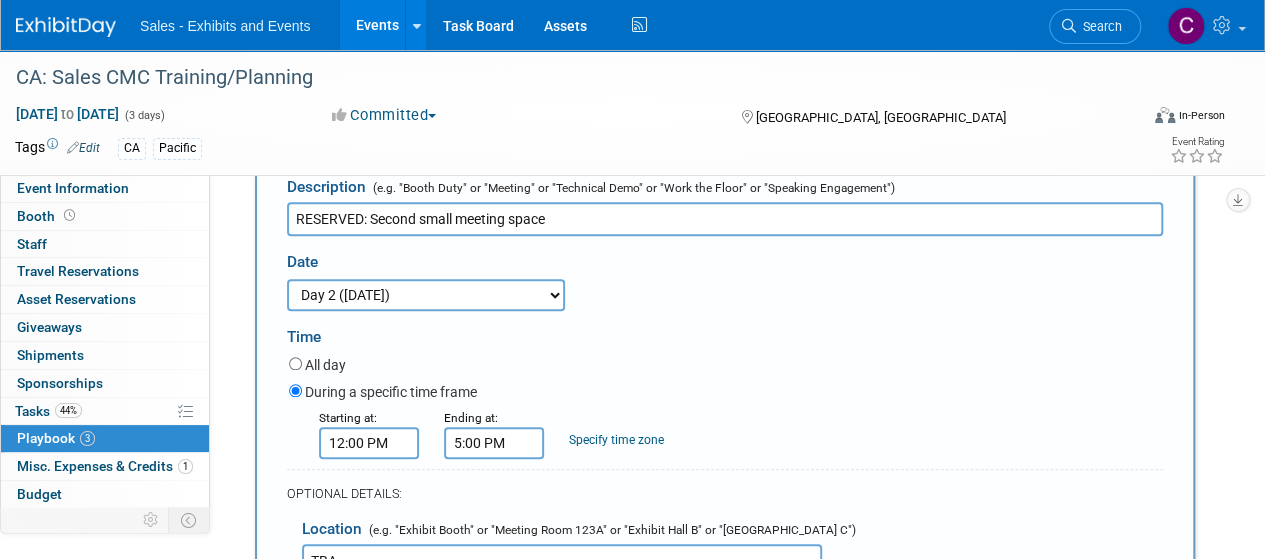 scroll, scrollTop: 679, scrollLeft: 0, axis: vertical 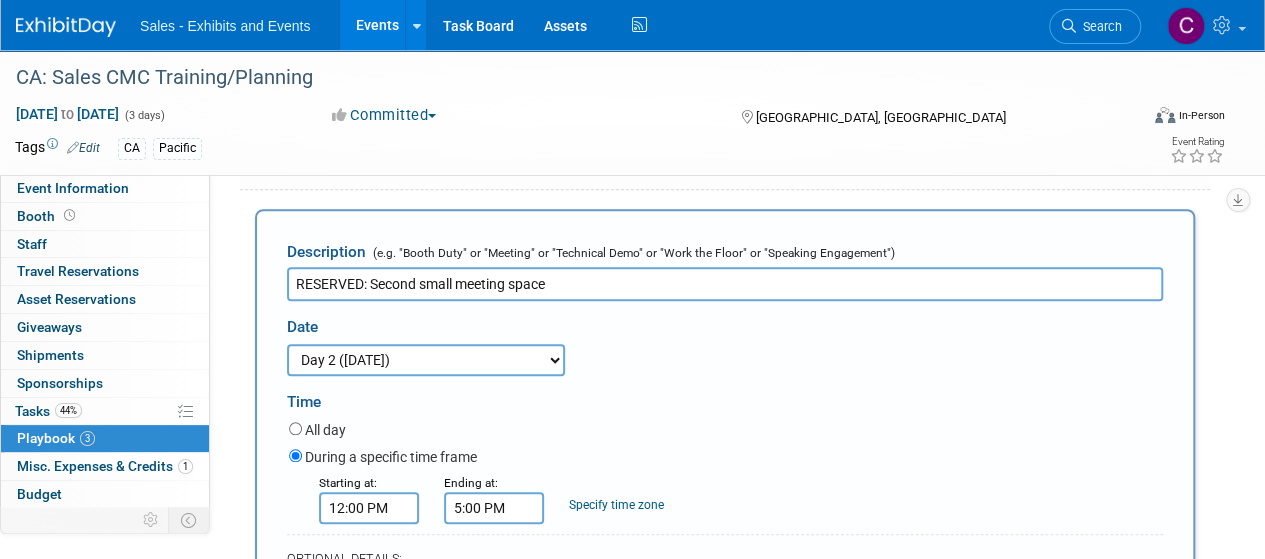 click on "RESERVED: Second small meeting space" at bounding box center [725, 284] 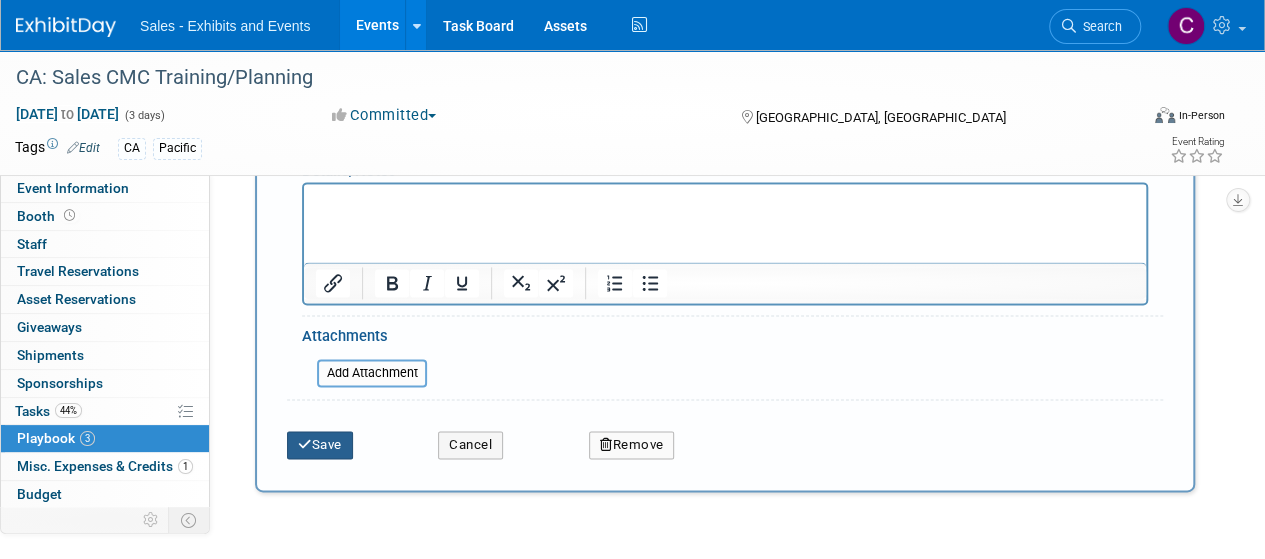 type on "RESERVED: Meeting Room 1 of 2 - 8 people" 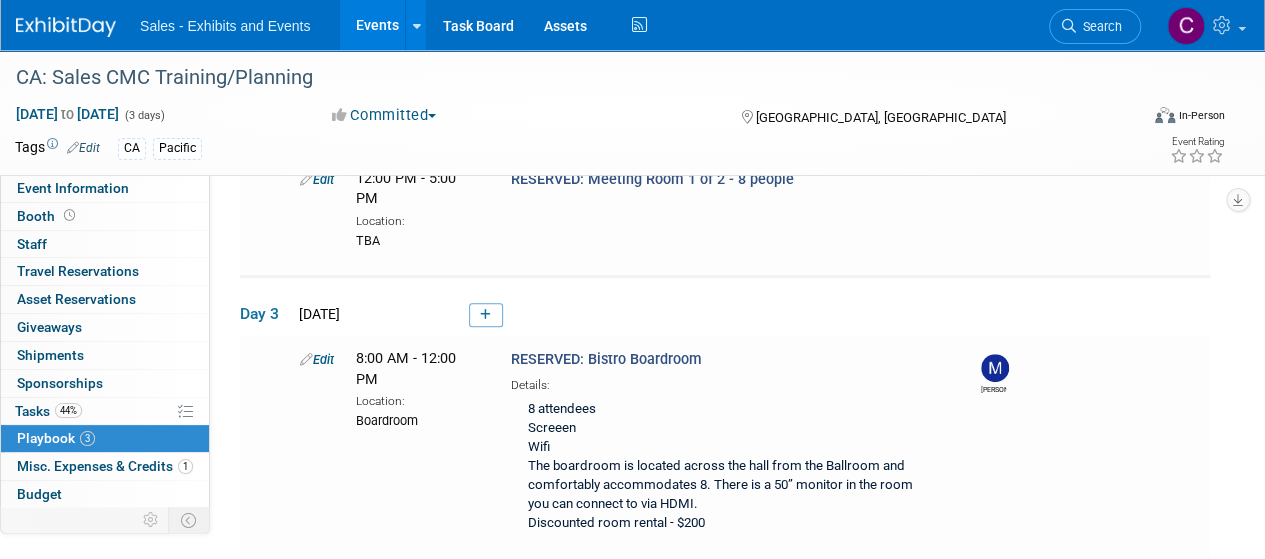 scroll, scrollTop: 463, scrollLeft: 0, axis: vertical 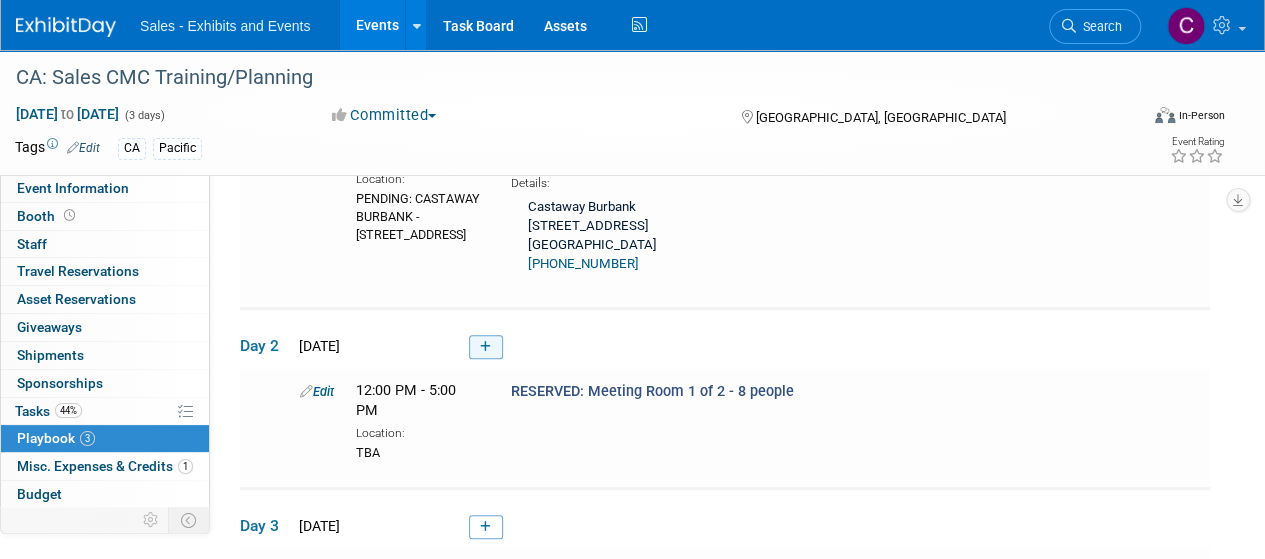 click at bounding box center [486, 347] 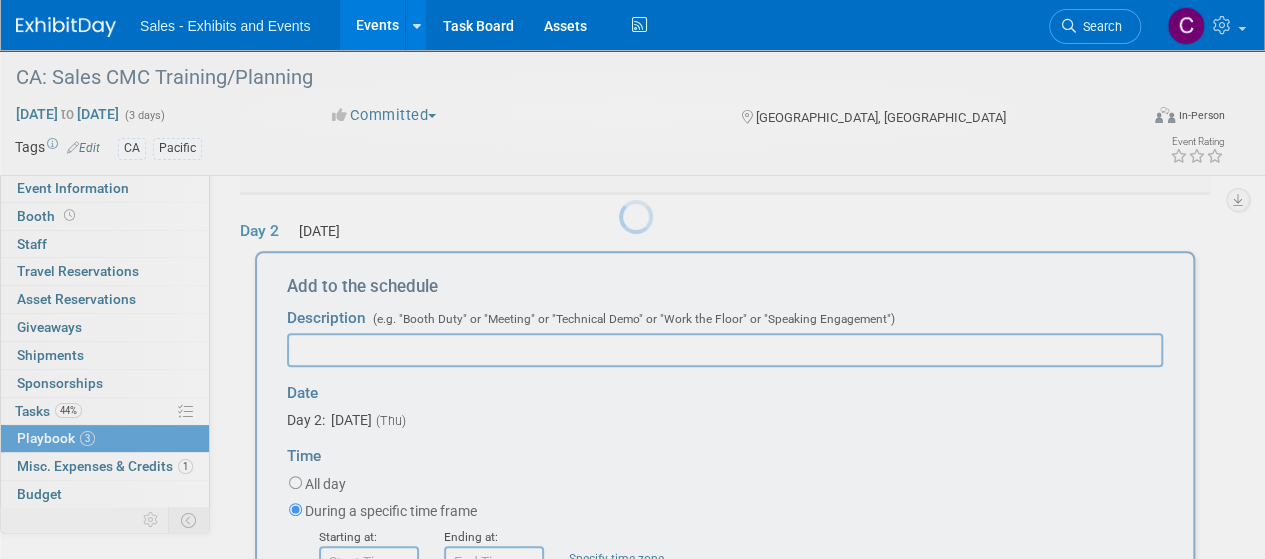 scroll, scrollTop: 0, scrollLeft: 0, axis: both 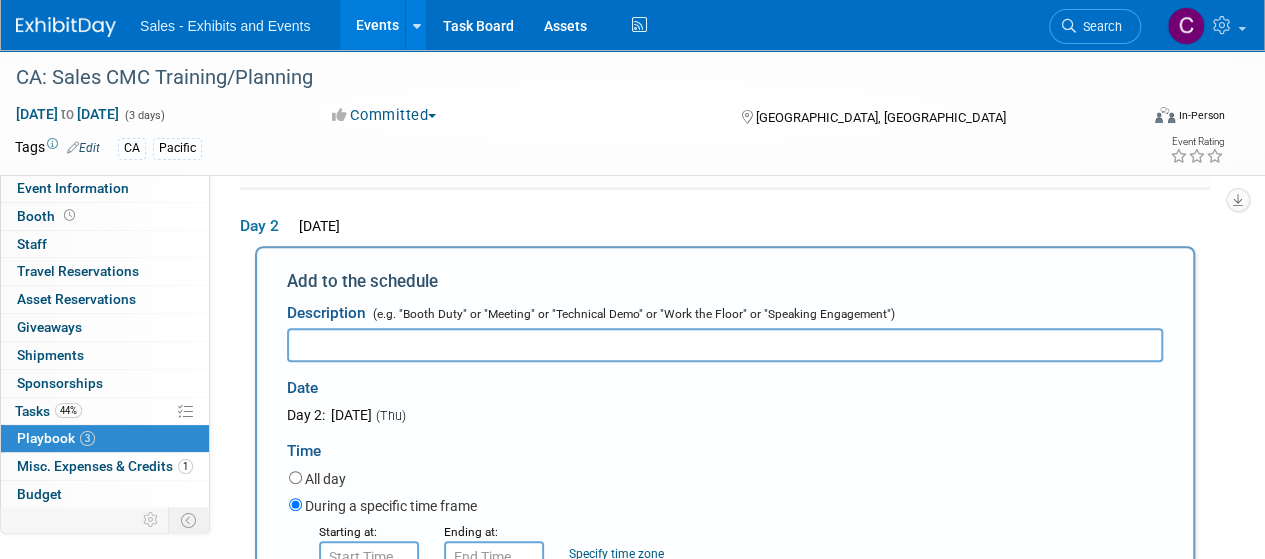 click at bounding box center (725, 345) 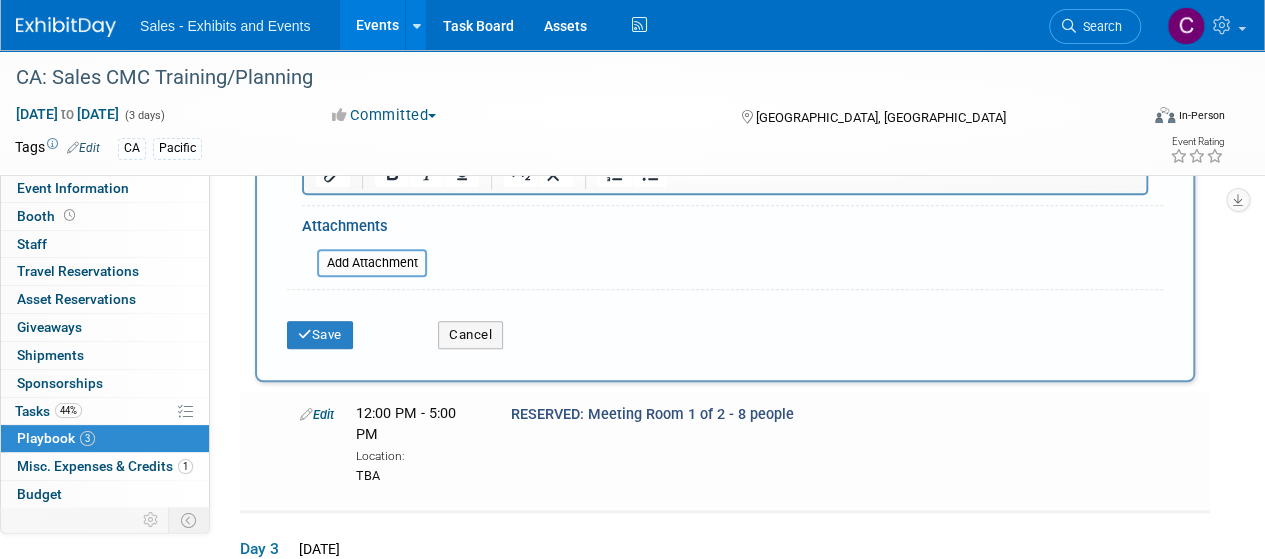 scroll, scrollTop: 1044, scrollLeft: 0, axis: vertical 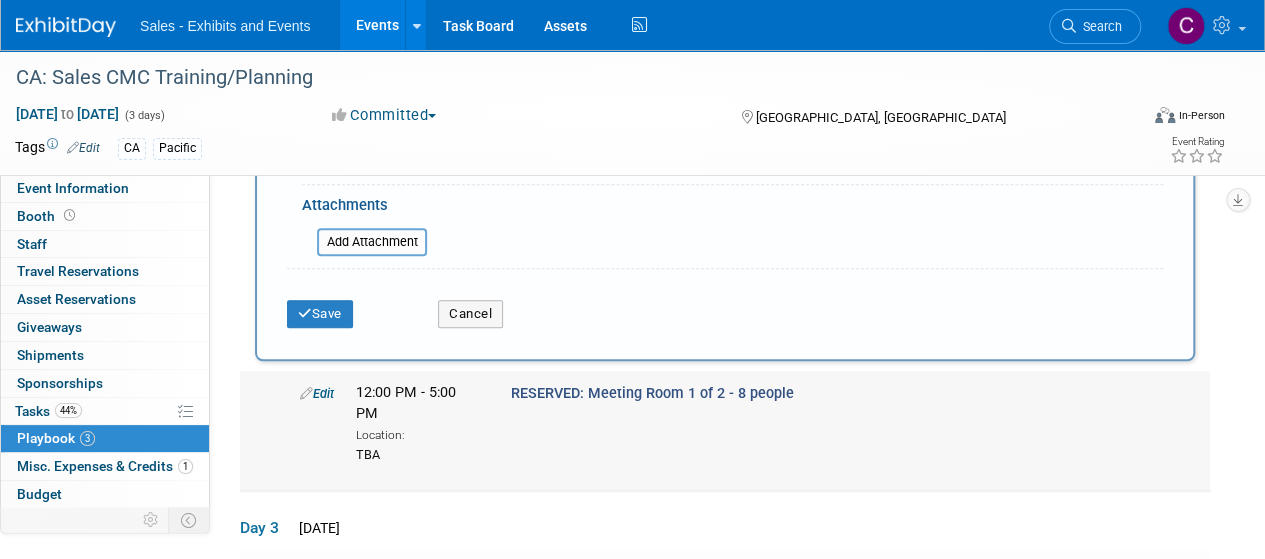 drag, startPoint x: 506, startPoint y: 383, endPoint x: 808, endPoint y: 385, distance: 302.00662 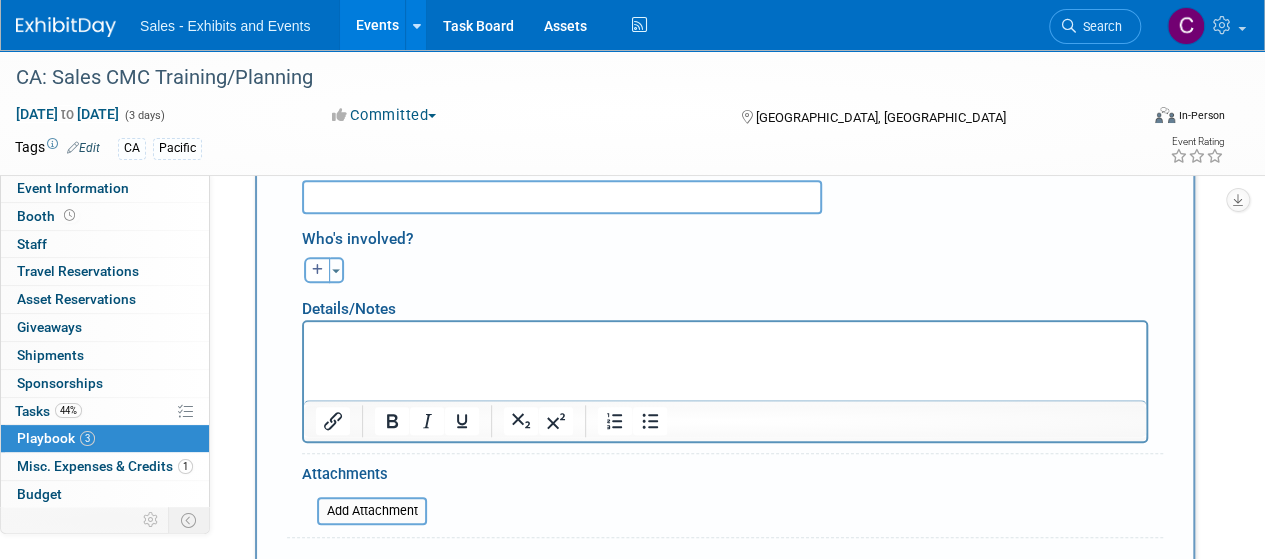 scroll, scrollTop: 642, scrollLeft: 0, axis: vertical 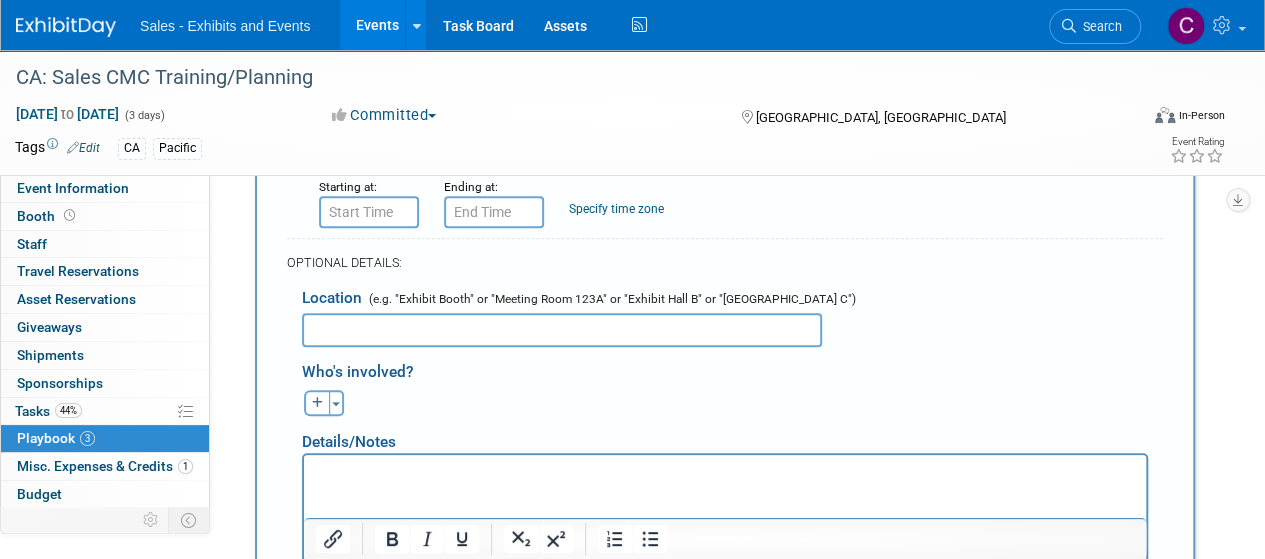 paste on "RESERVED: Meeting Room 1 of 2 - 8 people" 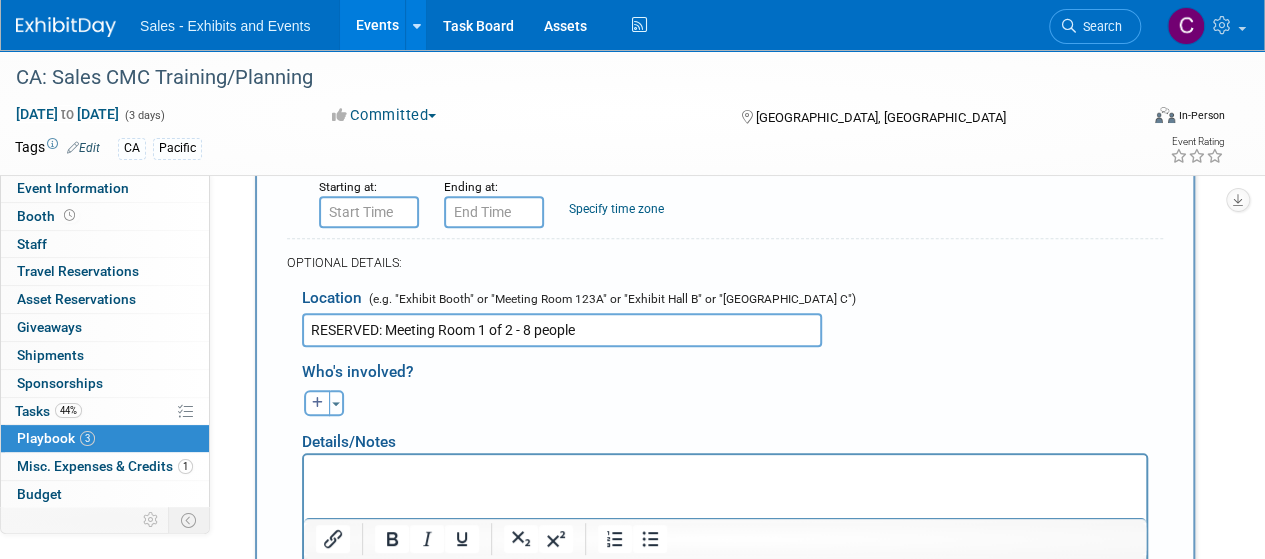 click on "RESERVED: Meeting Room 1 of 2 - 8 people" at bounding box center [562, 330] 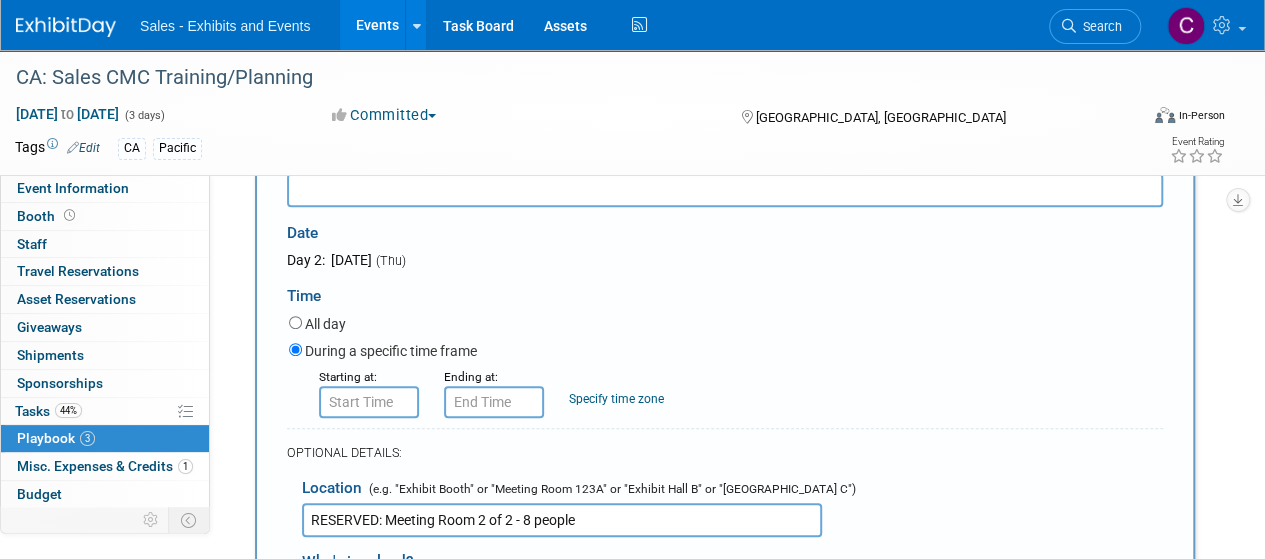 scroll, scrollTop: 473, scrollLeft: 0, axis: vertical 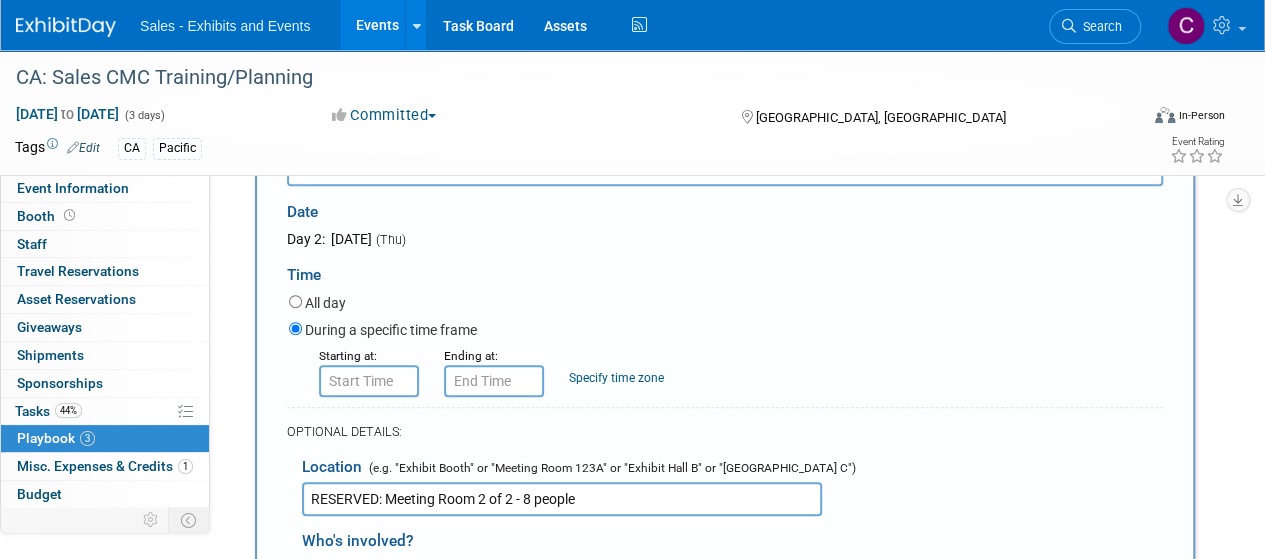 type on "RESERVED: Meeting Room 2 of 2 - 8 people" 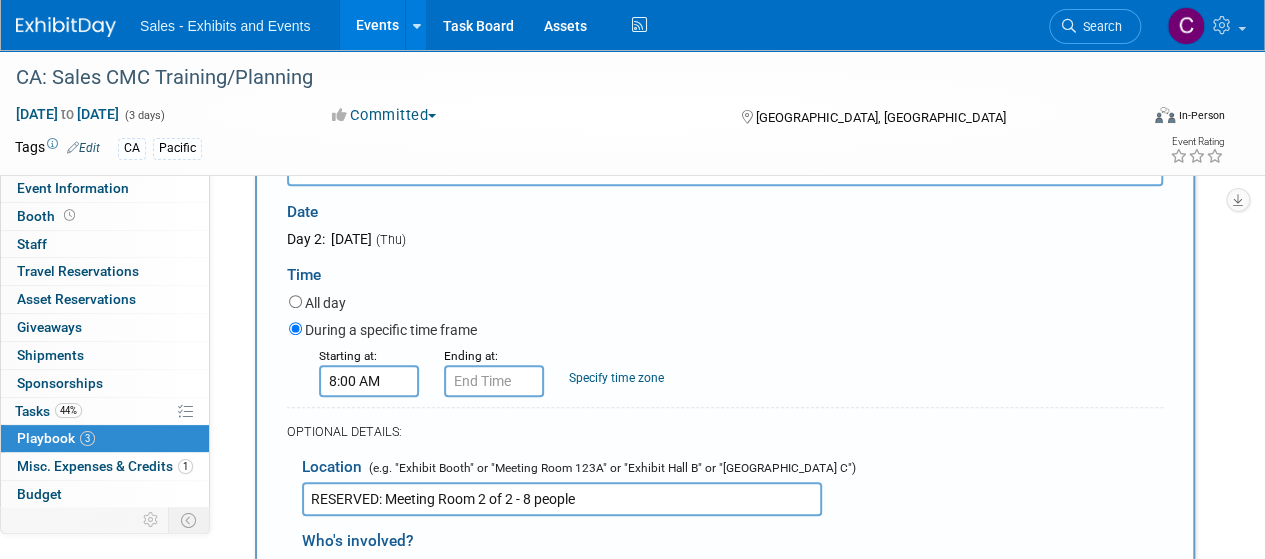 click on "8:00 AM" at bounding box center [369, 381] 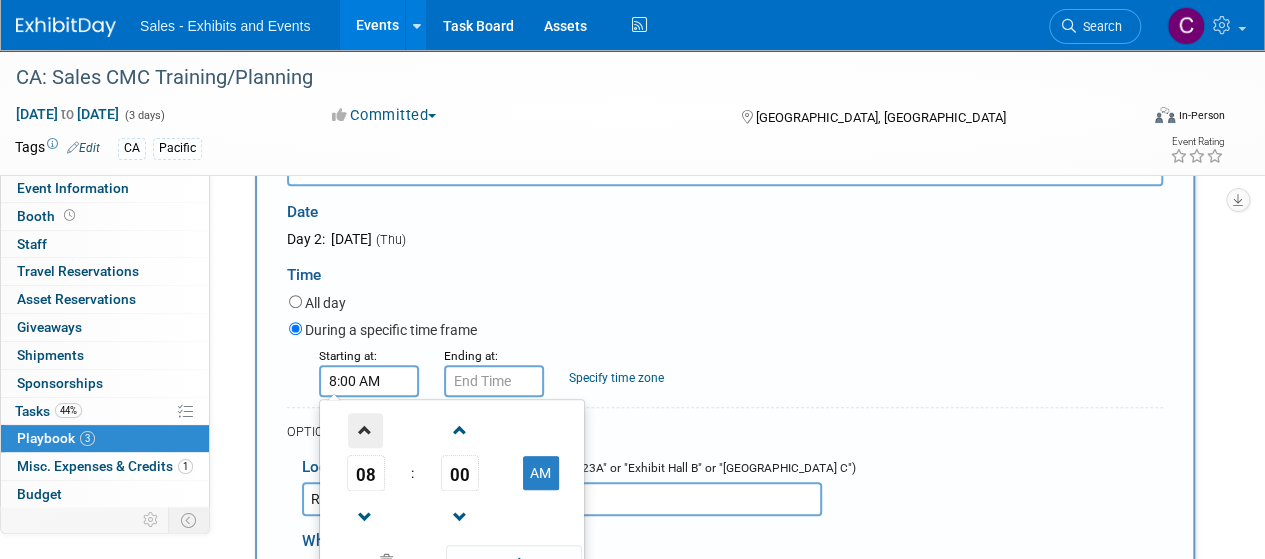 click at bounding box center [365, 430] 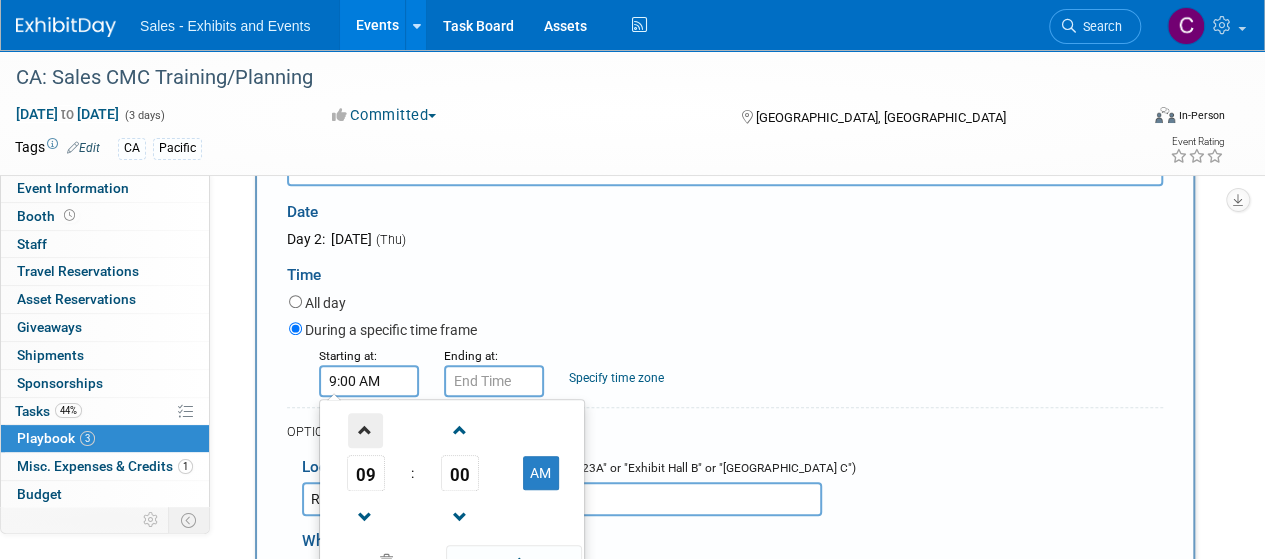 click at bounding box center [365, 430] 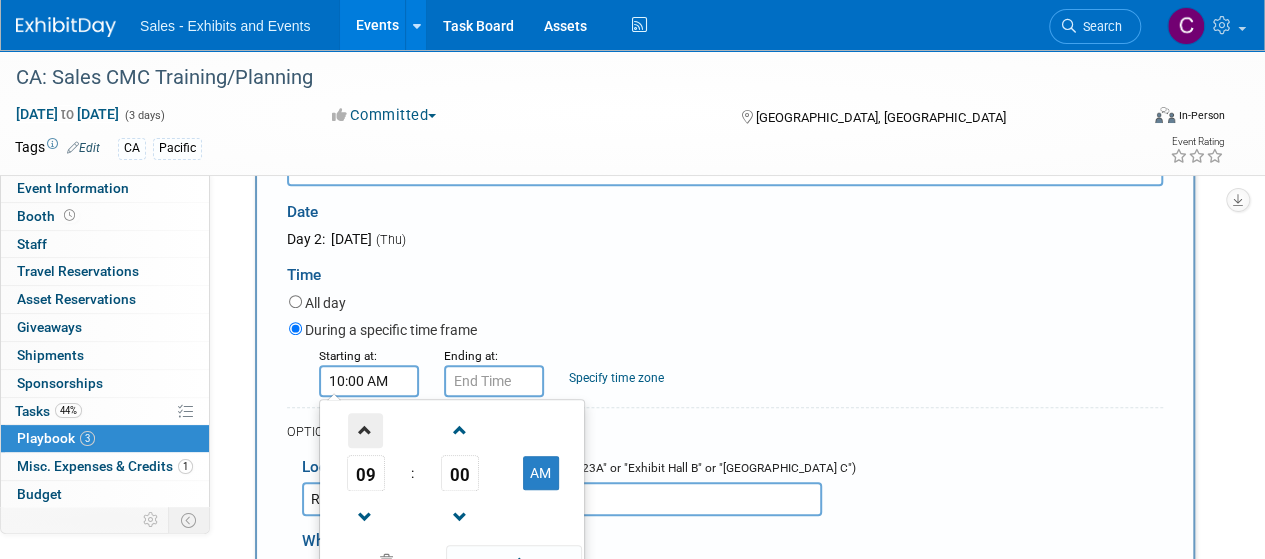 click at bounding box center (365, 430) 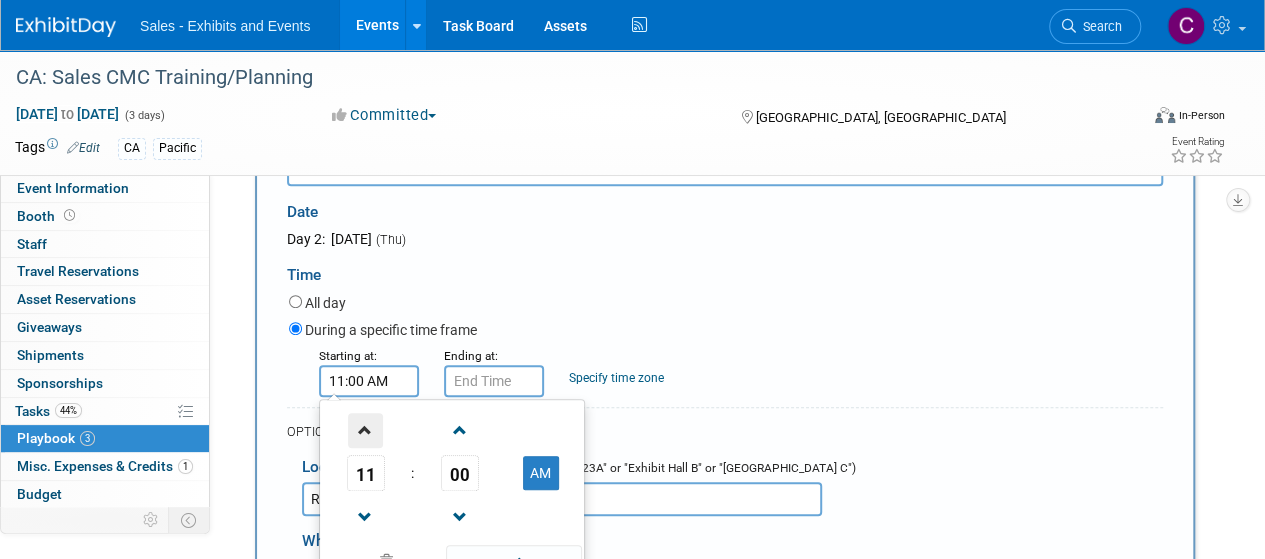 click at bounding box center (365, 430) 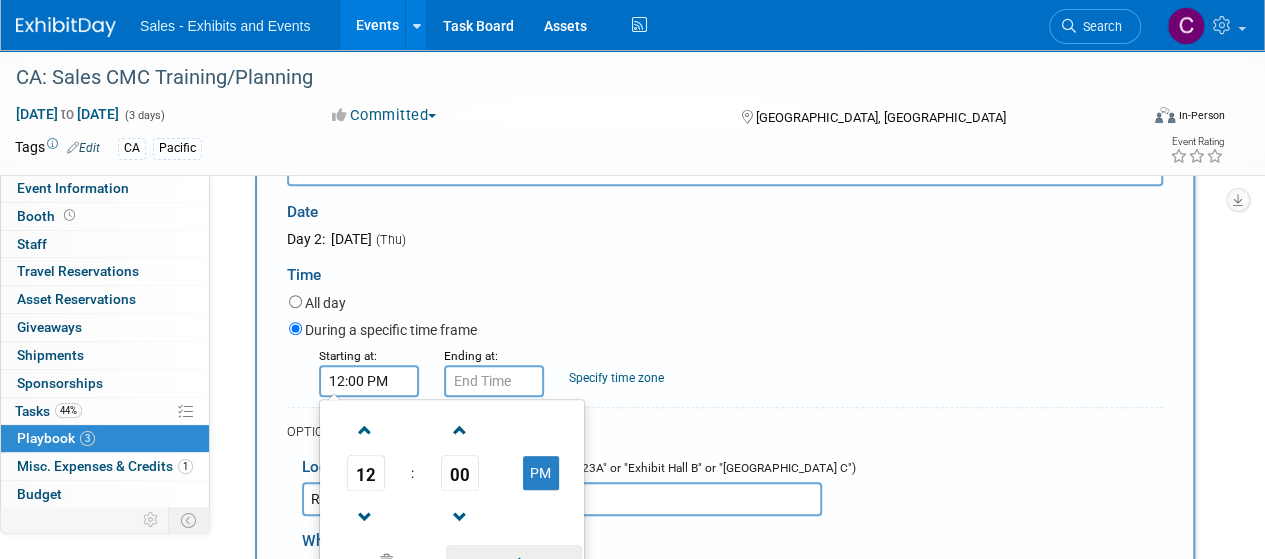 click at bounding box center (513, 562) 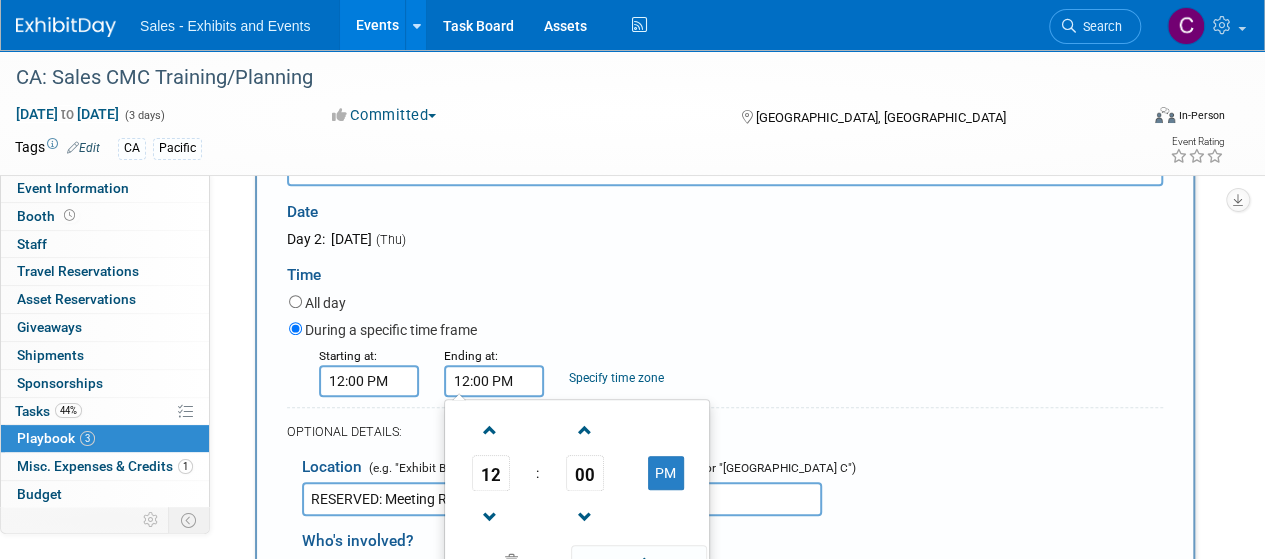 click on "12:00 PM" at bounding box center [494, 381] 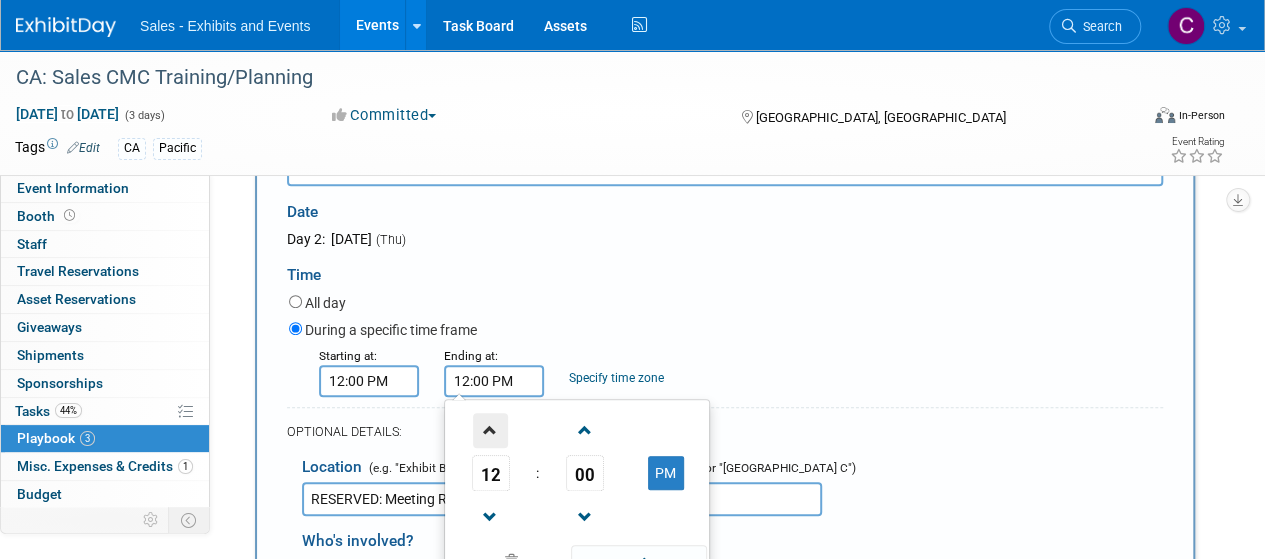 click at bounding box center (490, 430) 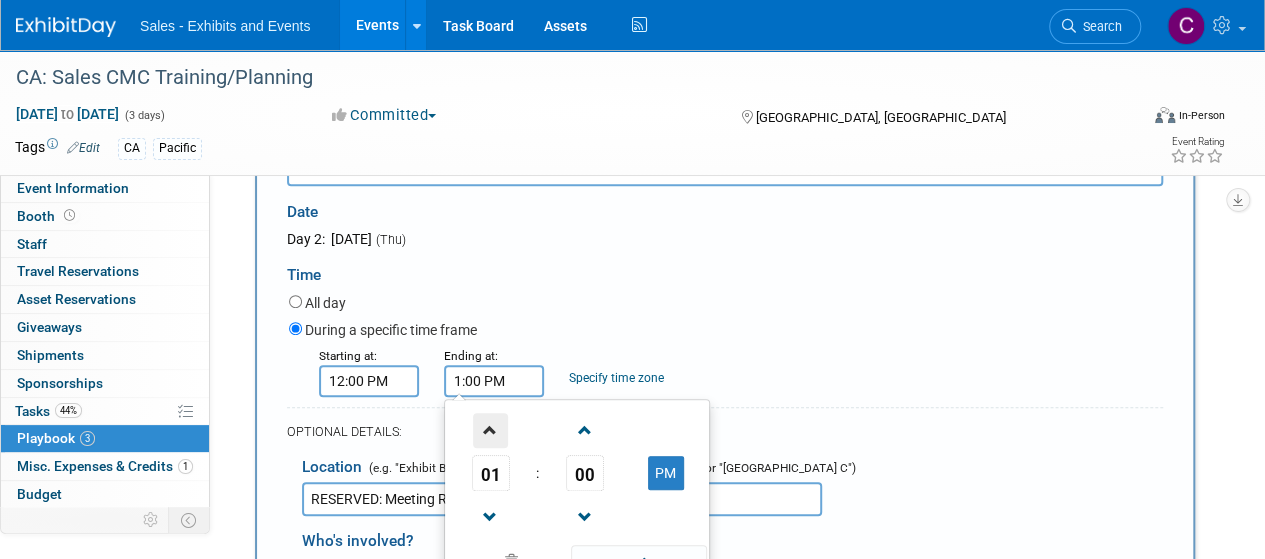 click at bounding box center [490, 430] 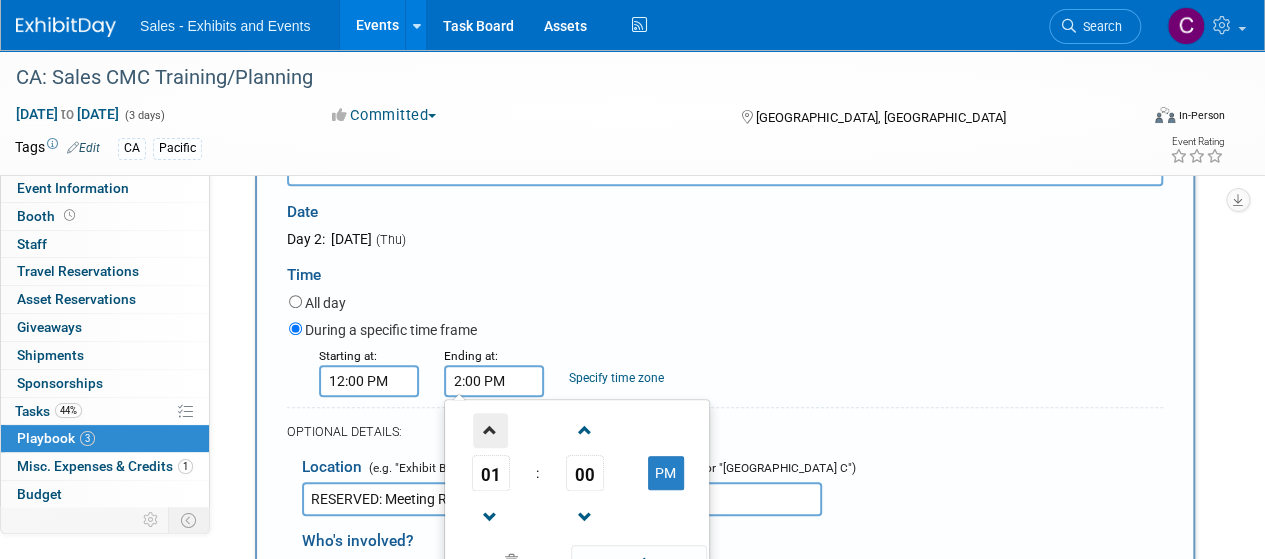 click at bounding box center [490, 430] 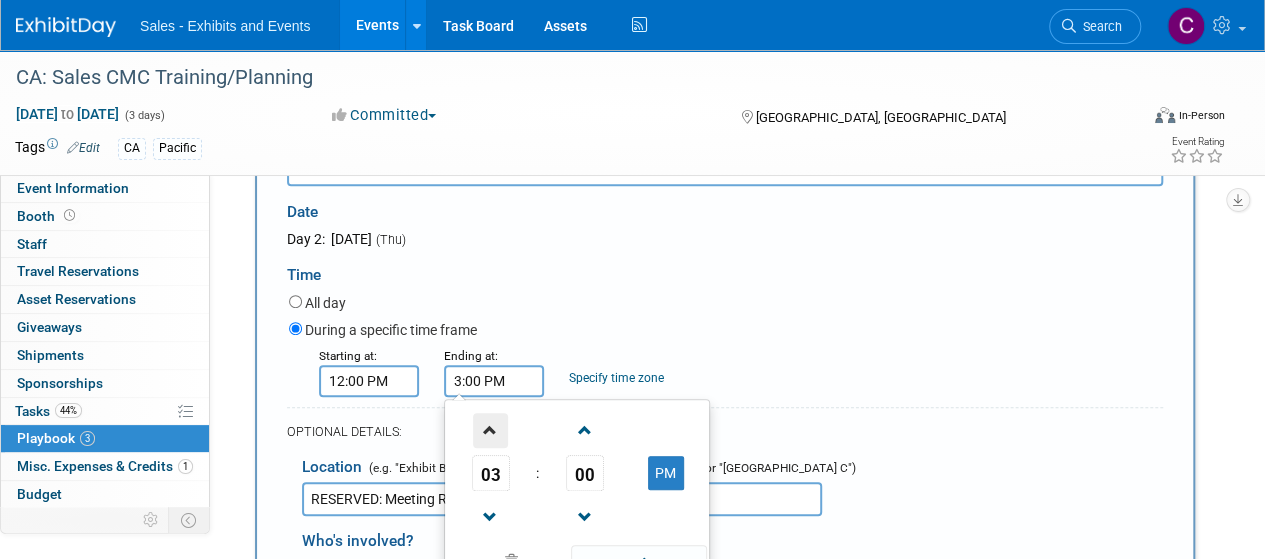 click at bounding box center (490, 430) 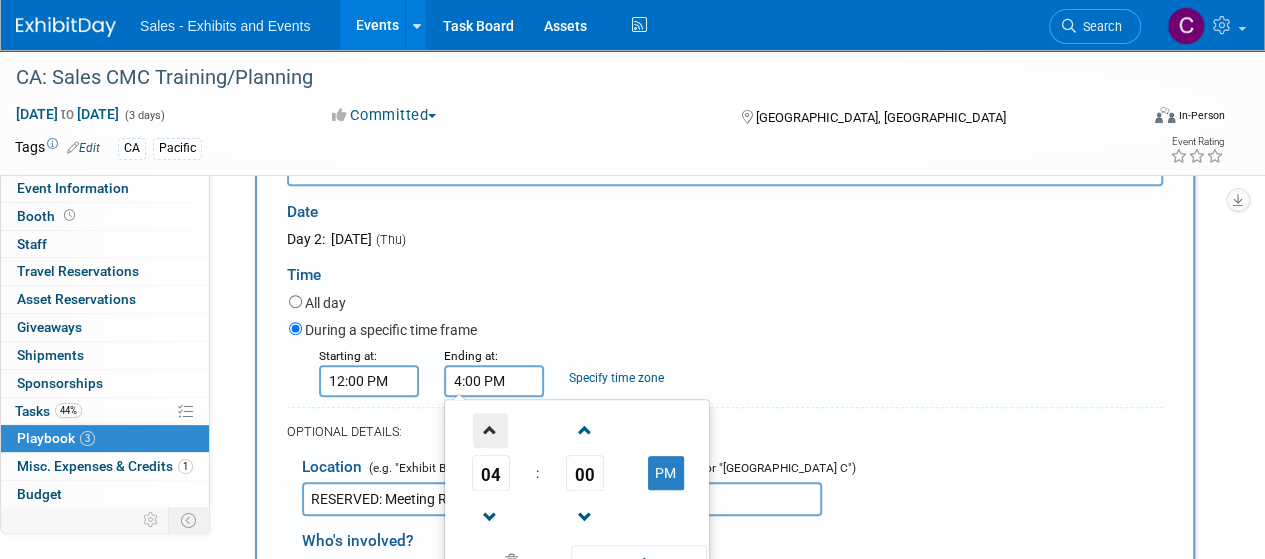 click at bounding box center [490, 430] 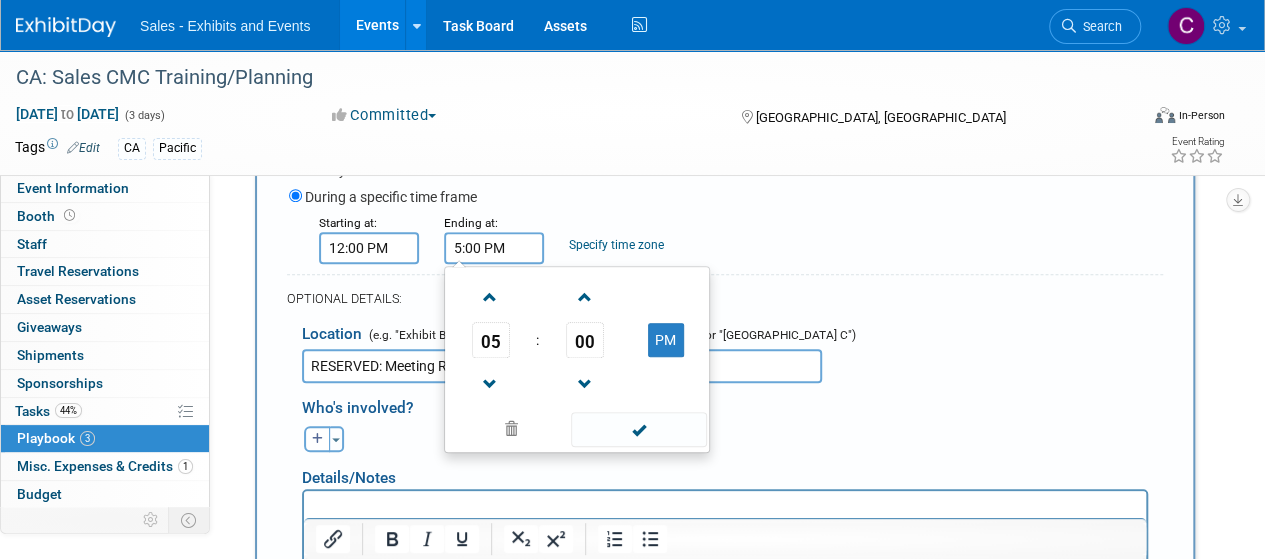 scroll, scrollTop: 610, scrollLeft: 0, axis: vertical 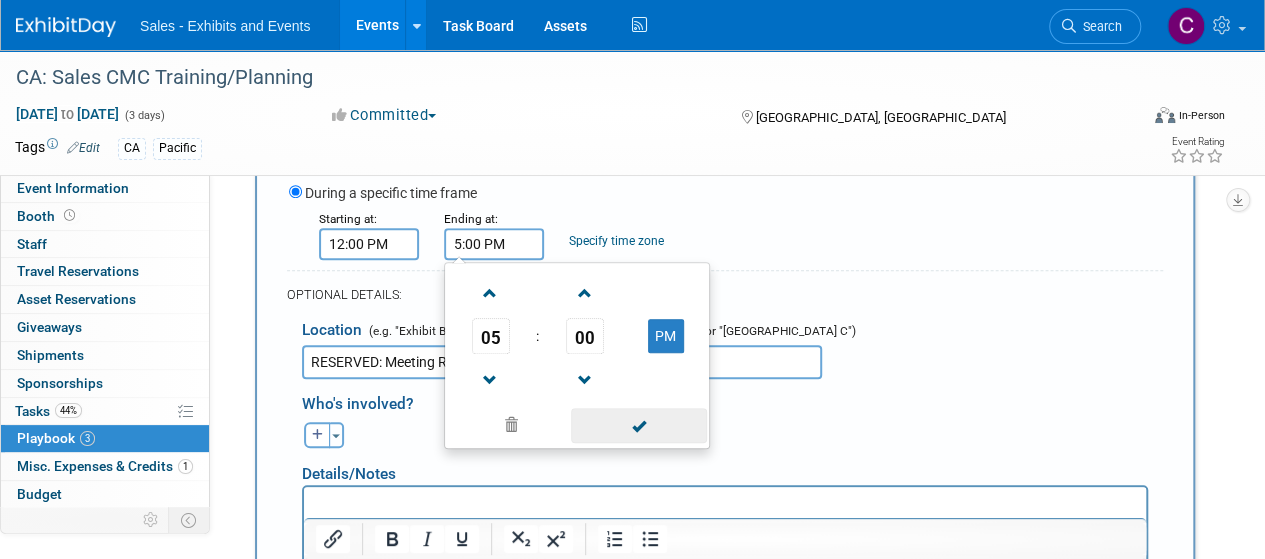 click at bounding box center [638, 425] 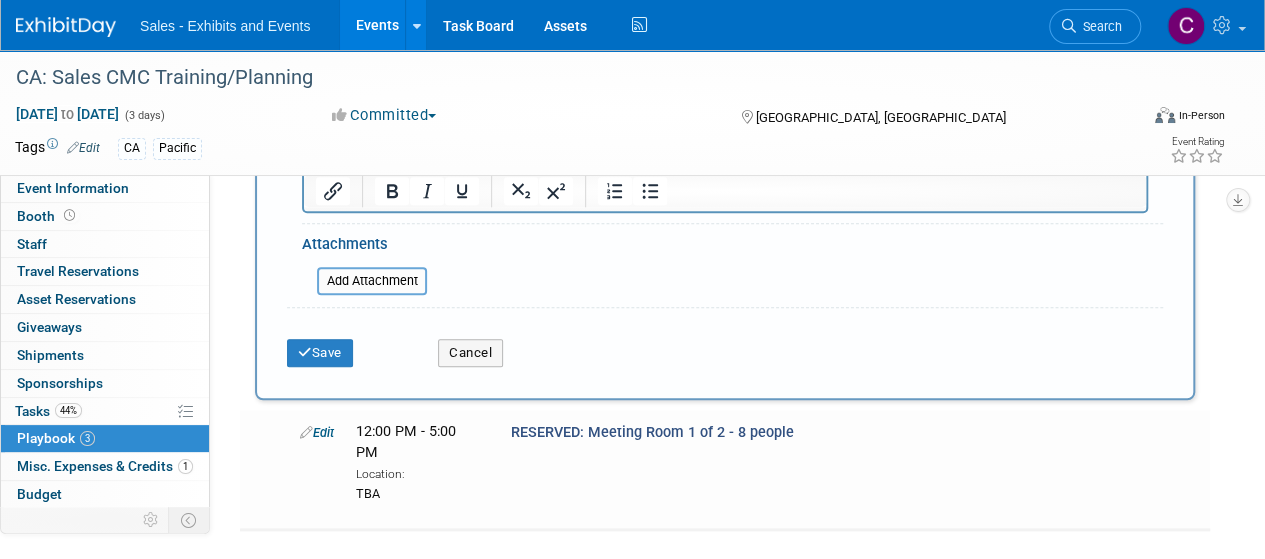 scroll, scrollTop: 1008, scrollLeft: 0, axis: vertical 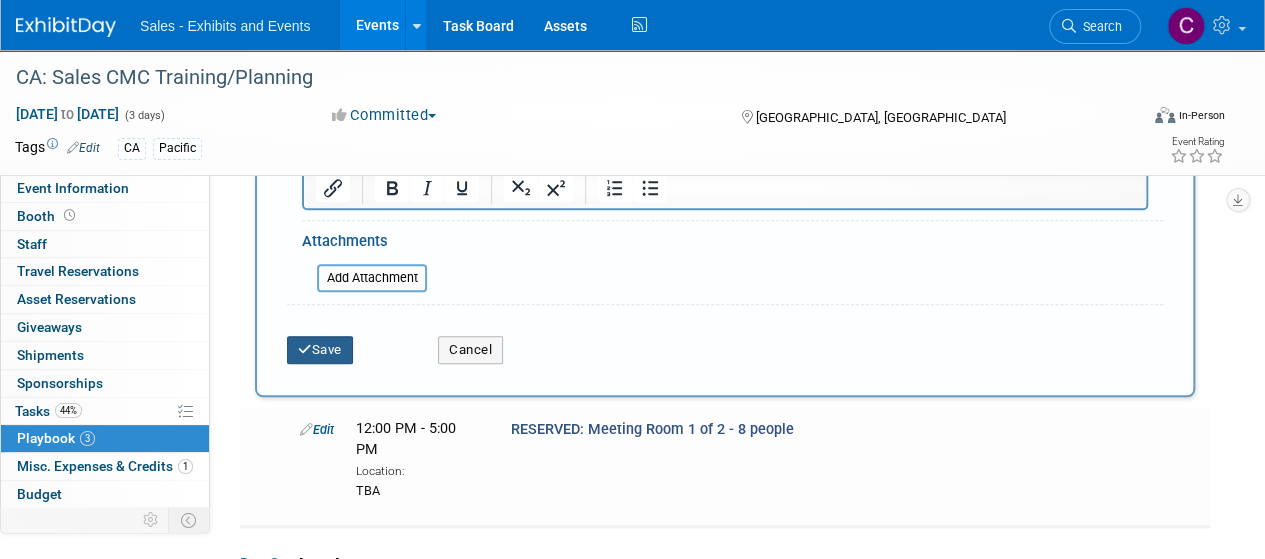 click on "Save" at bounding box center [320, 350] 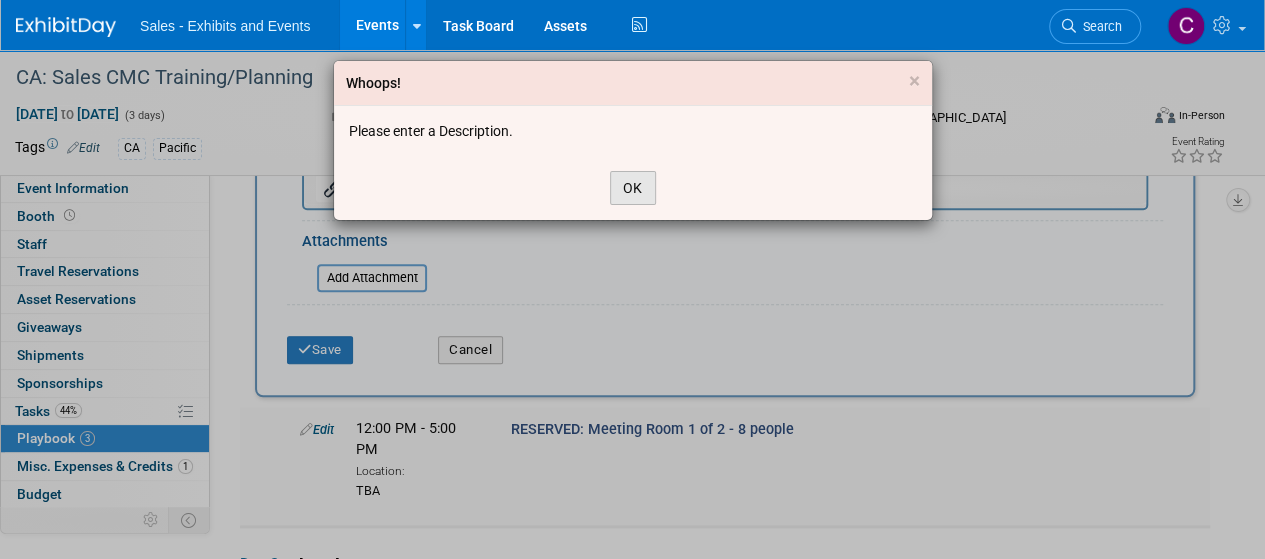 click on "OK" at bounding box center [633, 188] 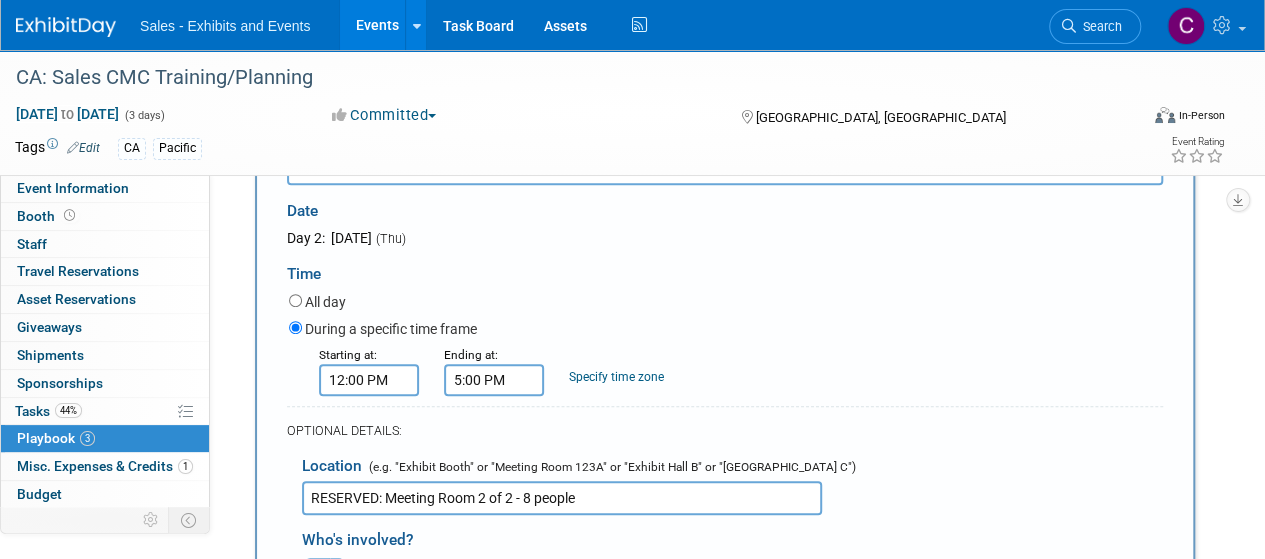scroll, scrollTop: 462, scrollLeft: 0, axis: vertical 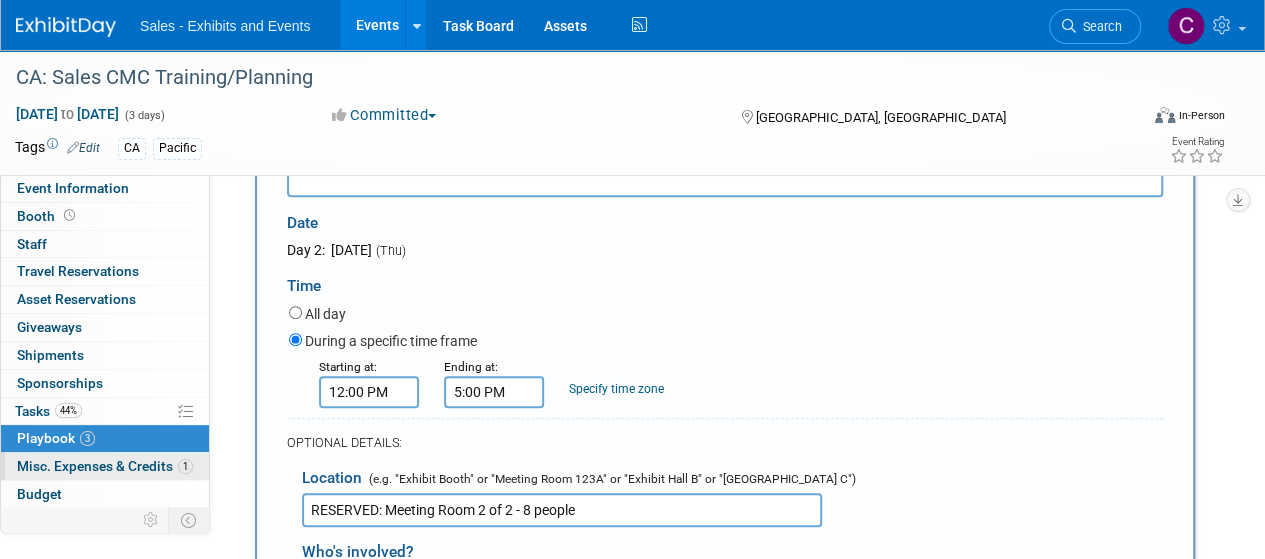 drag, startPoint x: 590, startPoint y: 510, endPoint x: 116, endPoint y: 467, distance: 475.9464 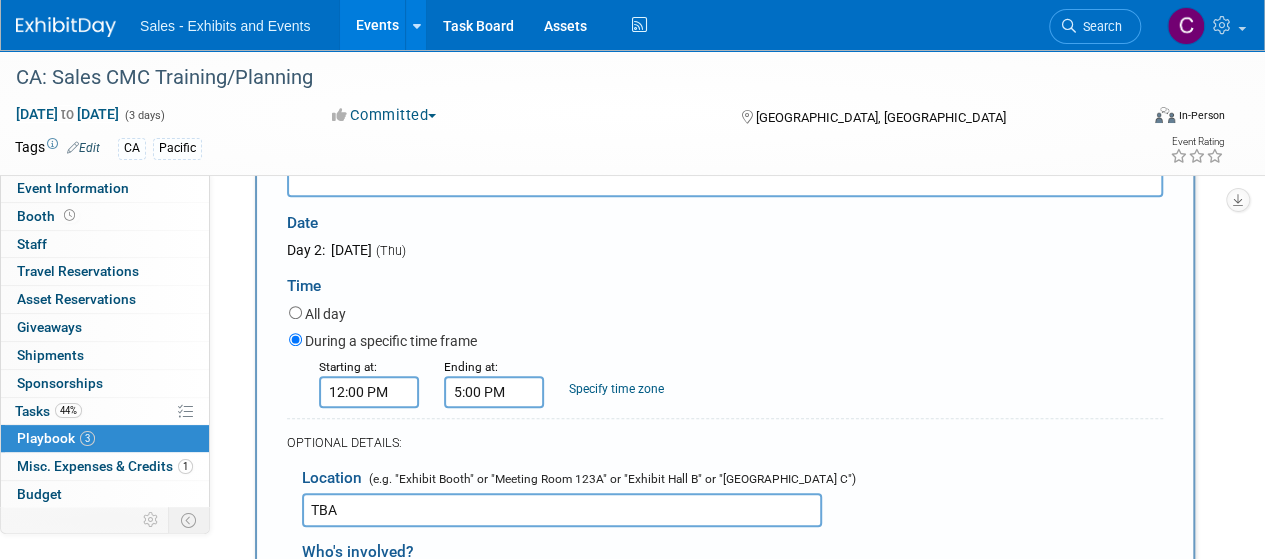 type on "TBA" 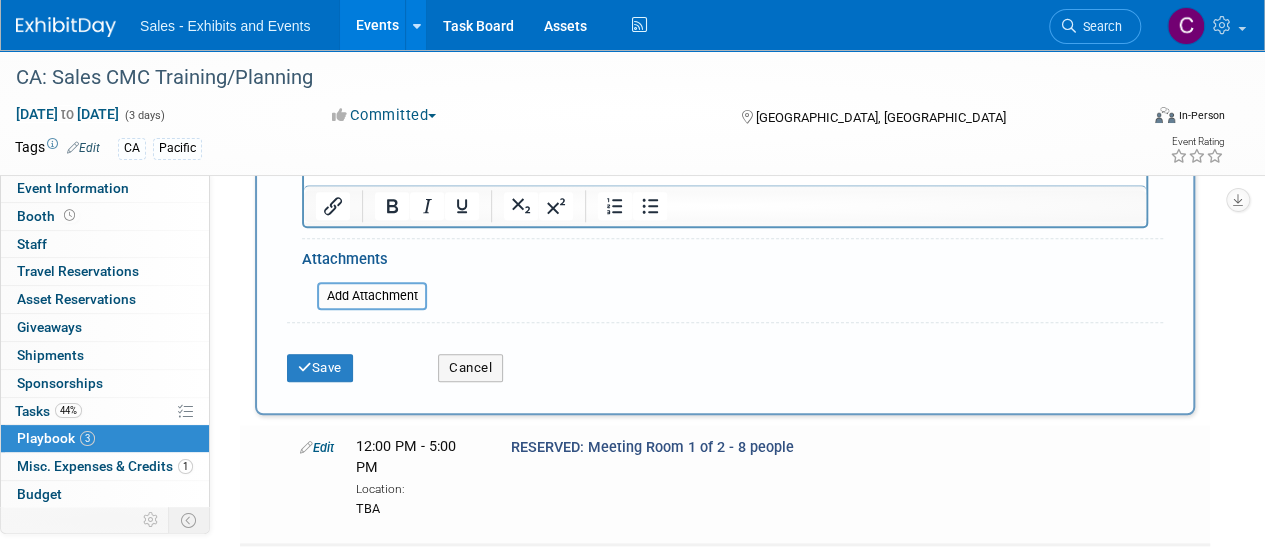 scroll, scrollTop: 1074, scrollLeft: 0, axis: vertical 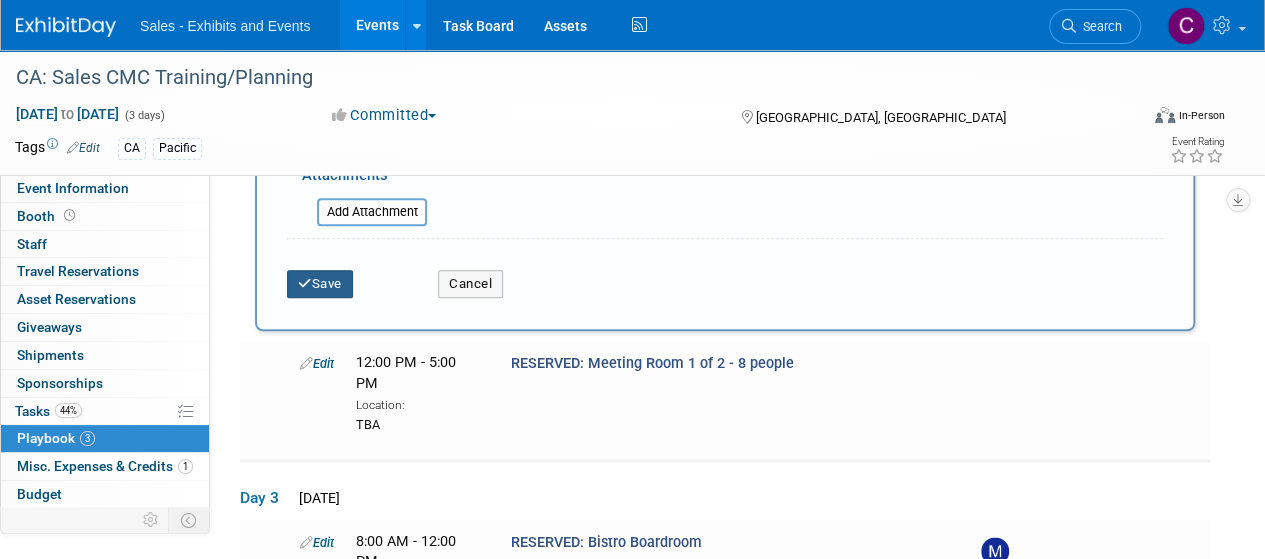 type on "RESERVED: Meeting Room 2 of 2 - 8 people" 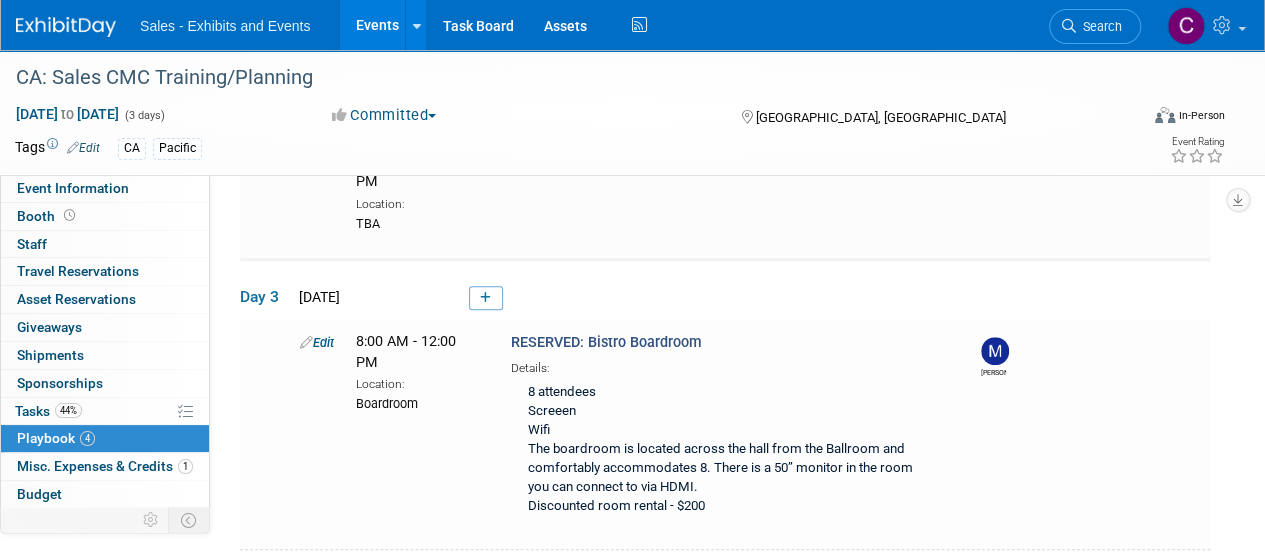 scroll, scrollTop: 533, scrollLeft: 0, axis: vertical 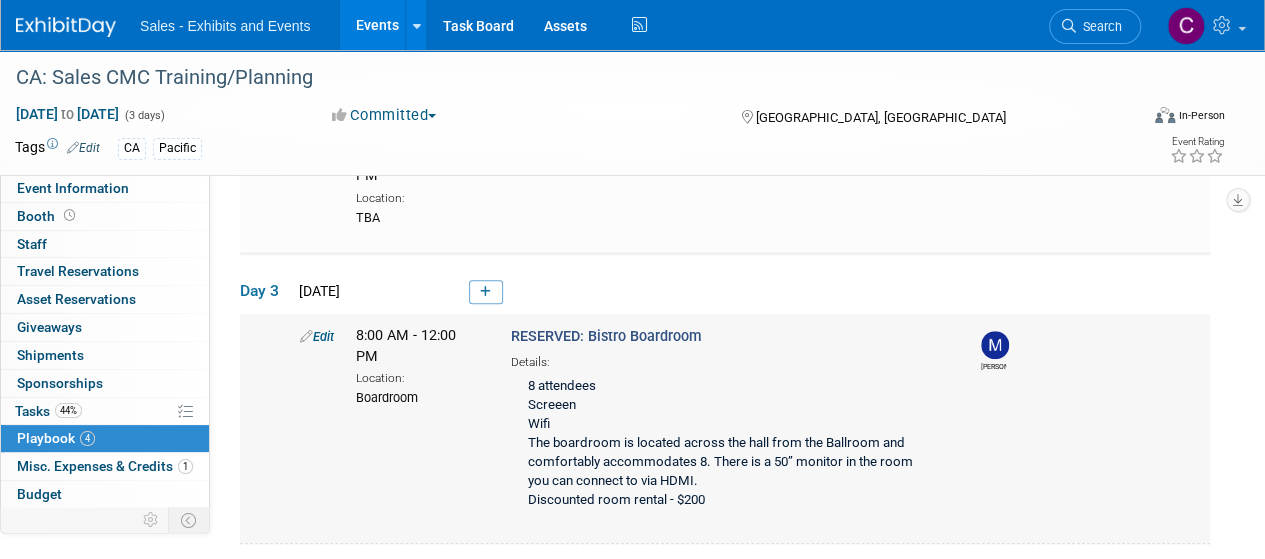click at bounding box center (306, 336) 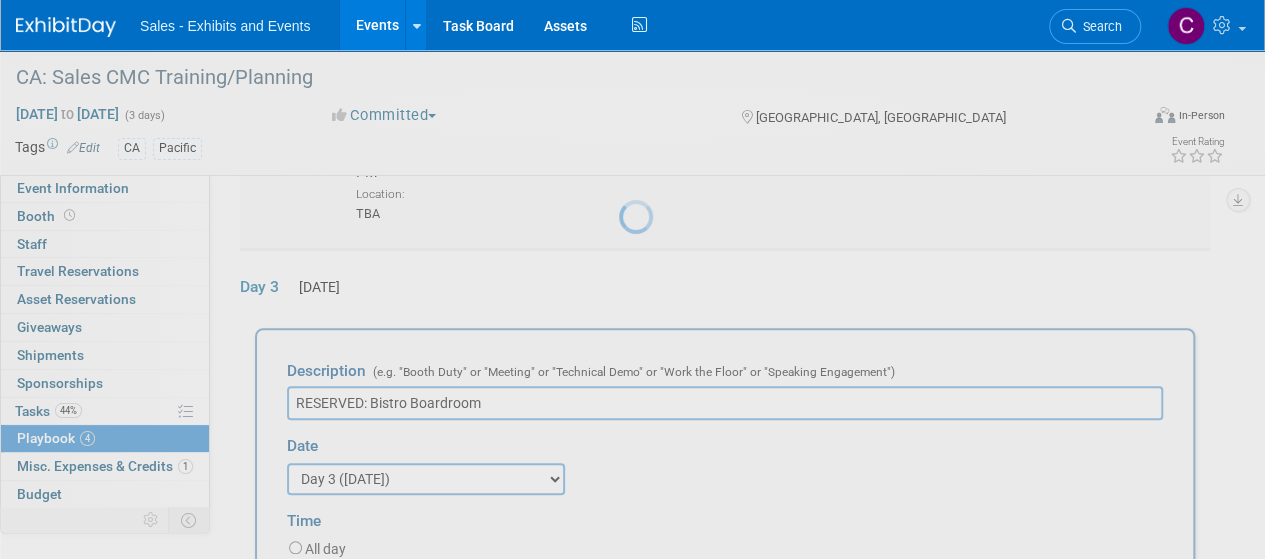 scroll, scrollTop: 573, scrollLeft: 0, axis: vertical 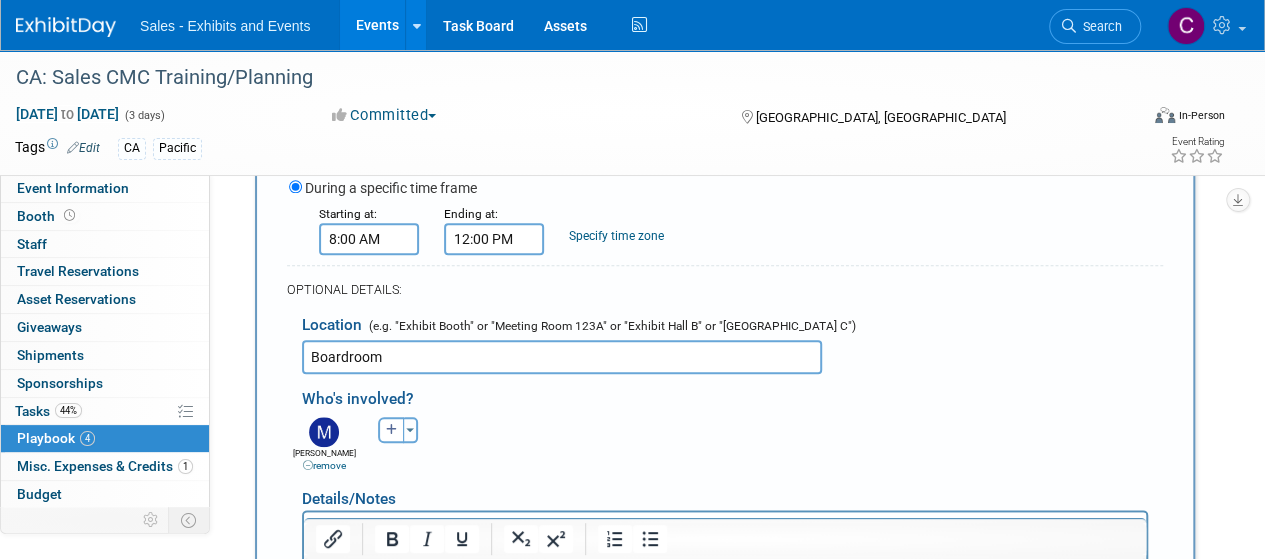 drag, startPoint x: 466, startPoint y: 319, endPoint x: 0, endPoint y: 256, distance: 470.2393 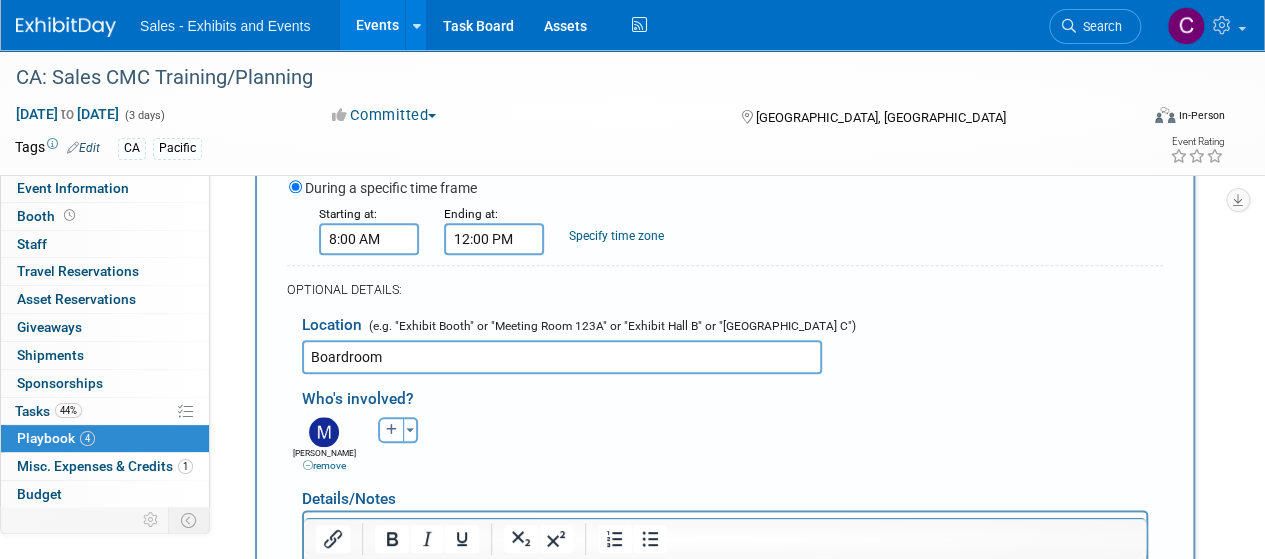 click on "Event Information
Event Info
Booth
Booth
0
Staff 0
Staff
0
Travel Reservations 0
Travel Reservations
0
Asset Reservations 0
Asset Reservations
0
Giveaways 0
Giveaways
0
Shipments 0
Shipments
0
Sponsorships 0
Sponsorships
44%
Tasks 44%
Tasks
4
Playbook 4
Playbook
1
Misc. Expenses & Credits 1
Misc. Expenses & Credits
Budget
Budget
0
ROI, Objectives & ROO 0
ROI, Objectives & ROO
1
Attachments 1
Attachments
more
more...
Event Binder (.pdf export)
Event Binder (.pdf export)
Copy/Duplicate Event
Copy/Duplicate Event
Event Settings
Event Settings
Logs
Logs
Delete Event
Delete Event
Territory Name:
Atlantic
Southeast
Central
Southwest
Pacific
Mountain
National
Strategic Partnerships" at bounding box center (632, 34) 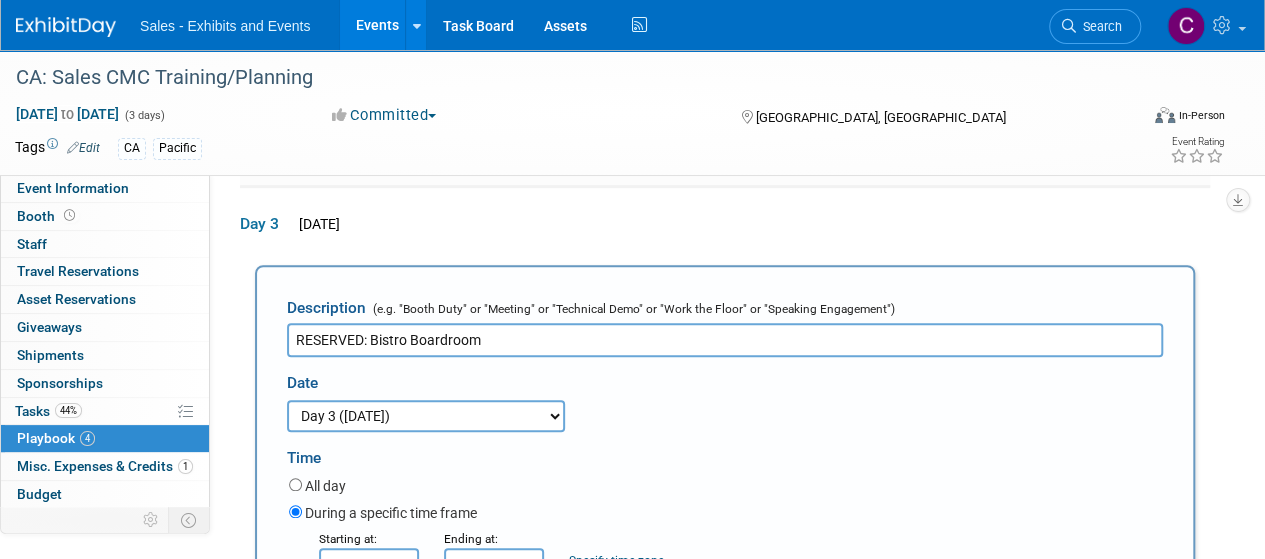 scroll, scrollTop: 581, scrollLeft: 0, axis: vertical 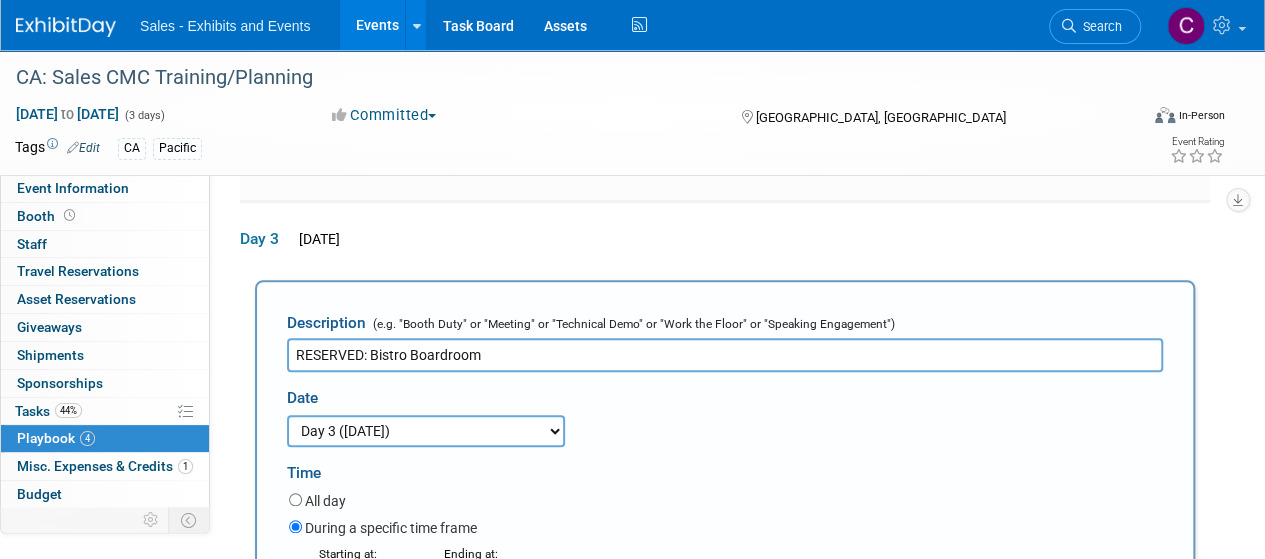 type on "TBA" 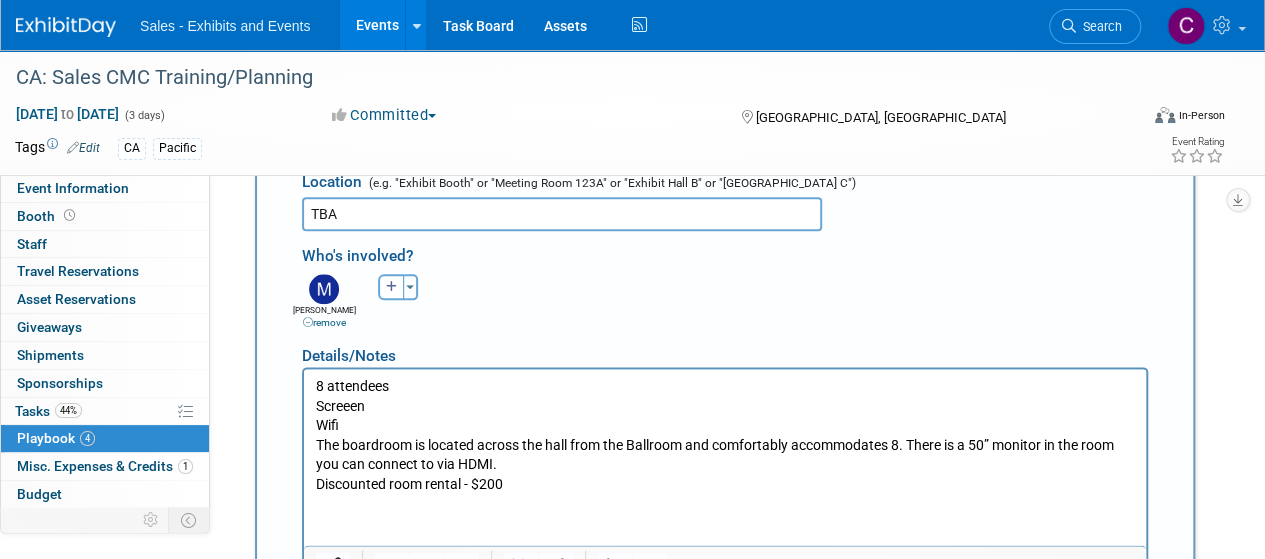scroll, scrollTop: 1066, scrollLeft: 0, axis: vertical 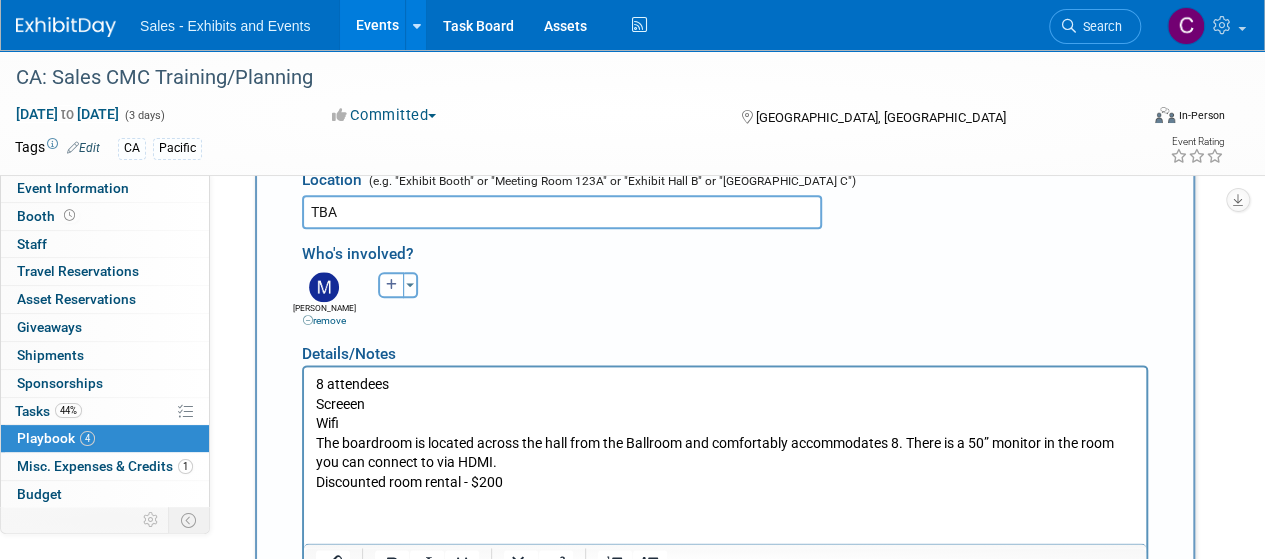 type on "RESERVED: Meeting Space for 20" 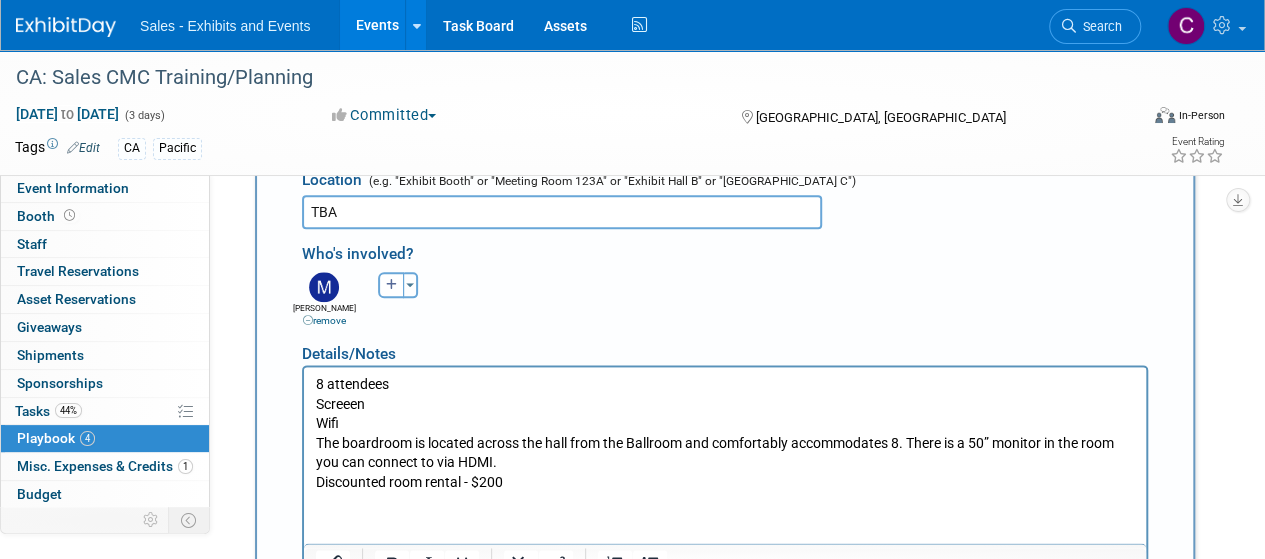 drag, startPoint x: 320, startPoint y: 383, endPoint x: 302, endPoint y: 378, distance: 18.681541 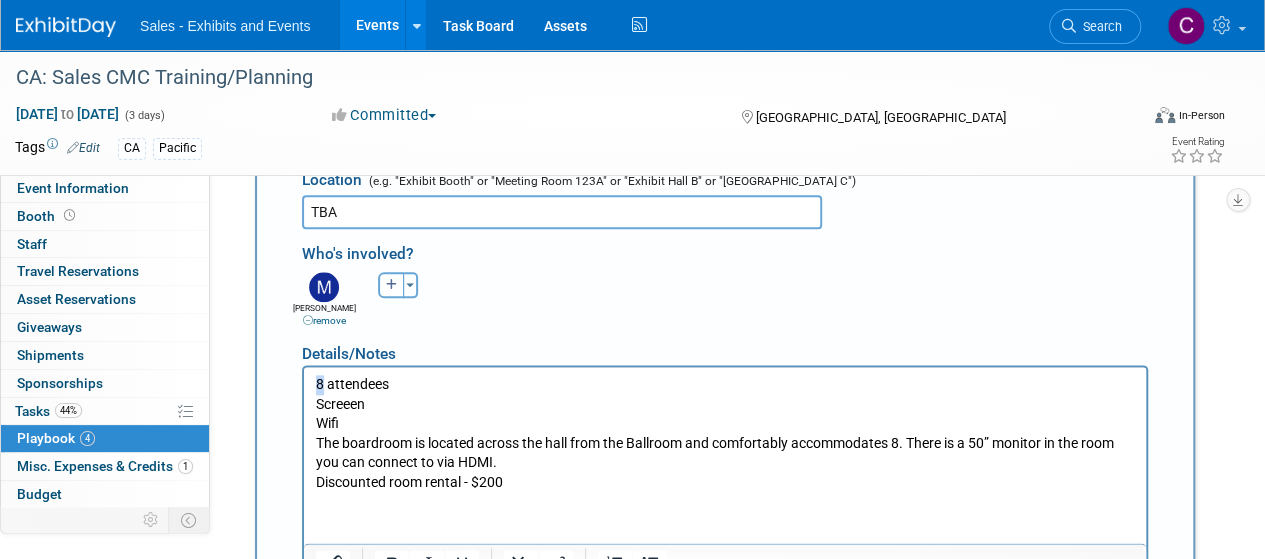 type 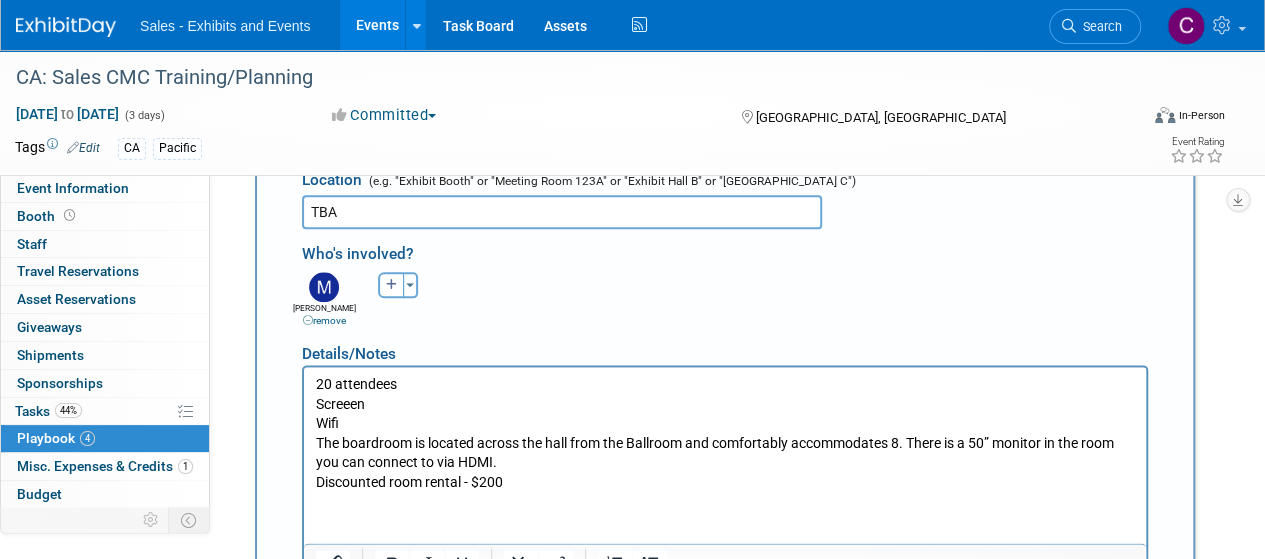 drag, startPoint x: 321, startPoint y: 433, endPoint x: 525, endPoint y: 472, distance: 207.69449 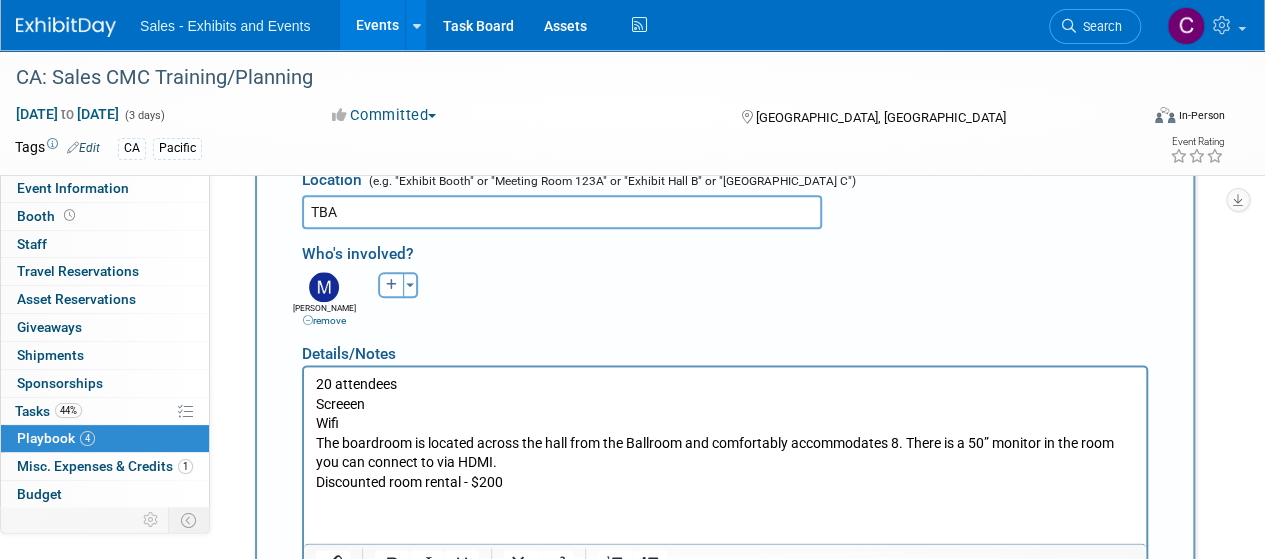 click on "20 attendees Screeen Wifi  The boardroom is located across the hall from the Ballroom and comfortably accommodates 8. There is a 50” monitor in the room you can connect to via HDMI. Discounted room rental - $200" at bounding box center (725, 434) 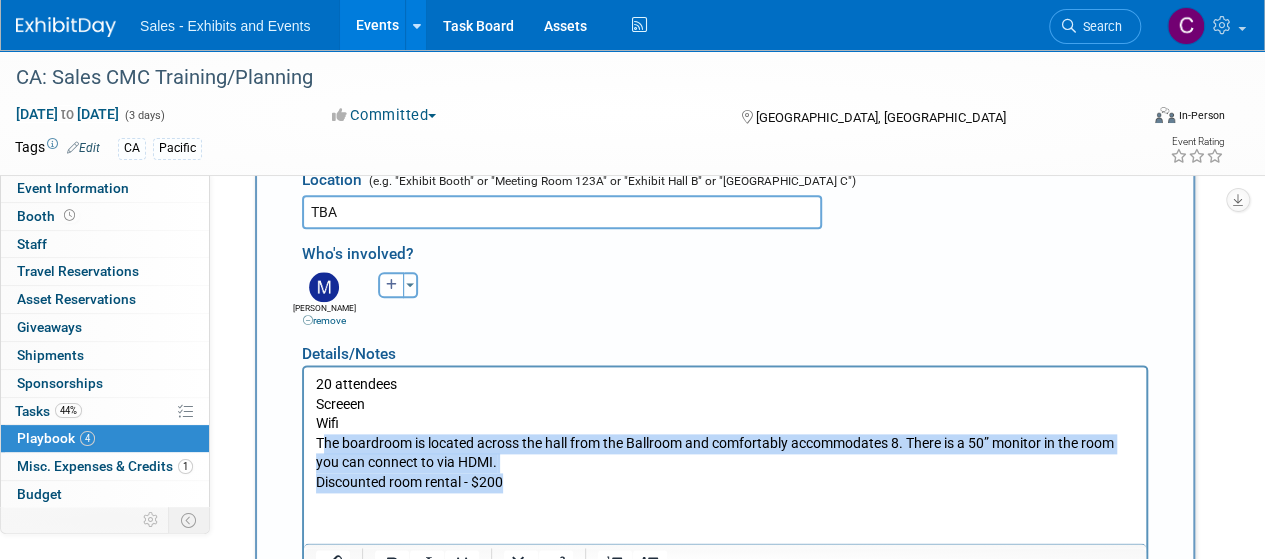 drag, startPoint x: 318, startPoint y: 443, endPoint x: 516, endPoint y: 488, distance: 203.04926 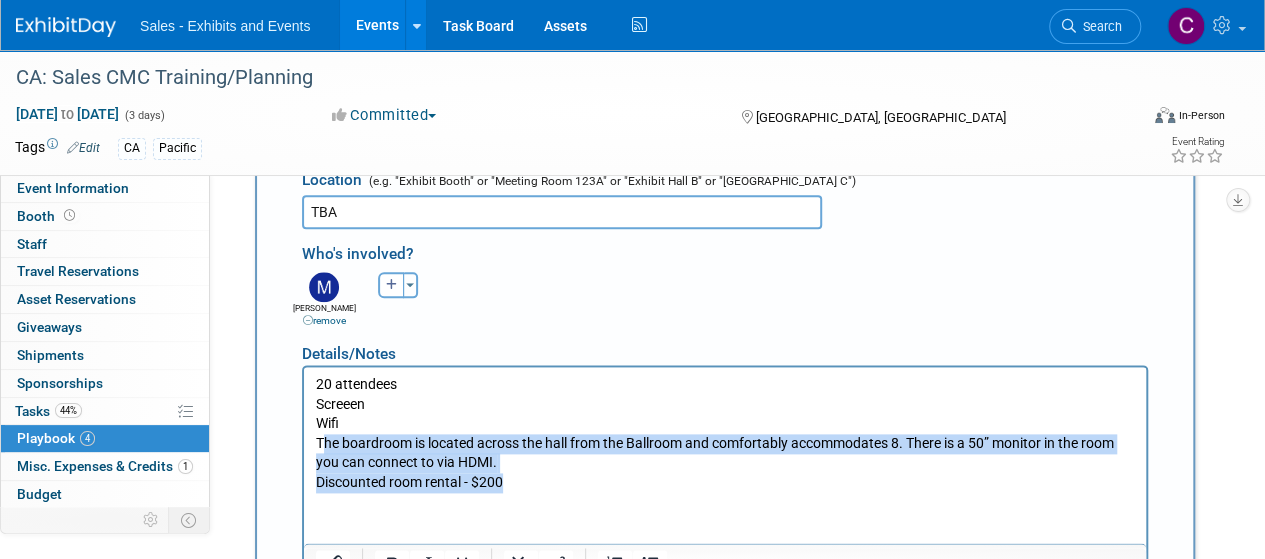click on "20 attendees Screeen Wifi  The boardroom is located across the hall from the Ballroom and comfortably accommodates 8. There is a 50” monitor in the room you can connect to via HDMI. Discounted room rental - $200" at bounding box center [725, 434] 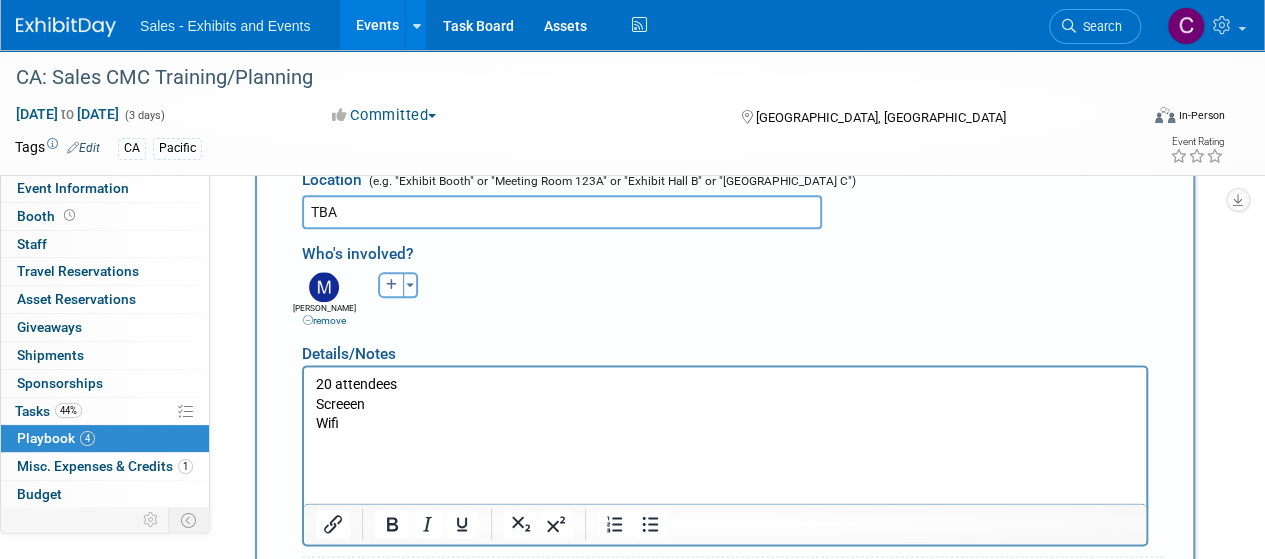 click on "20 attendees Screeen Wifi" at bounding box center [725, 414] 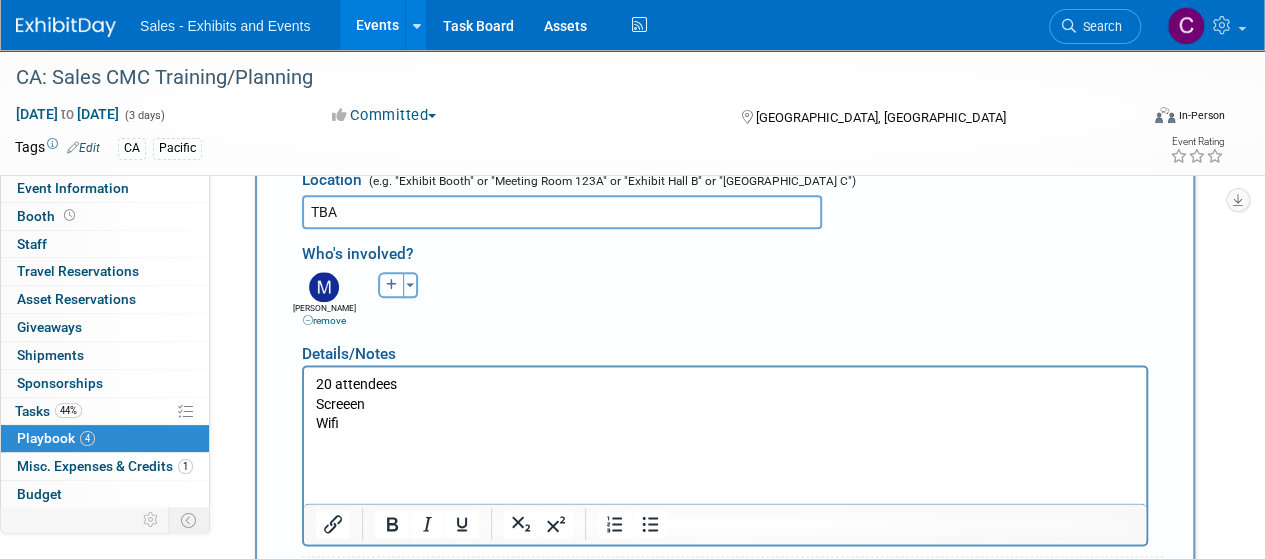 click on "20 attendees Screeen Wifi" at bounding box center [725, 414] 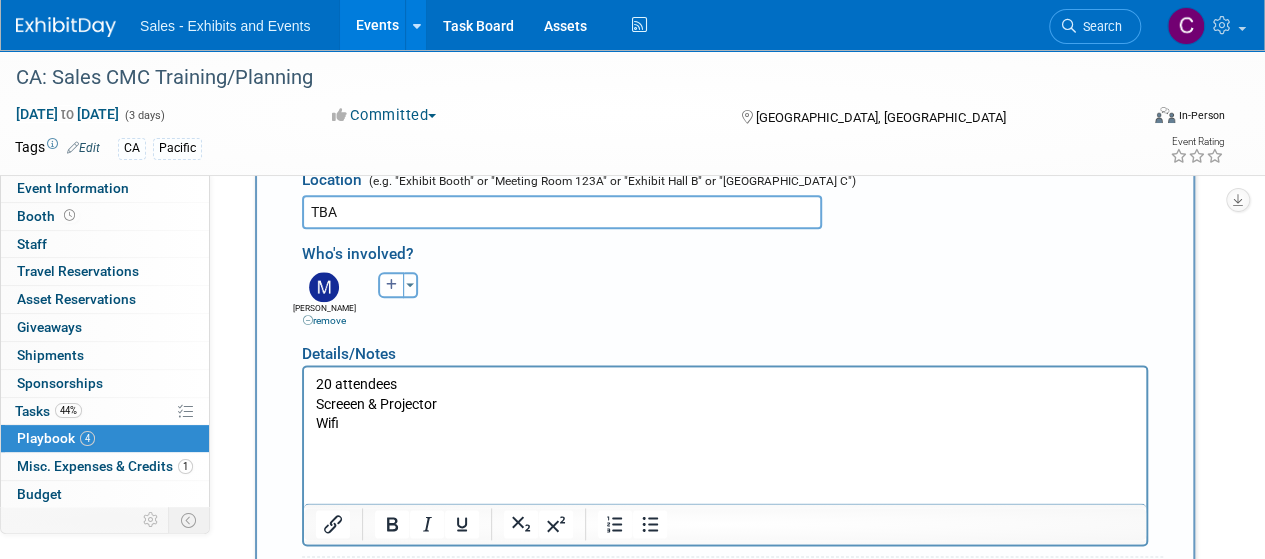 scroll, scrollTop: 1196, scrollLeft: 0, axis: vertical 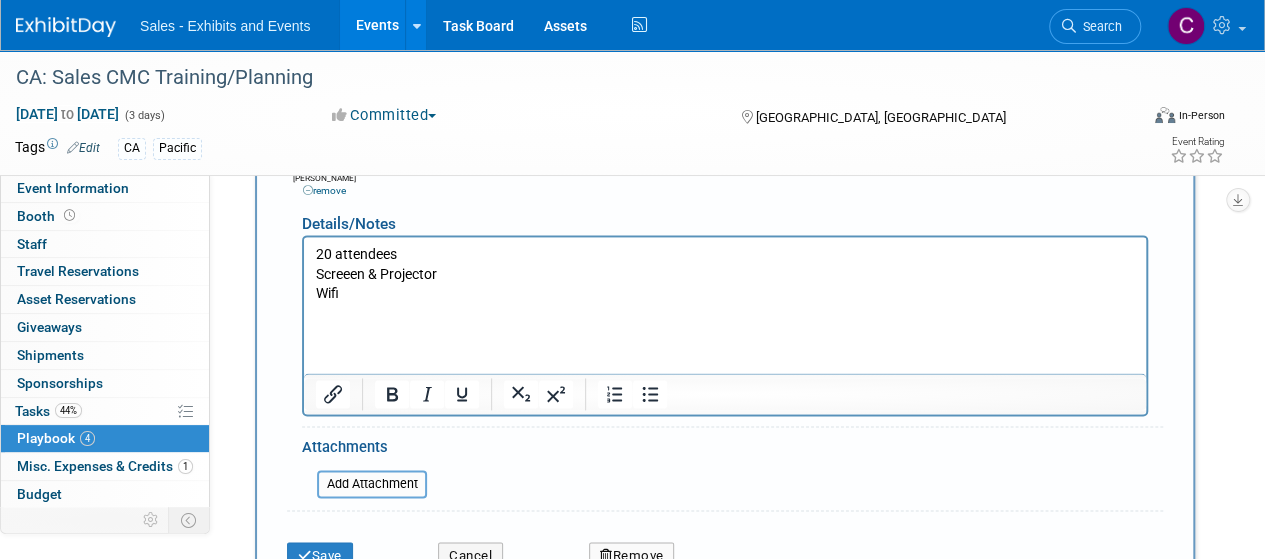 click on "Save
Cancel
Remove" at bounding box center (725, 549) 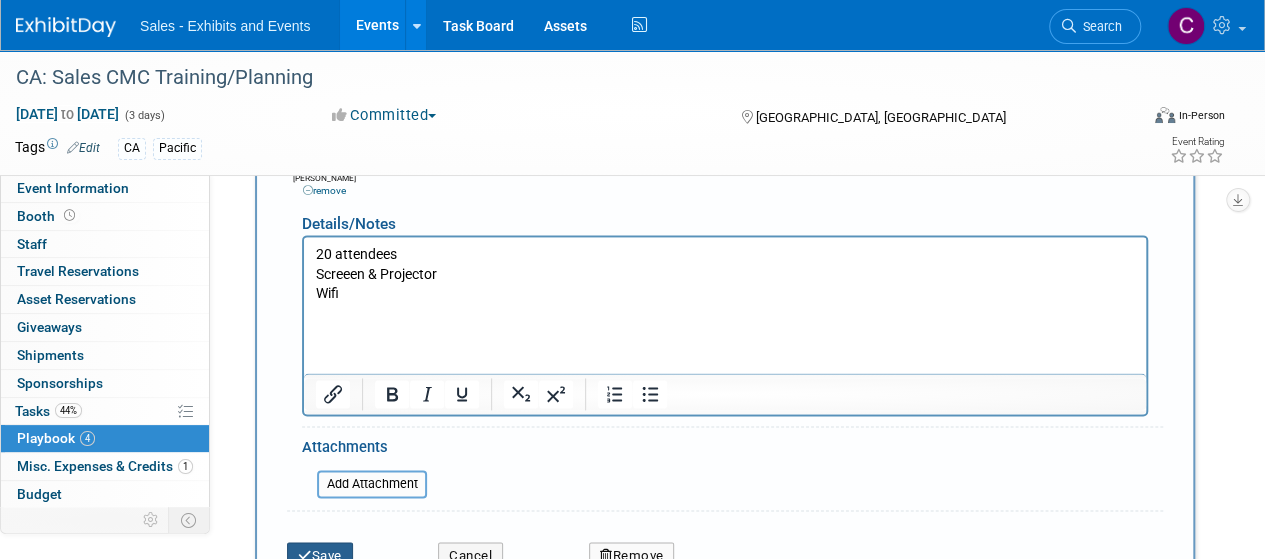 click on "Save" at bounding box center [320, 556] 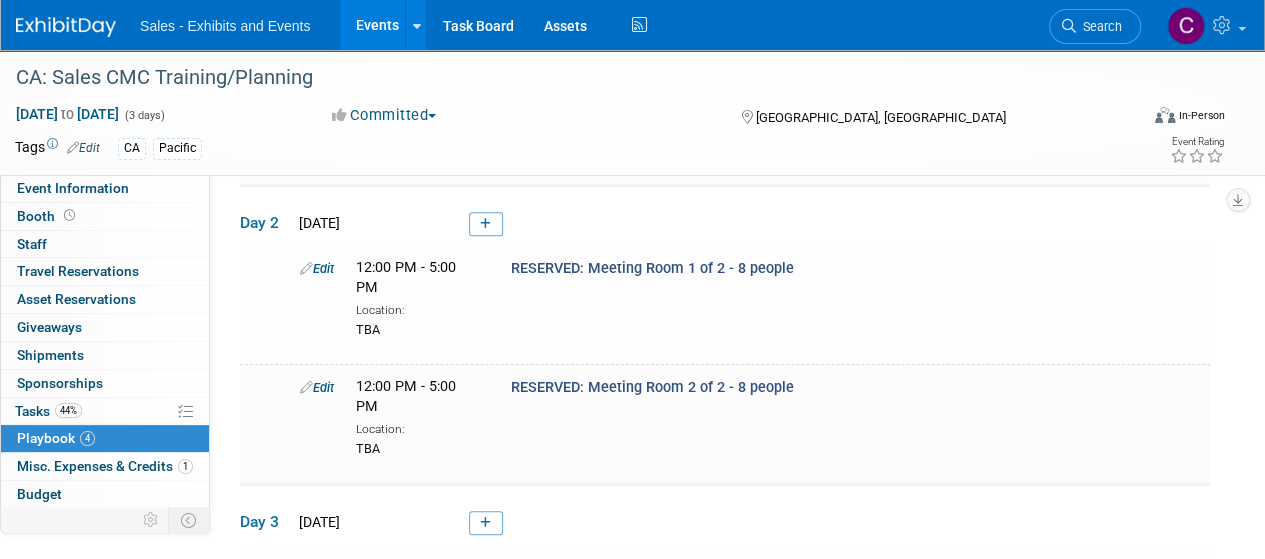 scroll, scrollTop: 187, scrollLeft: 0, axis: vertical 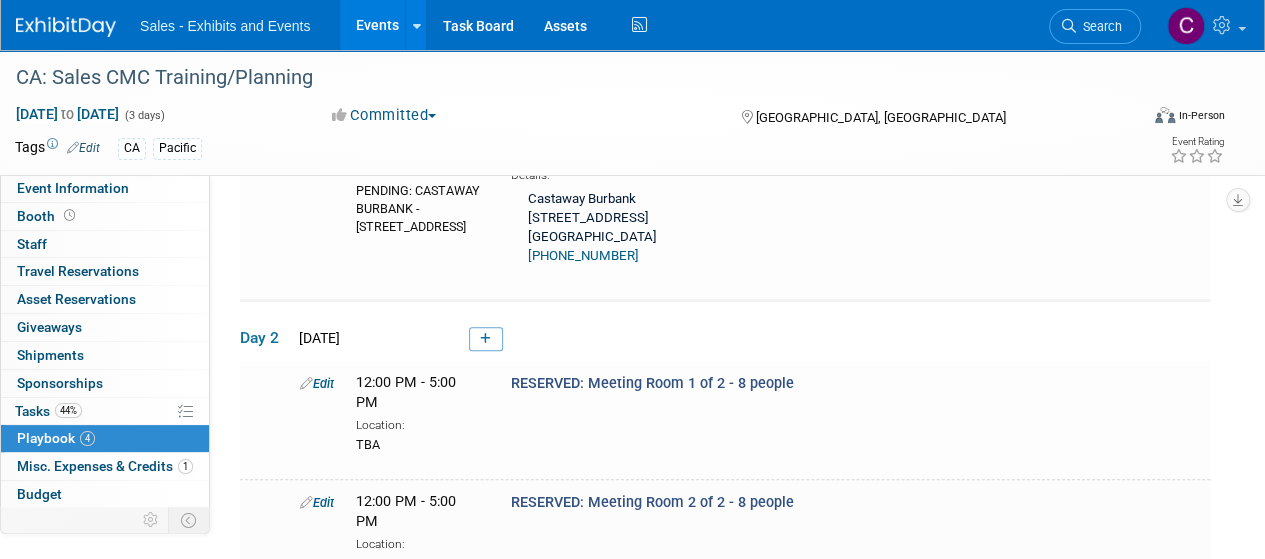 click on "Events" at bounding box center (376, 25) 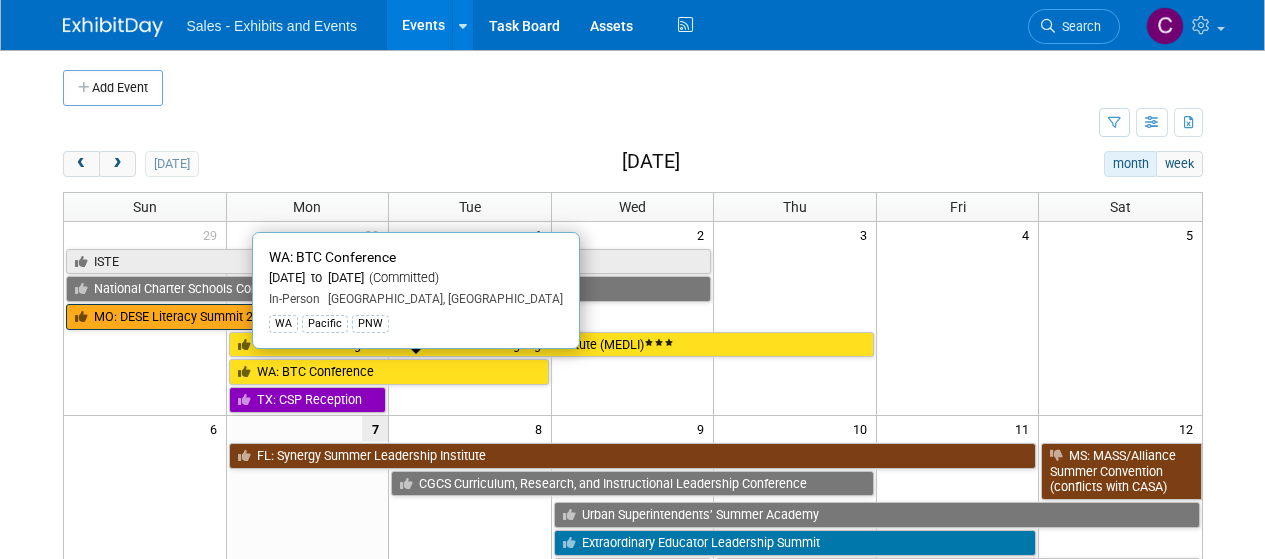scroll, scrollTop: 0, scrollLeft: 0, axis: both 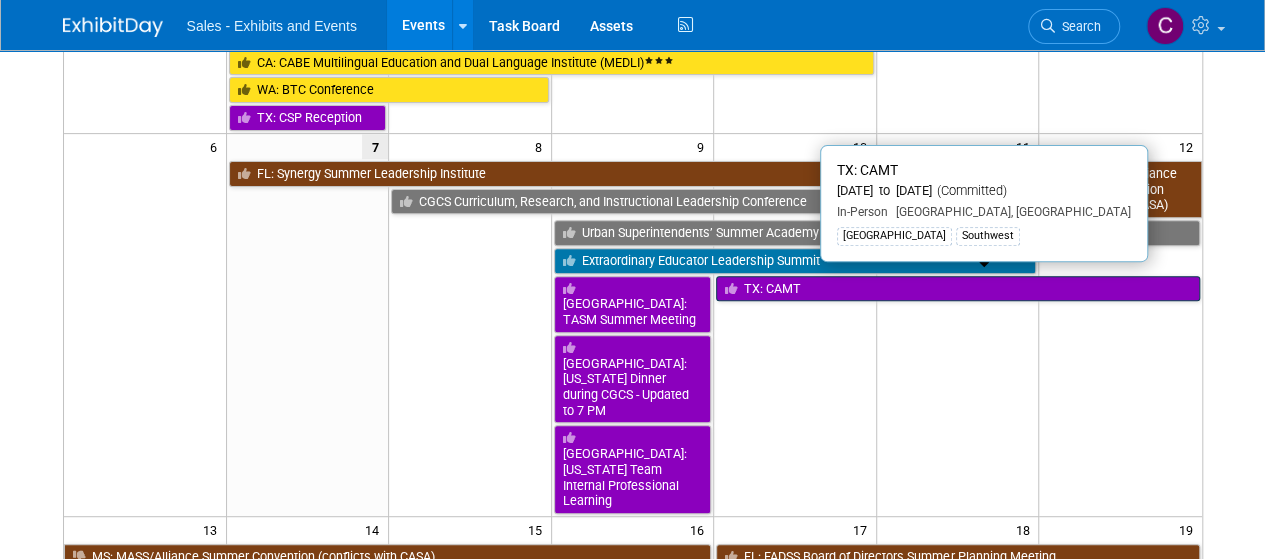 click on "TX: CAMT" at bounding box center (957, 289) 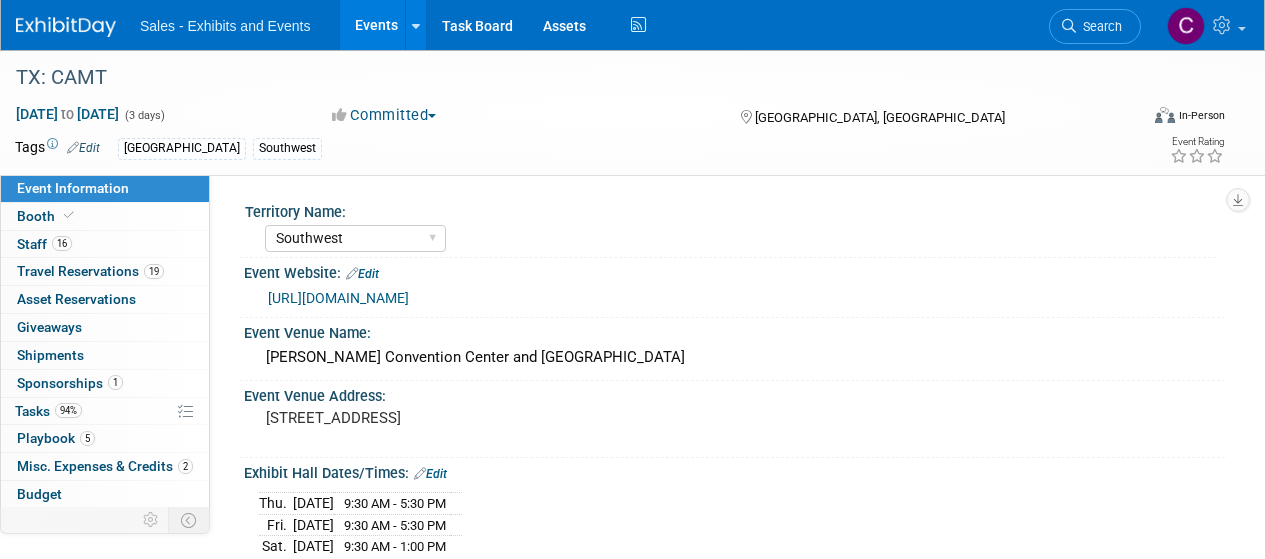 select on "Southwest" 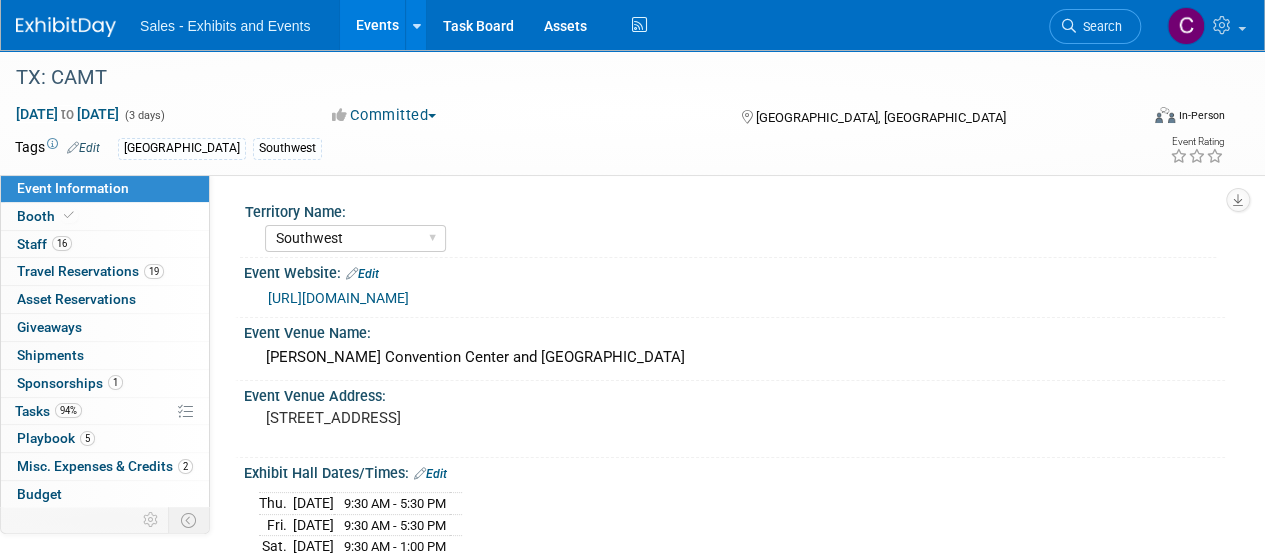 scroll, scrollTop: 0, scrollLeft: 0, axis: both 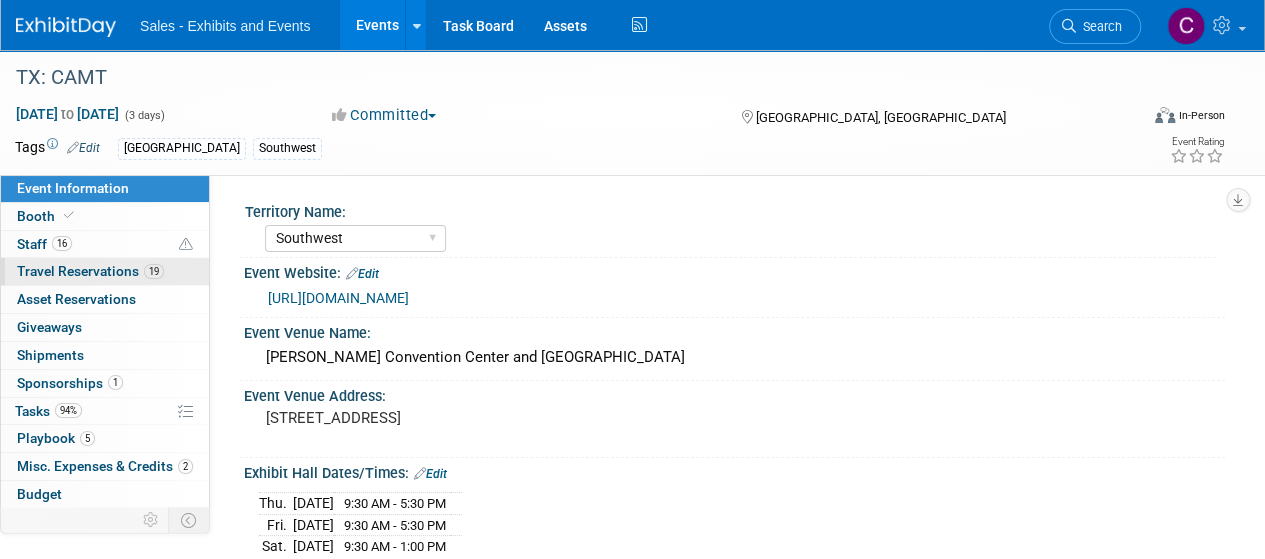 click on "Travel Reservations 19" at bounding box center (90, 271) 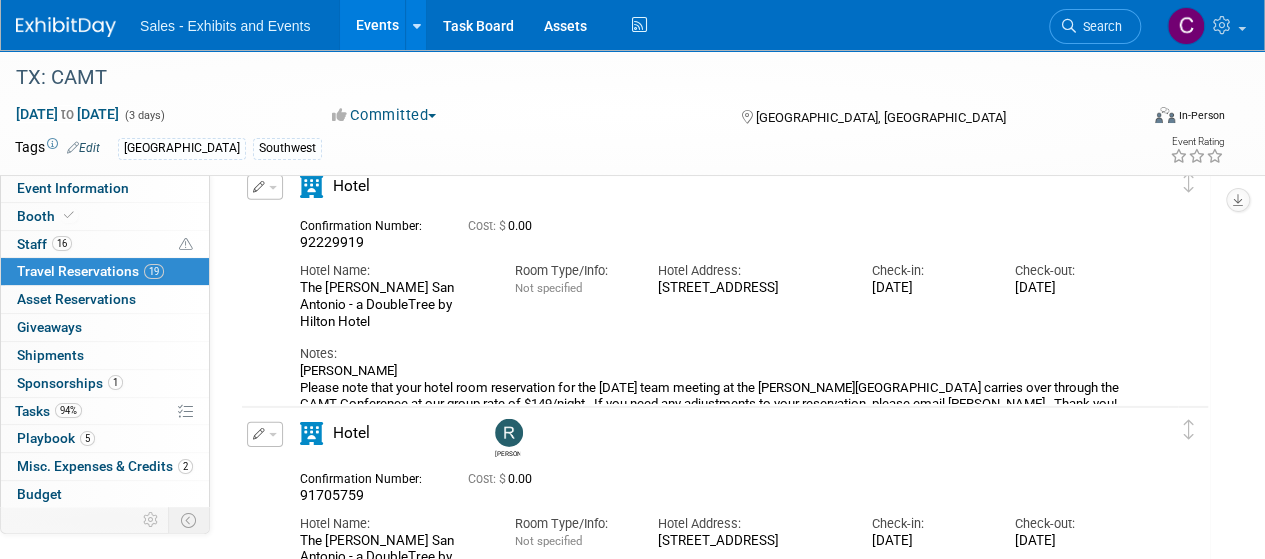 scroll, scrollTop: 3374, scrollLeft: 0, axis: vertical 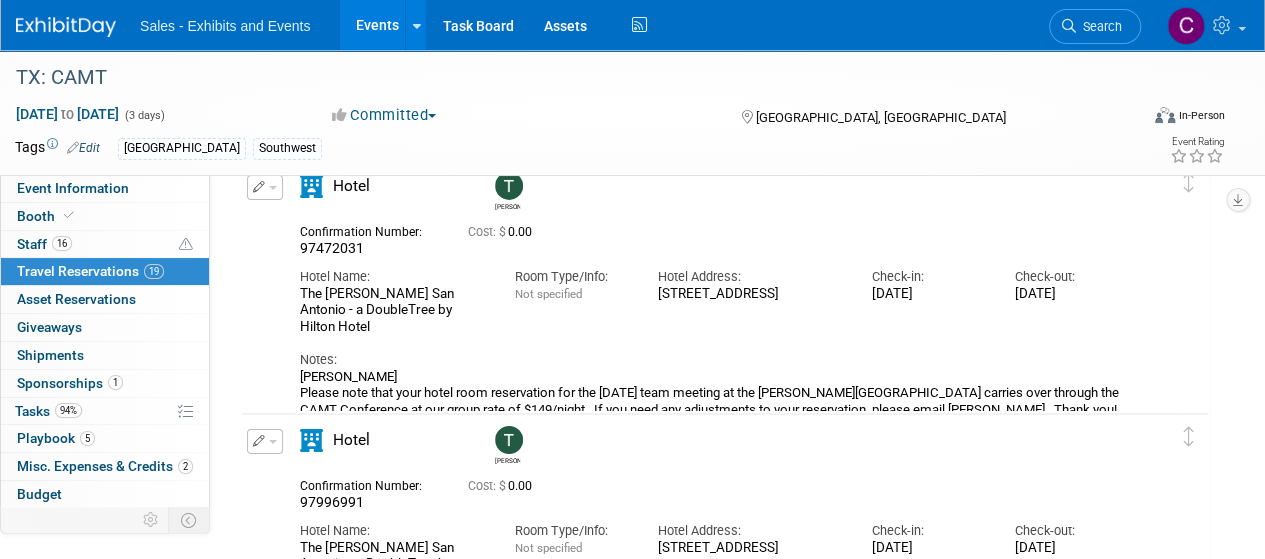 click at bounding box center (265, 187) 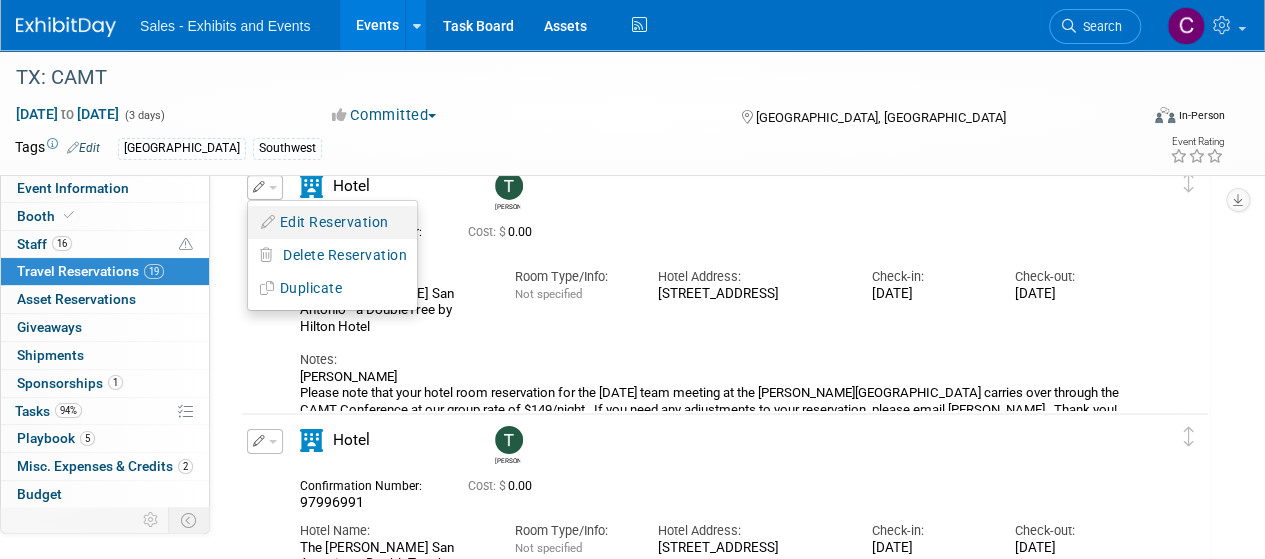 click on "Edit Reservation" at bounding box center [332, 222] 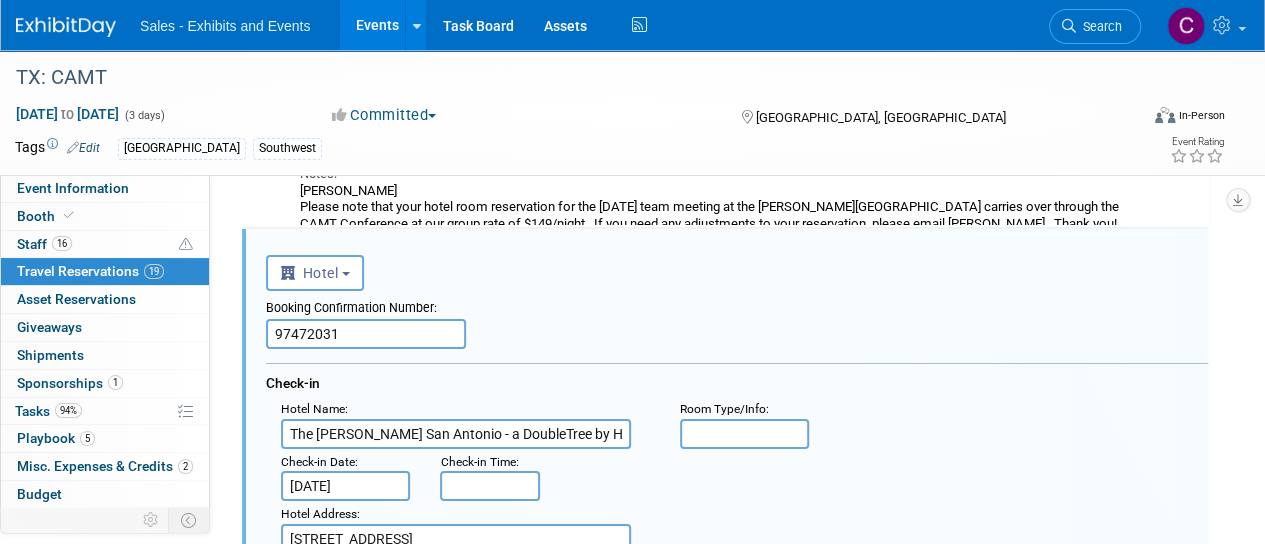 scroll, scrollTop: 0, scrollLeft: 0, axis: both 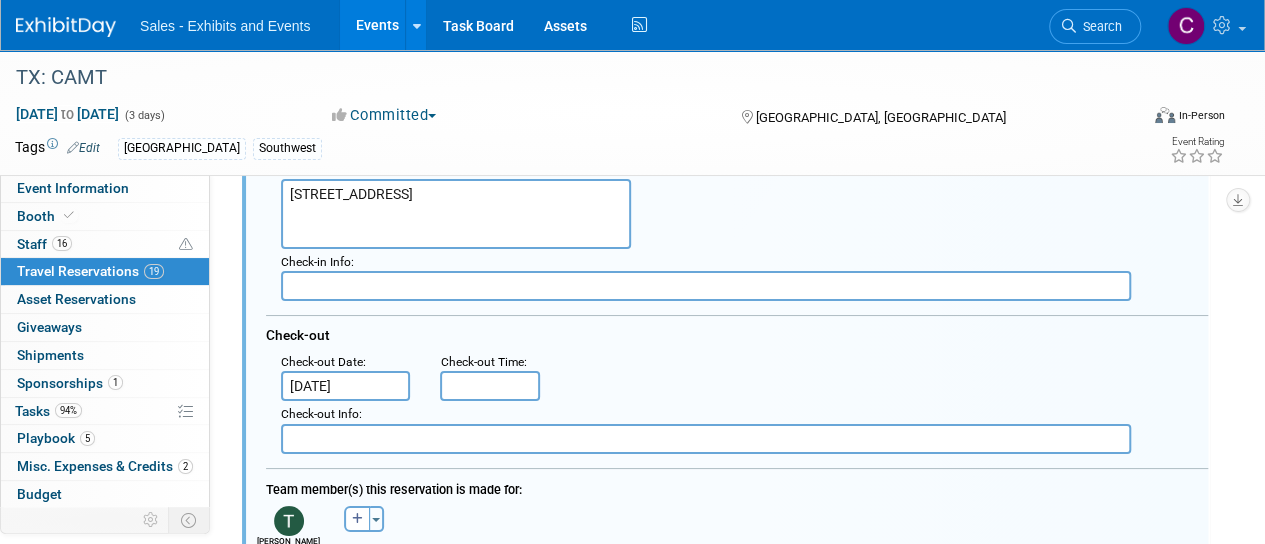 click on "Jul 13, 2025" at bounding box center (345, 386) 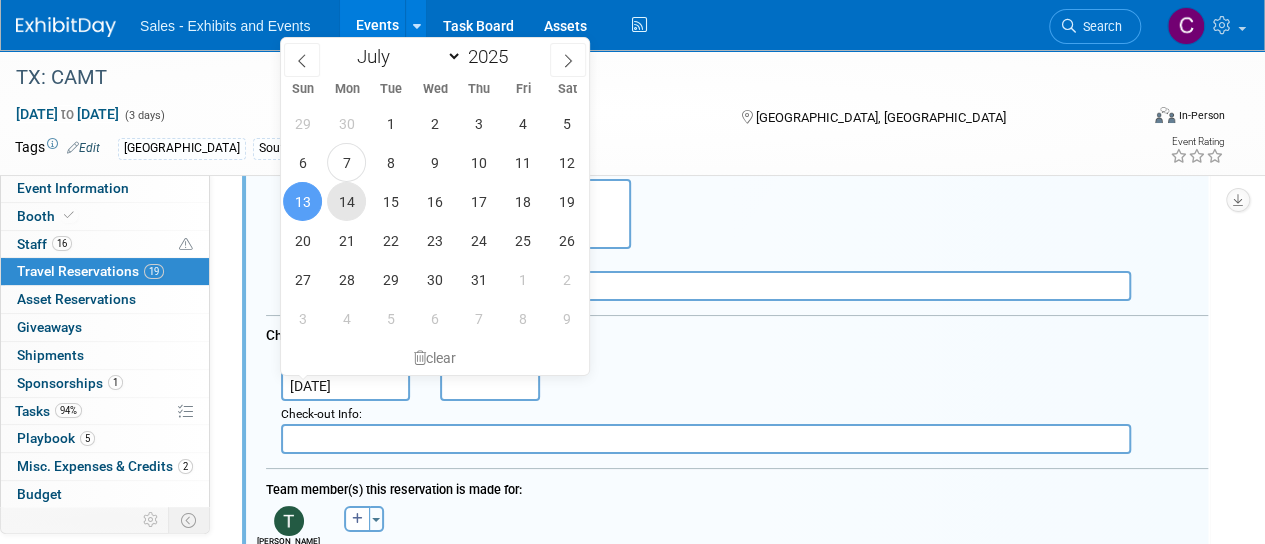click on "14" at bounding box center (346, 201) 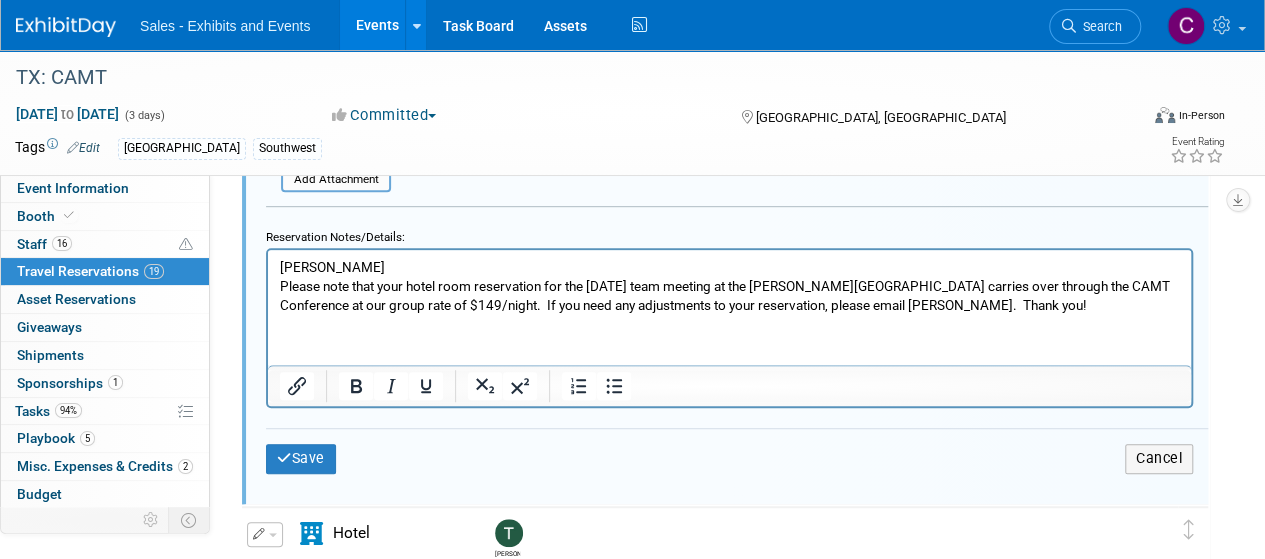 scroll, scrollTop: 4278, scrollLeft: 0, axis: vertical 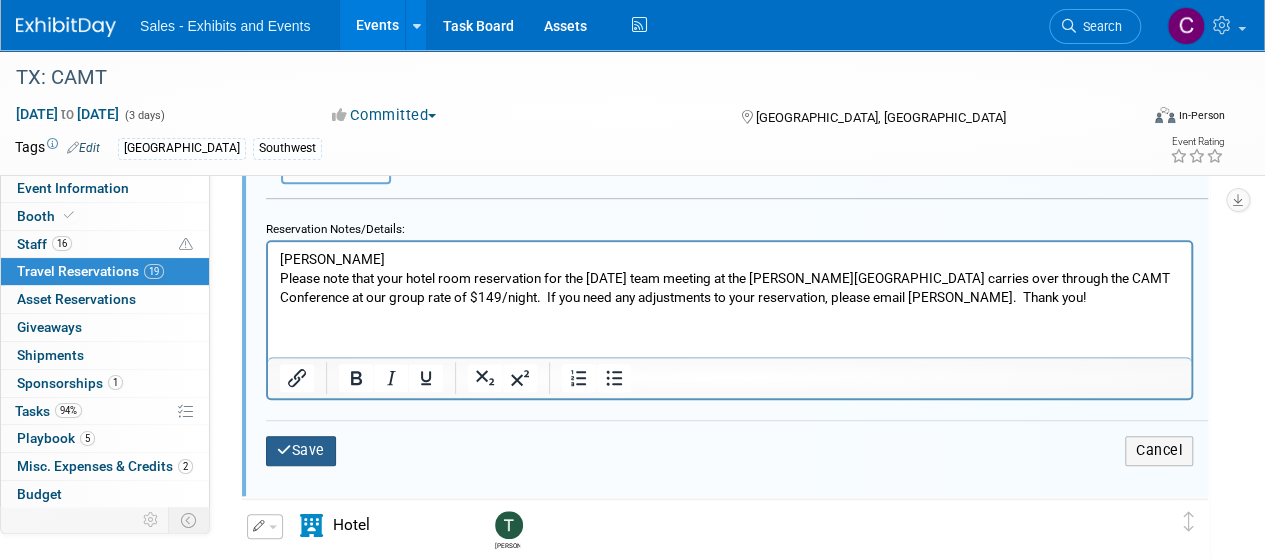 click on "Save" at bounding box center [301, 450] 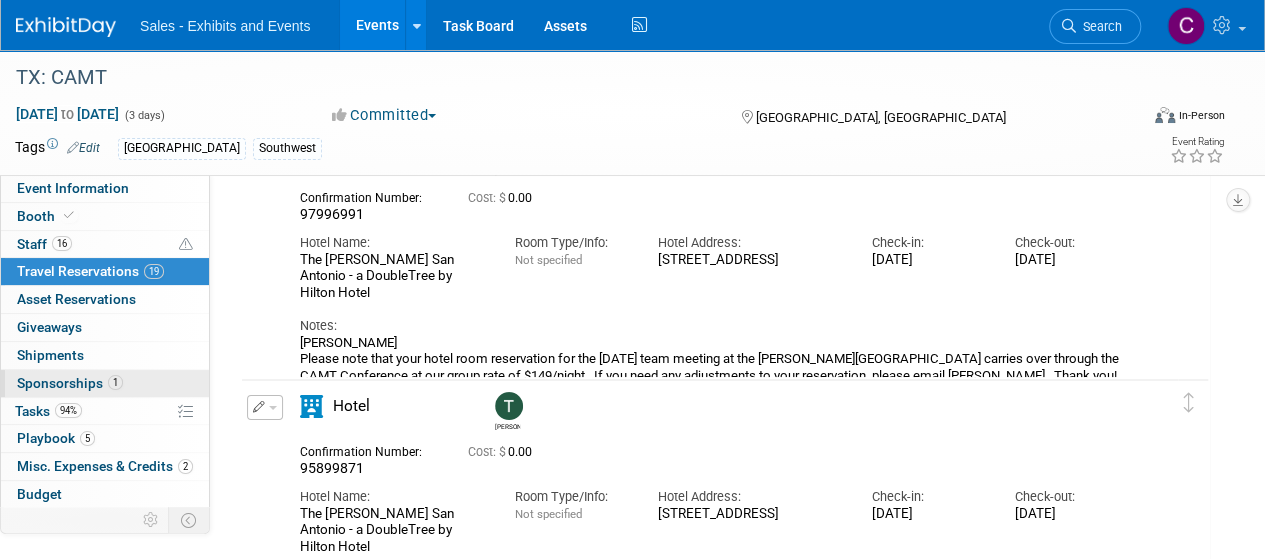 scroll, scrollTop: 3313, scrollLeft: 0, axis: vertical 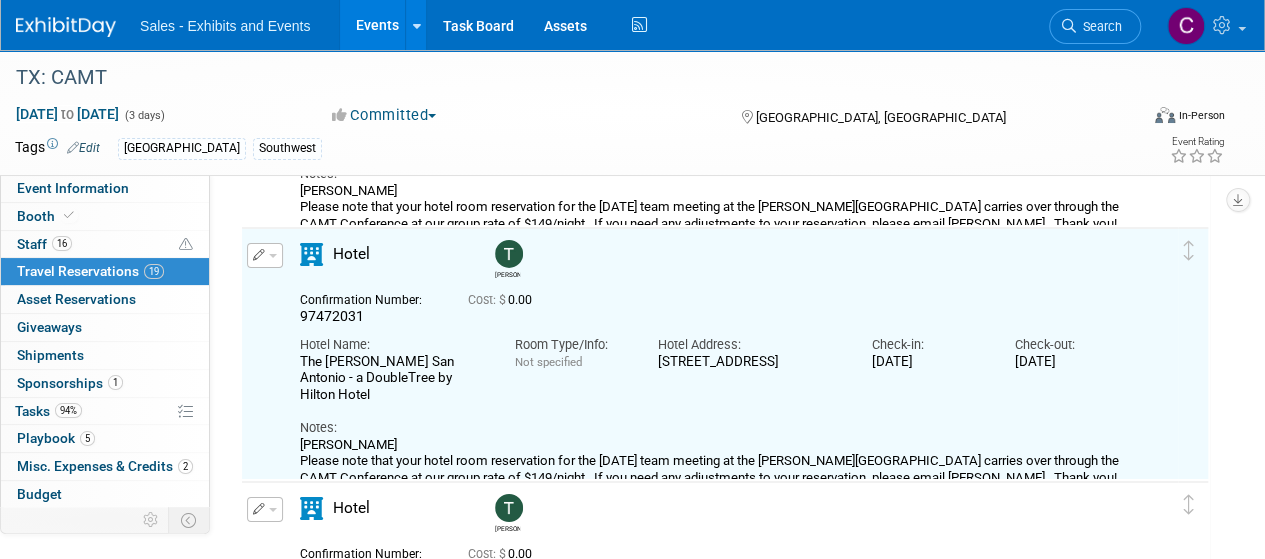 click on "Events" at bounding box center (376, 25) 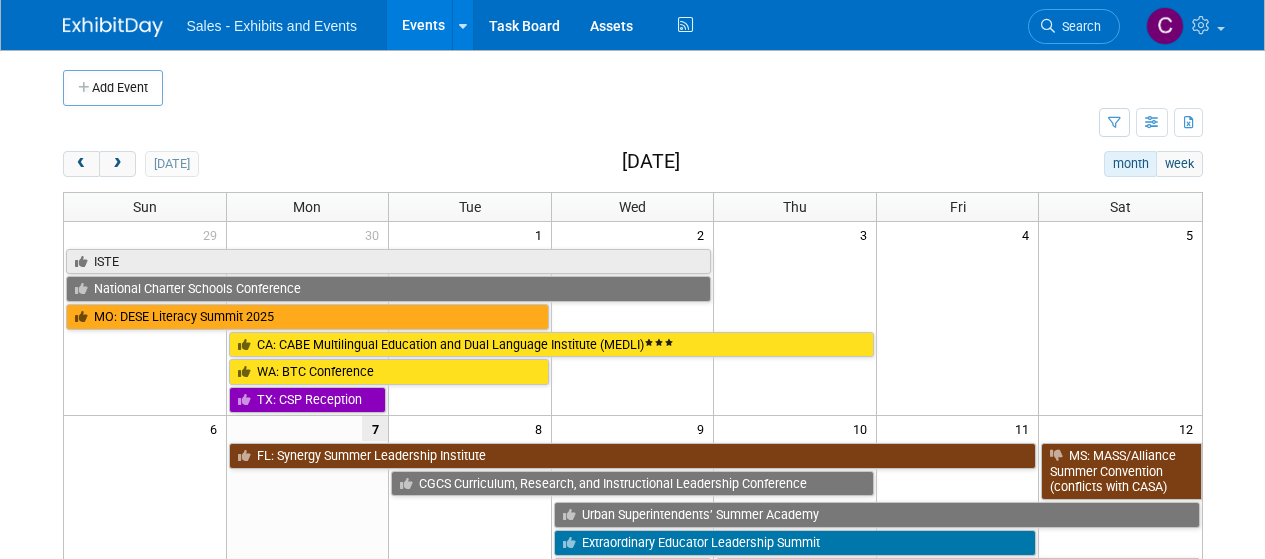 scroll, scrollTop: 0, scrollLeft: 0, axis: both 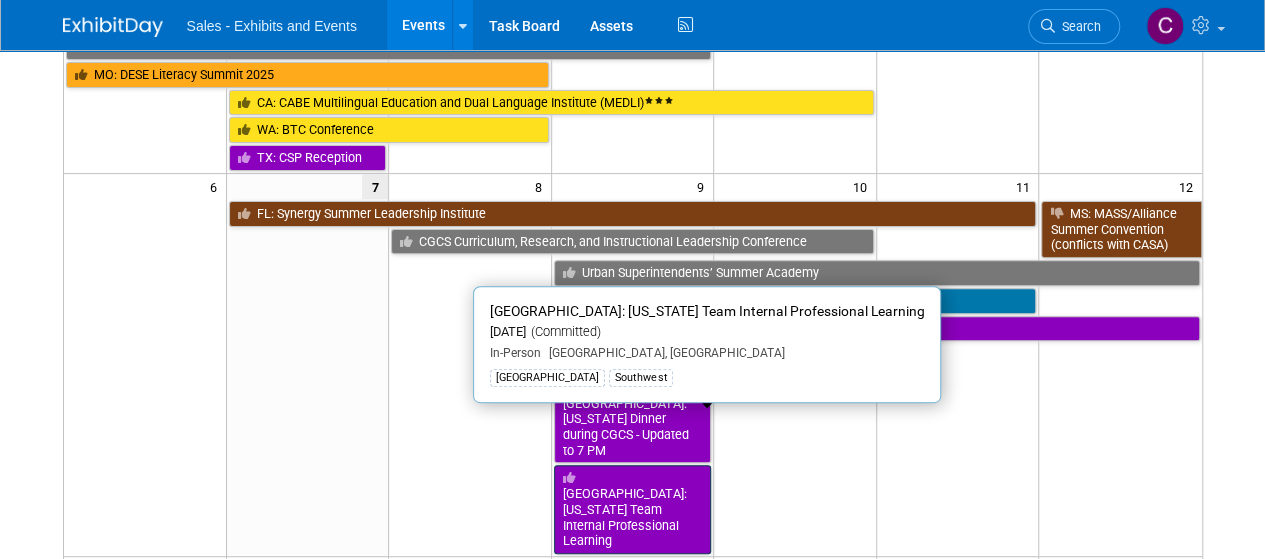 click on "[GEOGRAPHIC_DATA]: [US_STATE] Team Internal Professional Learning" at bounding box center (633, 509) 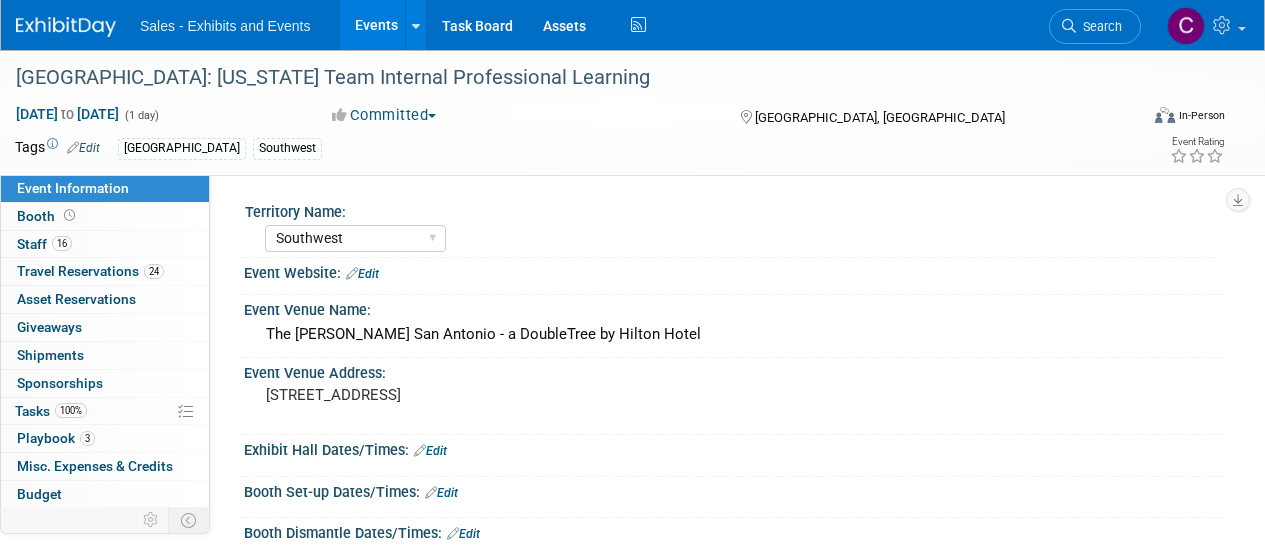 select on "Southwest" 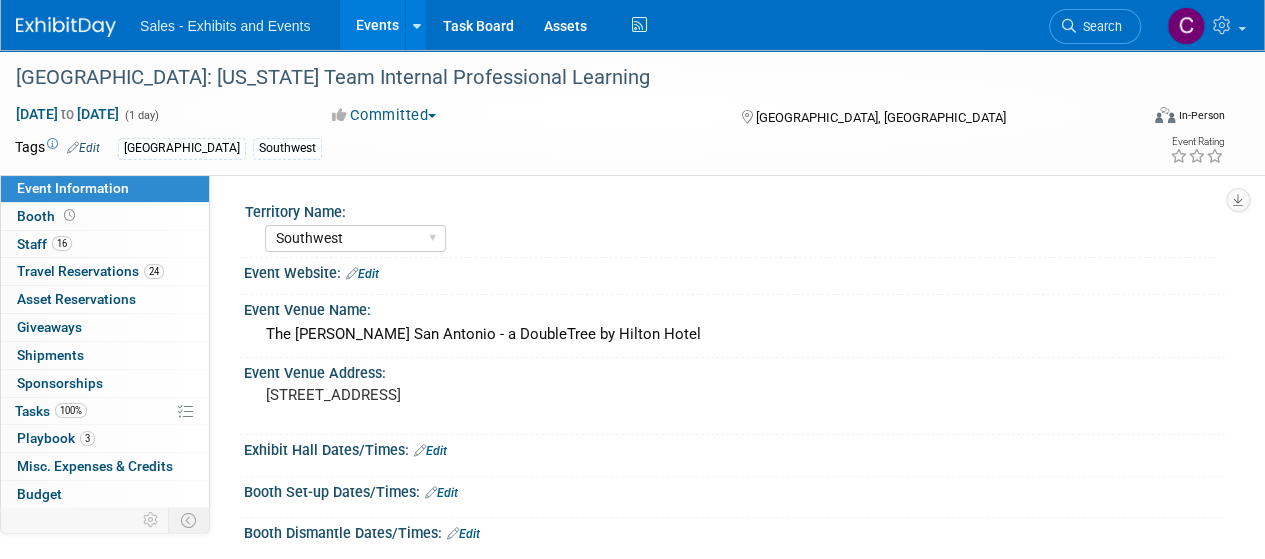 scroll, scrollTop: 0, scrollLeft: 0, axis: both 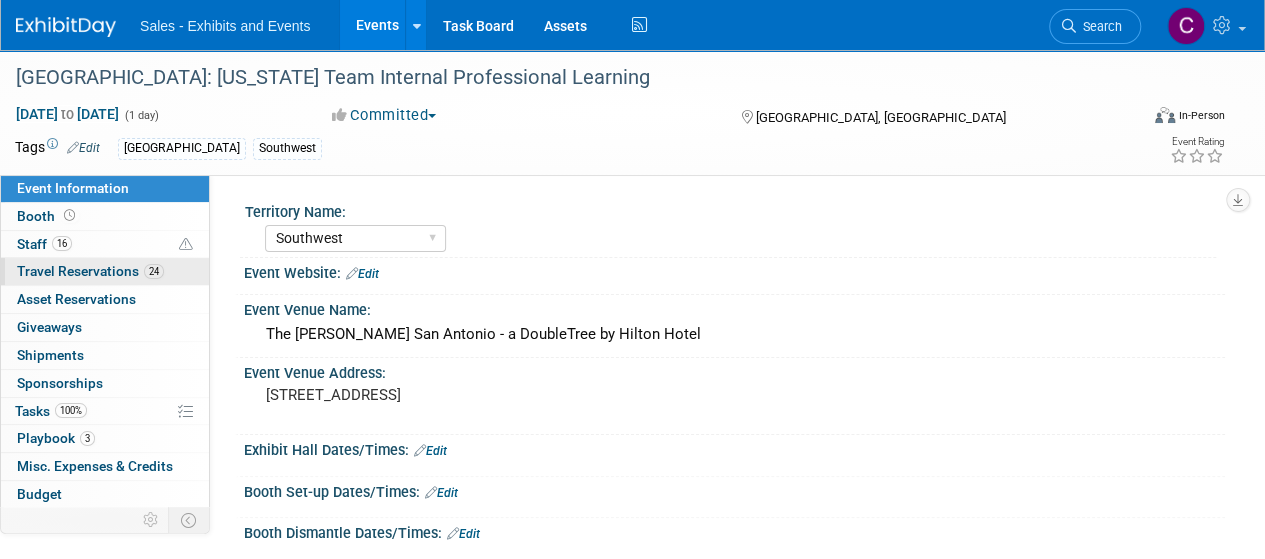 click on "Travel Reservations 24" at bounding box center (90, 271) 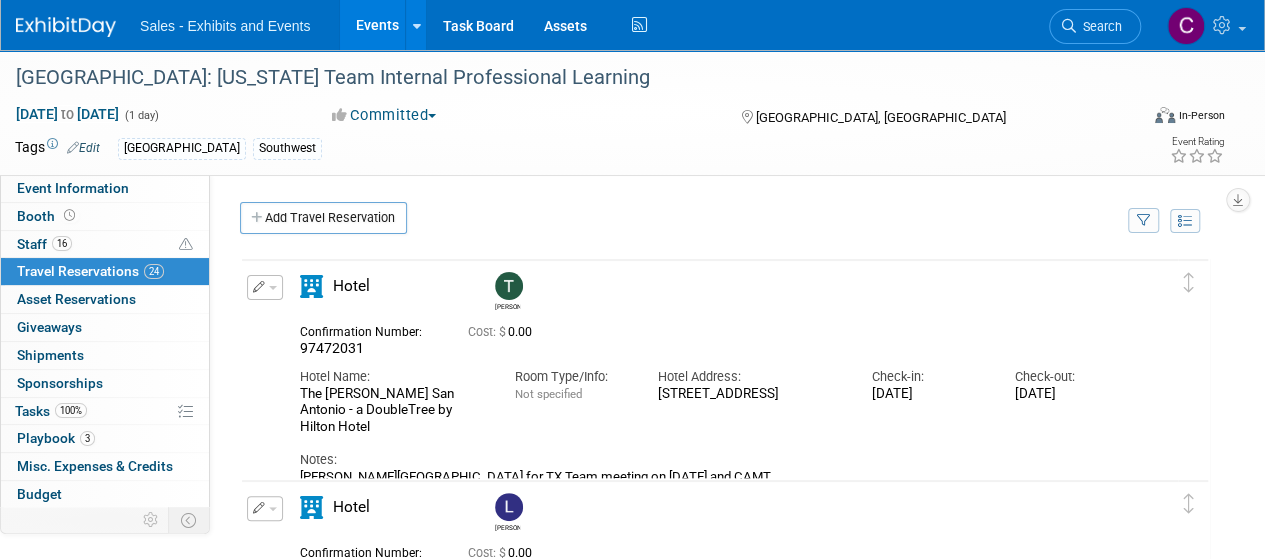 click at bounding box center (273, 288) 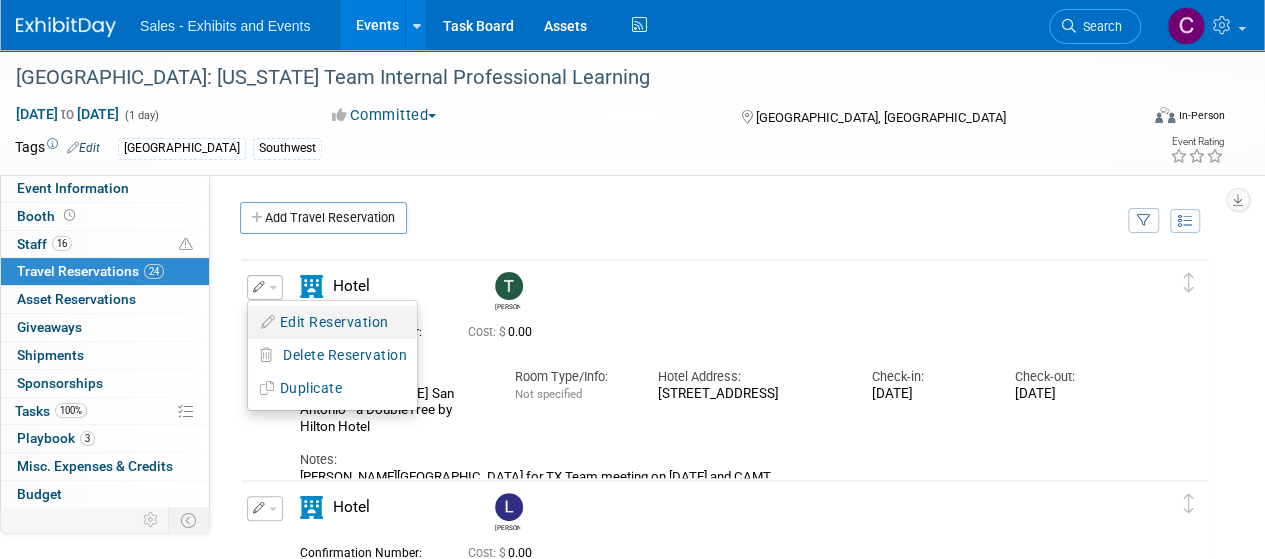 click on "Edit Reservation" at bounding box center [332, 322] 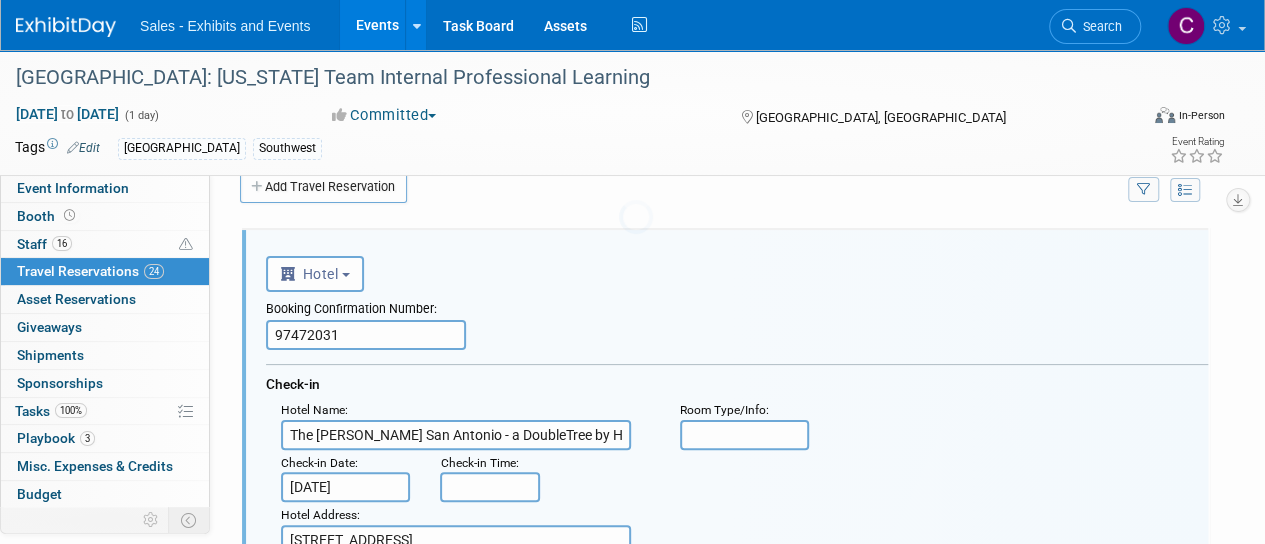 scroll, scrollTop: 0, scrollLeft: 0, axis: both 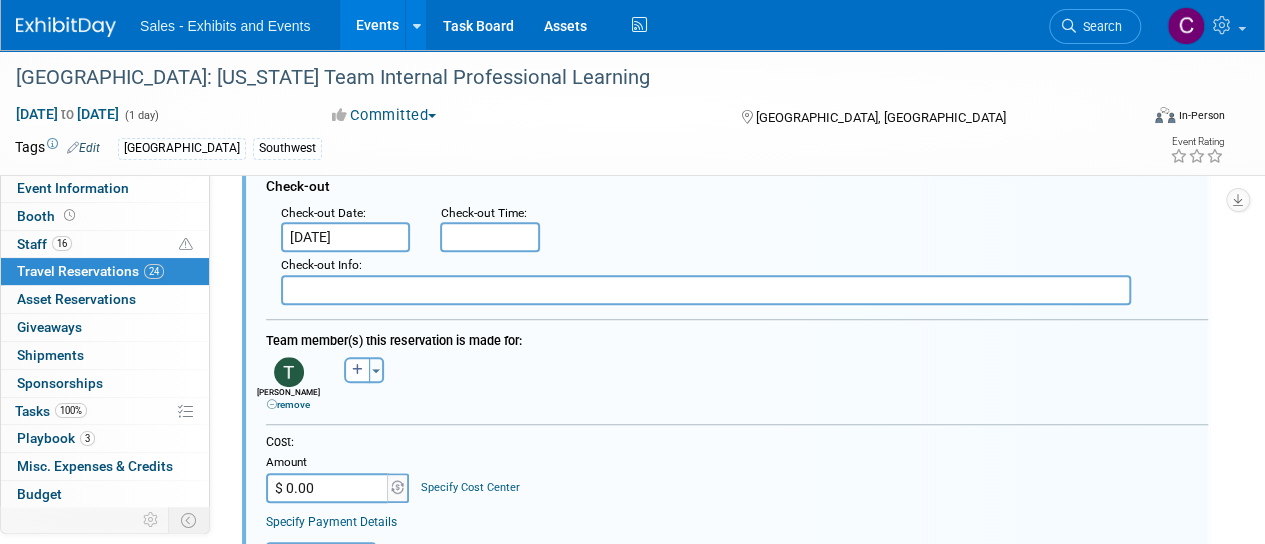 click on "Sales - Exhibits and Events
Events
Add Event
Bulk Upload Events
Shareable Event Boards
Recently Viewed Events:
TX: Texas Team Internal Professional Learning
San Antonio, TX
Jul 9, 2025  to  Jul 9, 2025
TX: CAMT
San Antonio, TX
Jul 10, 2025  to  Jul 12, 2025
CA: Sales CMC Training/Planning
Burbank, CA
Jul 30, 2025  to  Aug 1, 2025
Task Board
Assets
Activity Feed
My Account
My Profile & Preferences
Sync to External Calendar...
Team Workspace
Users and Permissions
Workspace Settings
Metrics & Analytics
Budgeting, ROI & ROO
Annual Budgets (all events)
Refer & Earn
Contact us
Sign out
Search
Recently Viewed Events:" at bounding box center (632, -254) 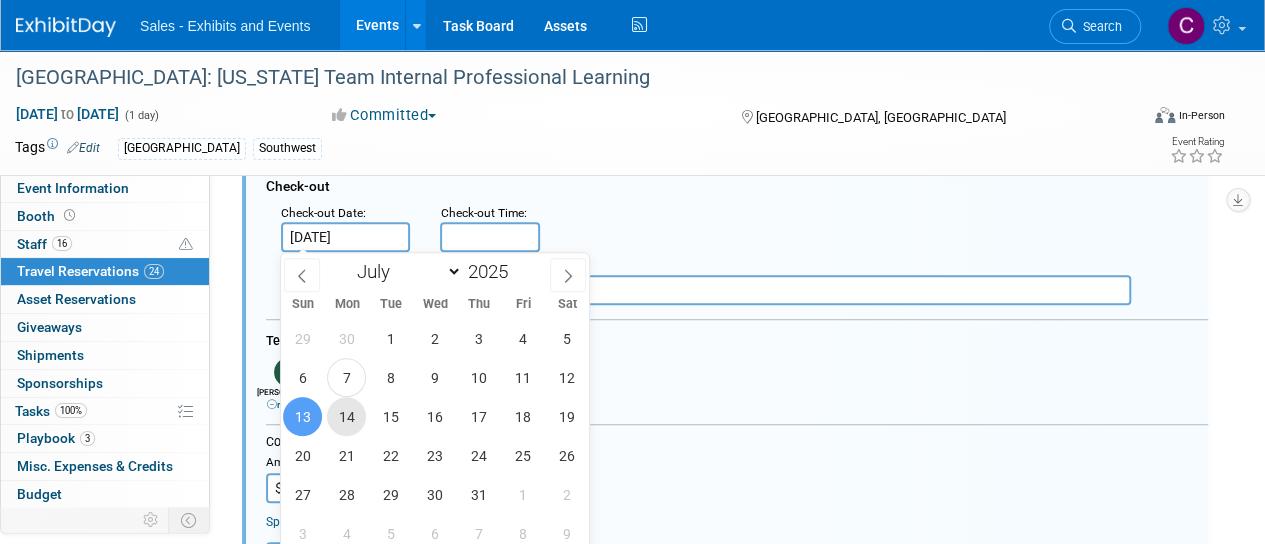 click on "14" at bounding box center [346, 416] 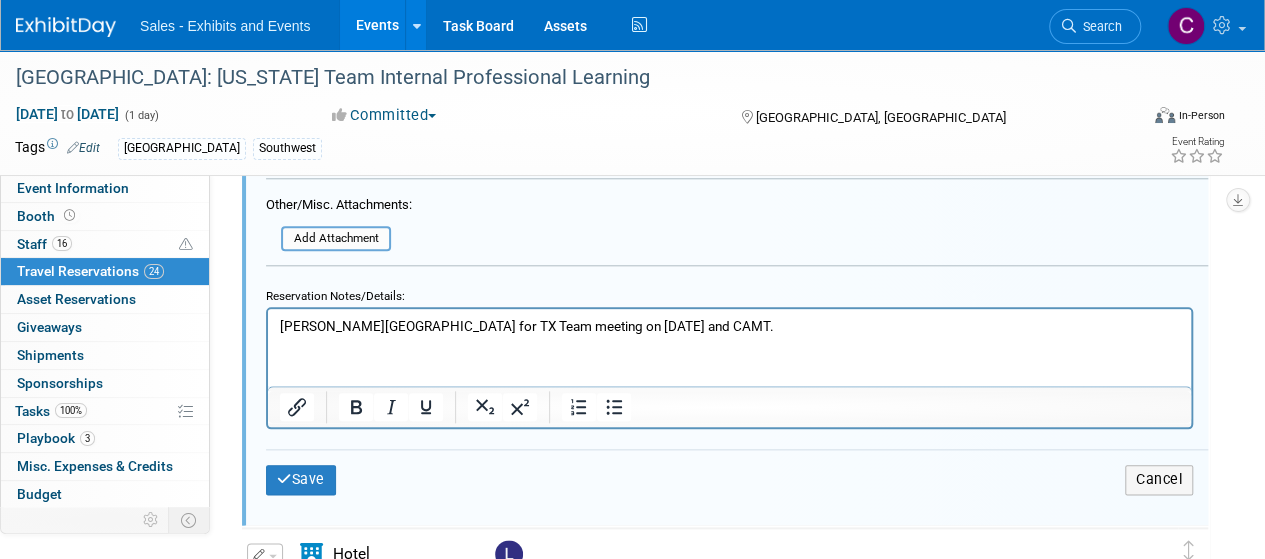 scroll, scrollTop: 956, scrollLeft: 0, axis: vertical 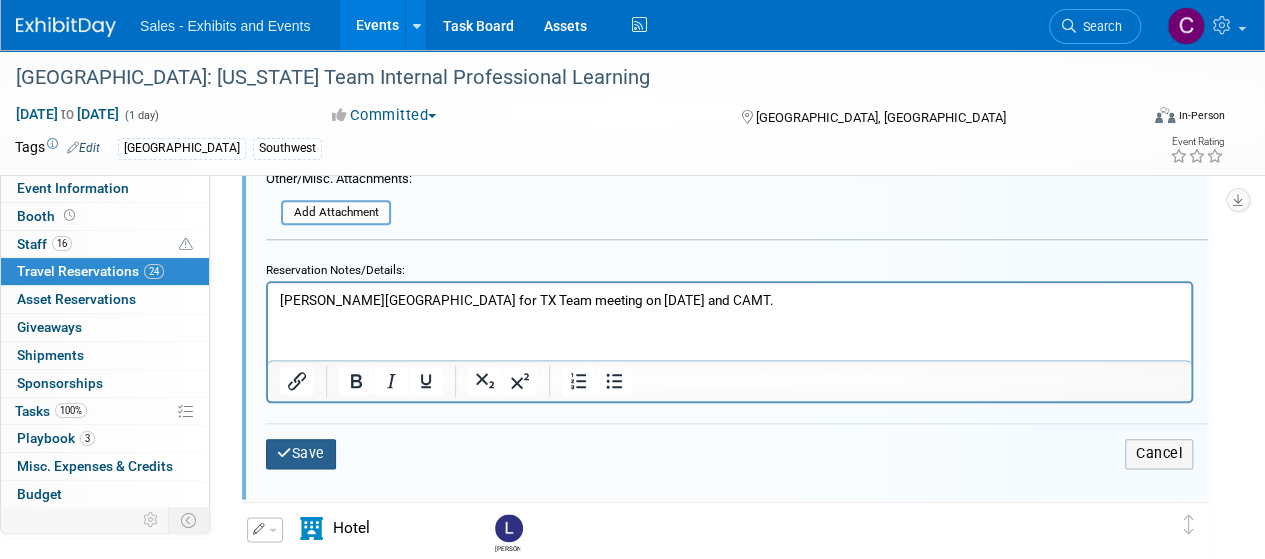 click on "Save" at bounding box center (301, 453) 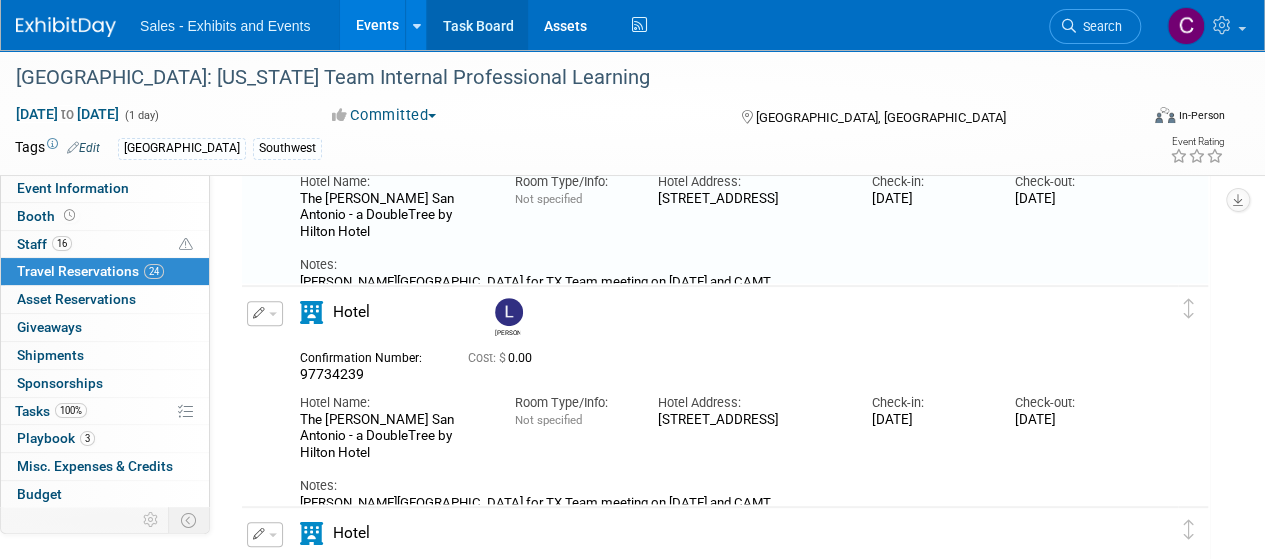 scroll, scrollTop: 32, scrollLeft: 0, axis: vertical 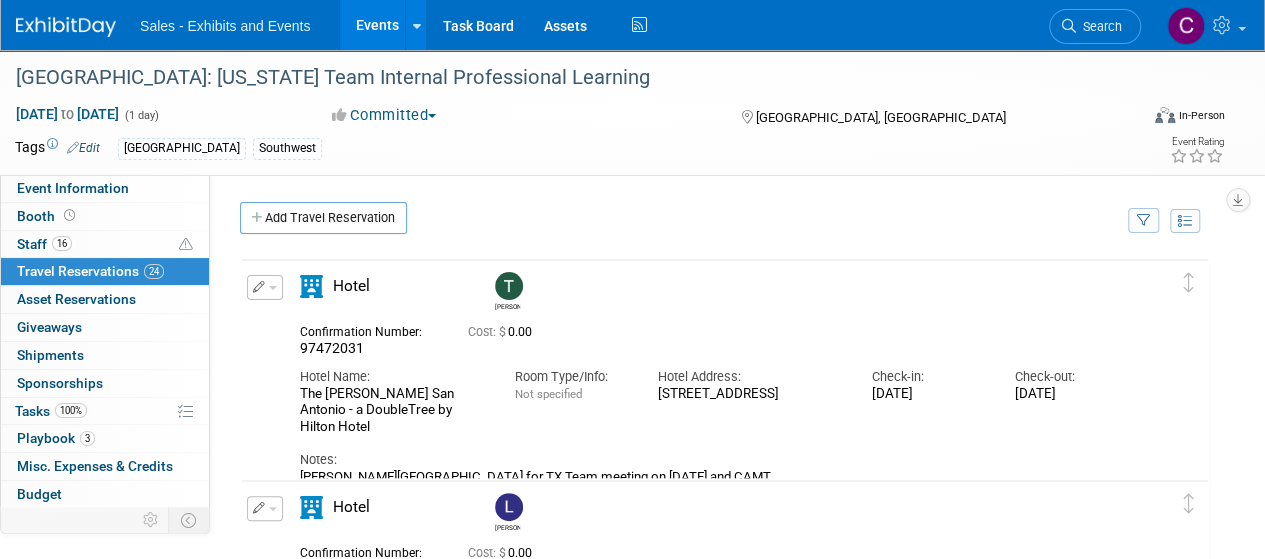 click on "Events" at bounding box center [376, 25] 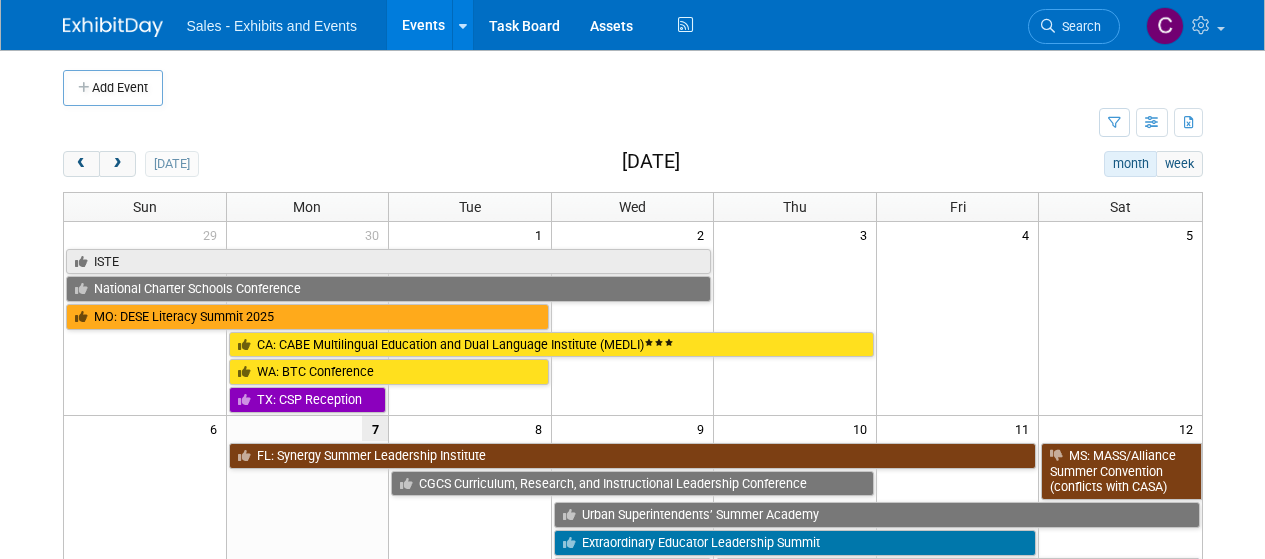 scroll, scrollTop: 0, scrollLeft: 0, axis: both 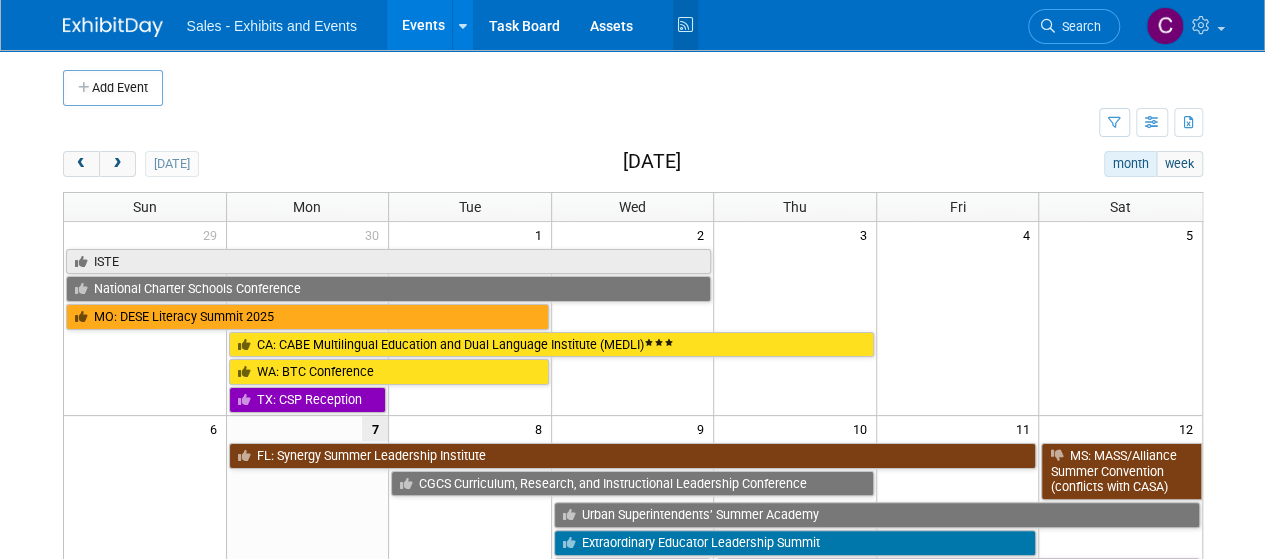 click at bounding box center [685, 25] 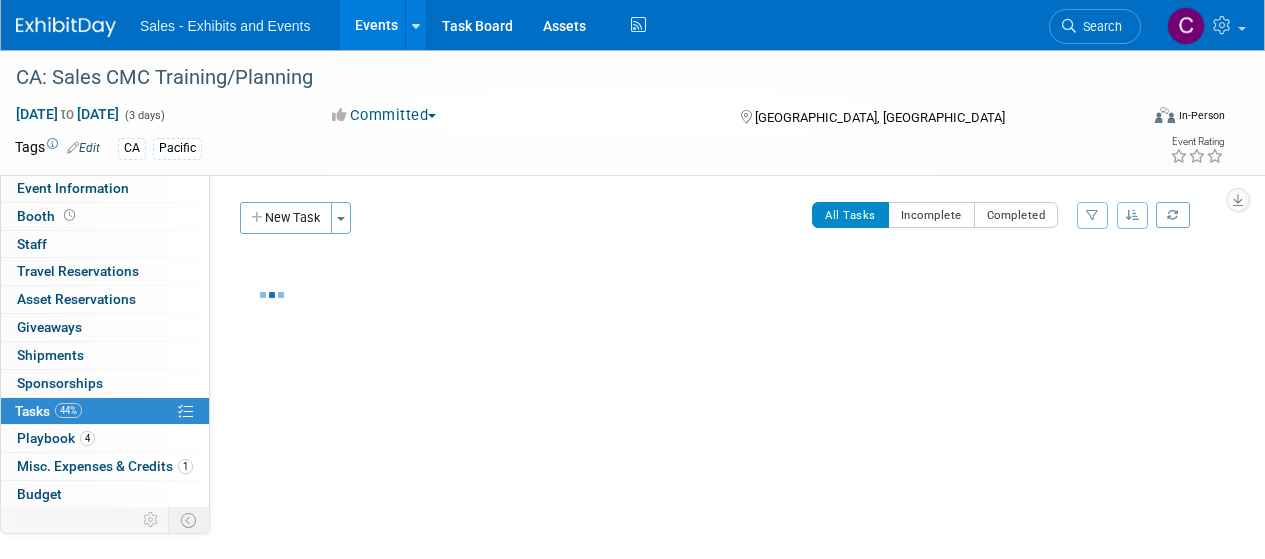 scroll, scrollTop: 0, scrollLeft: 0, axis: both 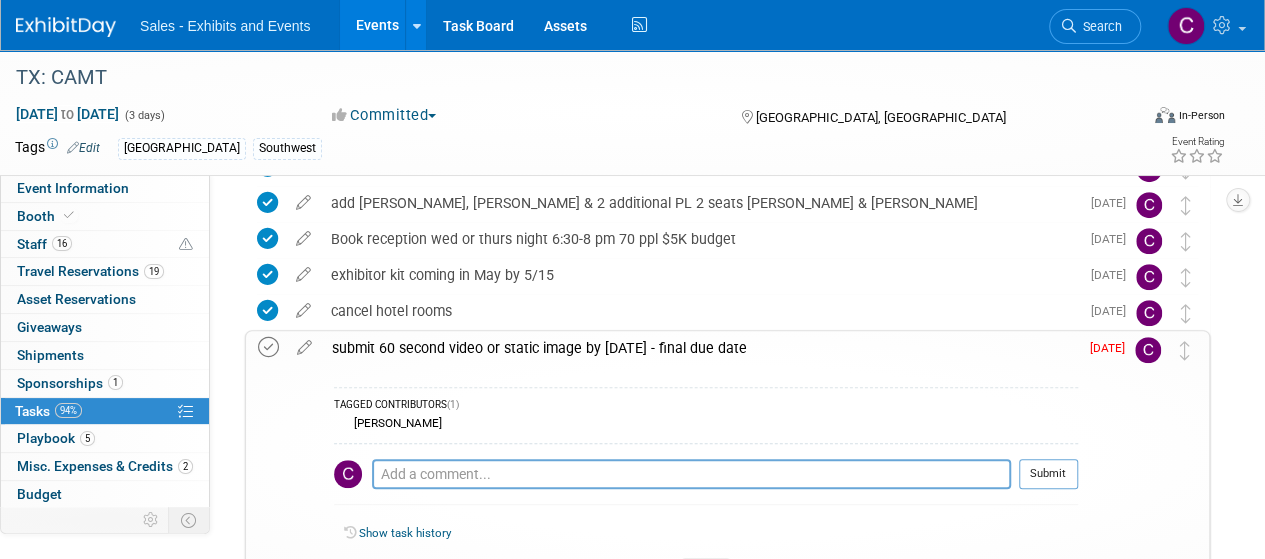 click at bounding box center (268, 347) 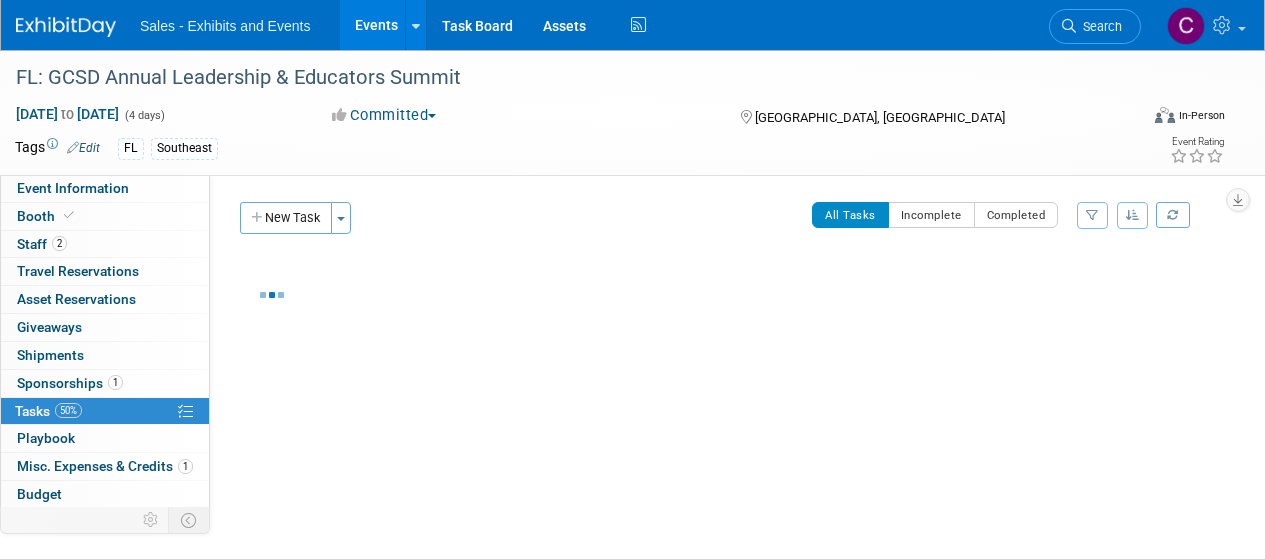 scroll, scrollTop: 0, scrollLeft: 0, axis: both 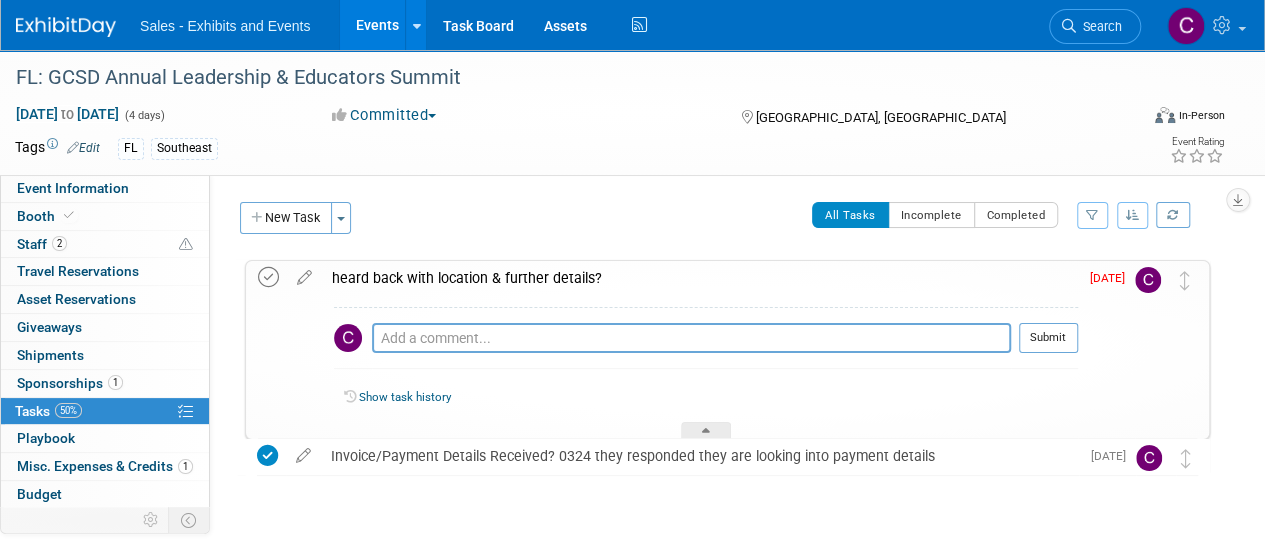 click at bounding box center (268, 277) 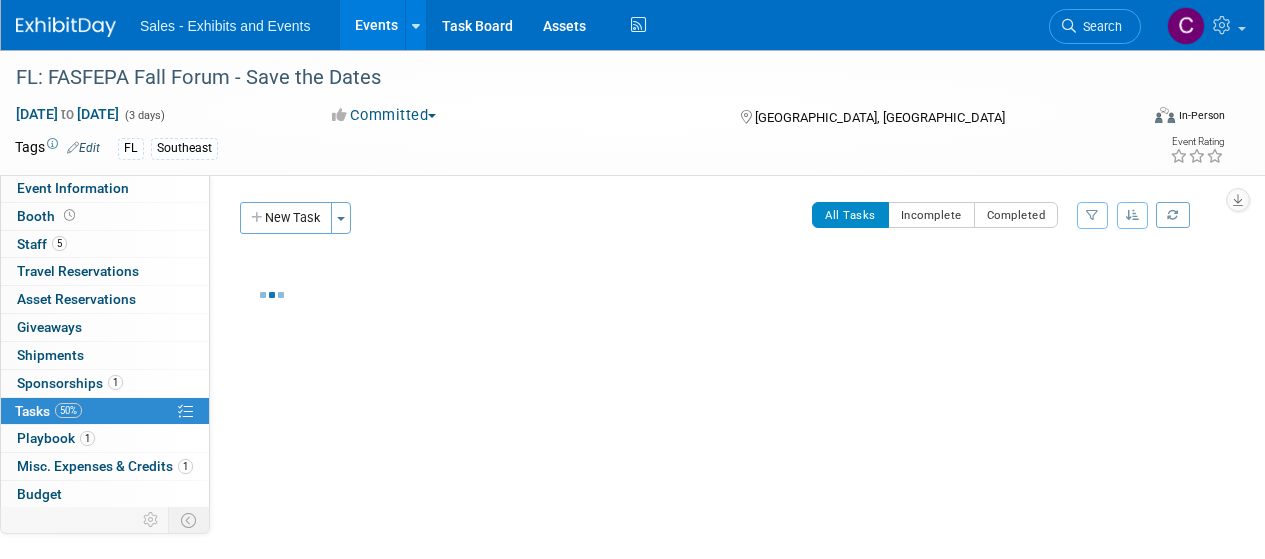 scroll, scrollTop: 0, scrollLeft: 0, axis: both 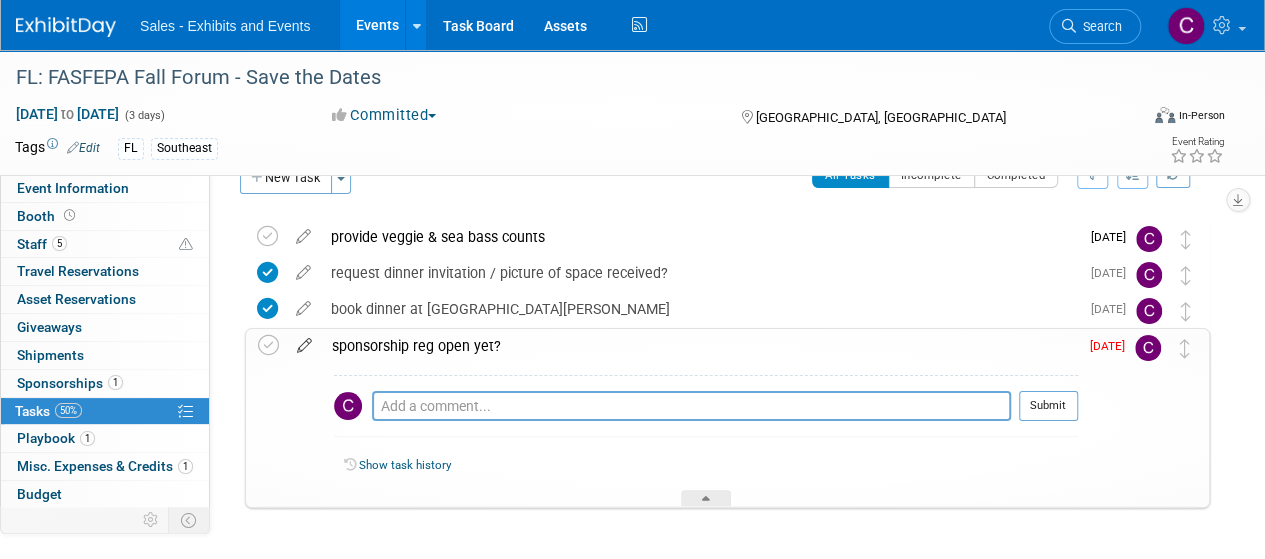 click at bounding box center [304, 341] 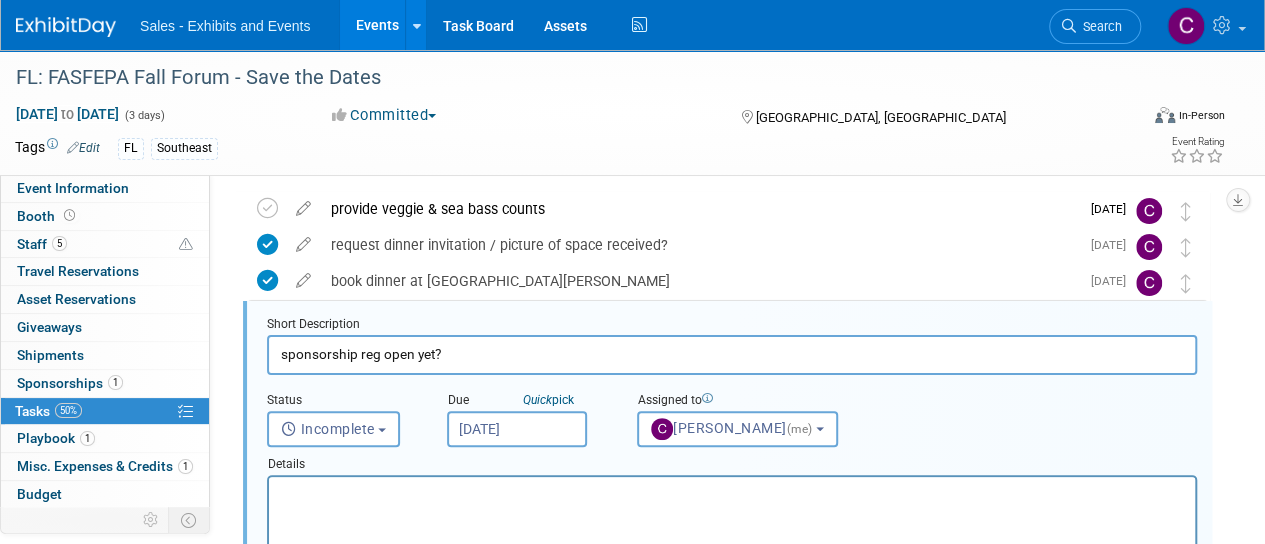 scroll, scrollTop: 75, scrollLeft: 0, axis: vertical 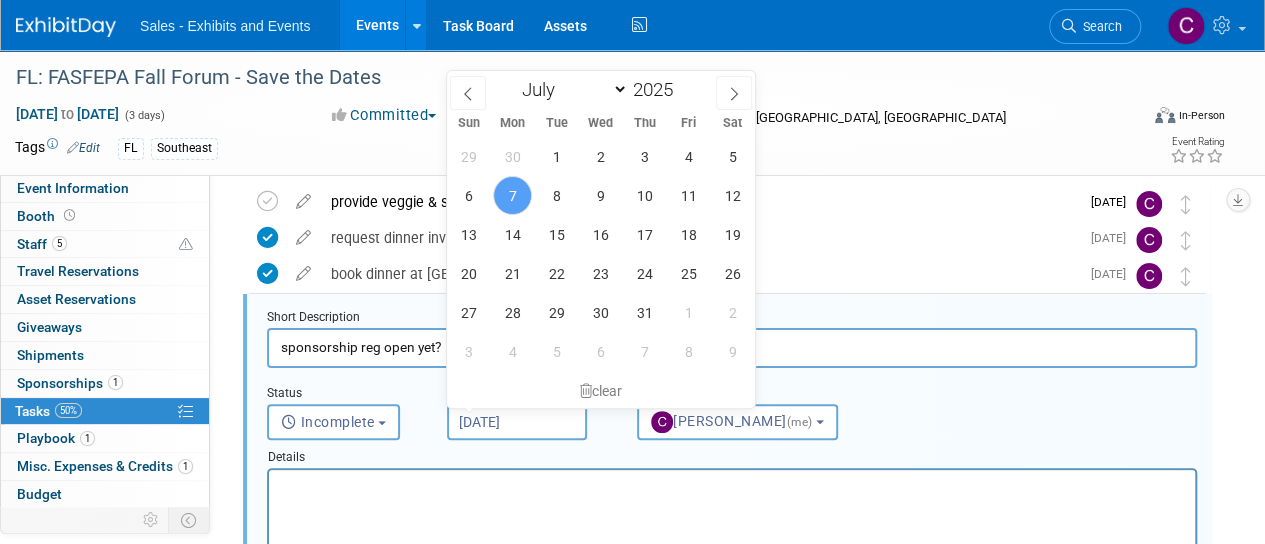 click on "[DATE]" at bounding box center [517, 422] 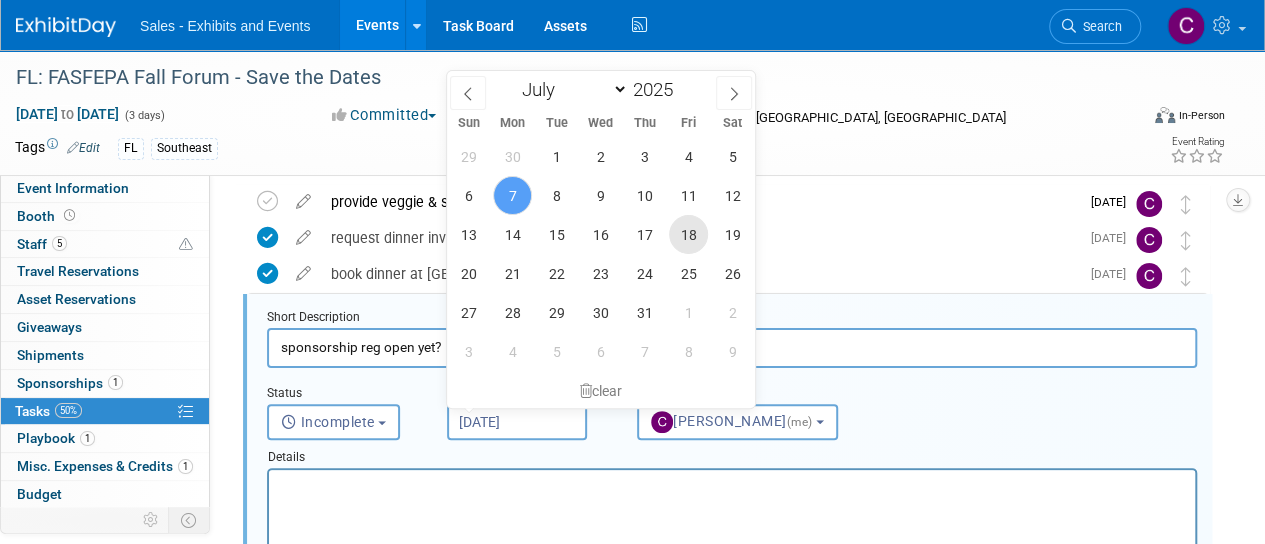click on "18" at bounding box center [688, 234] 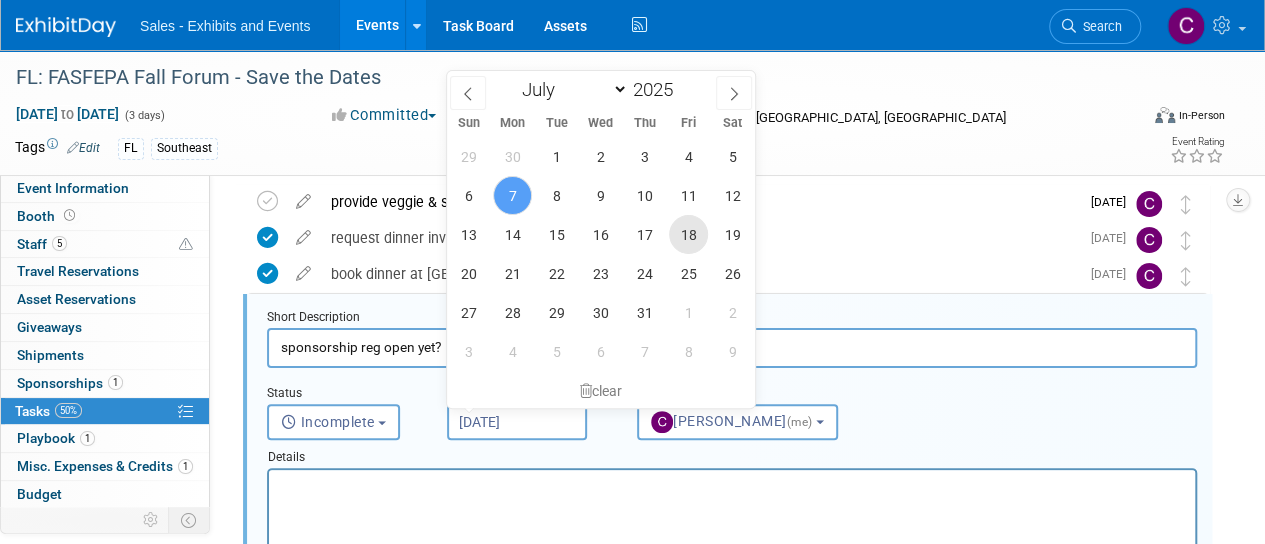 type on "Jul 18, 2025" 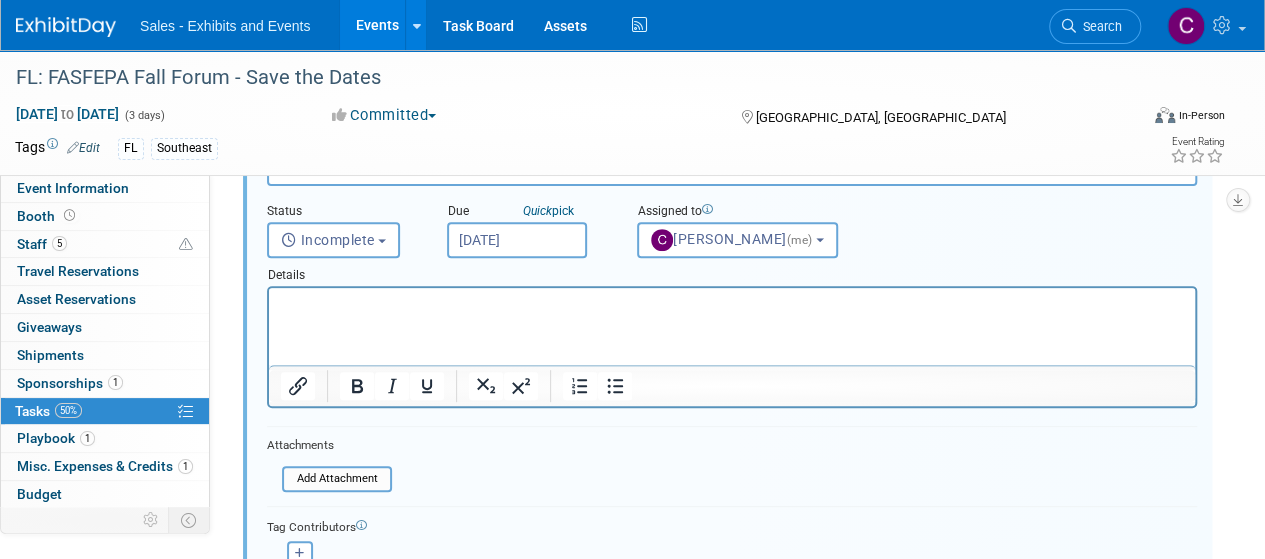 scroll, scrollTop: 362, scrollLeft: 0, axis: vertical 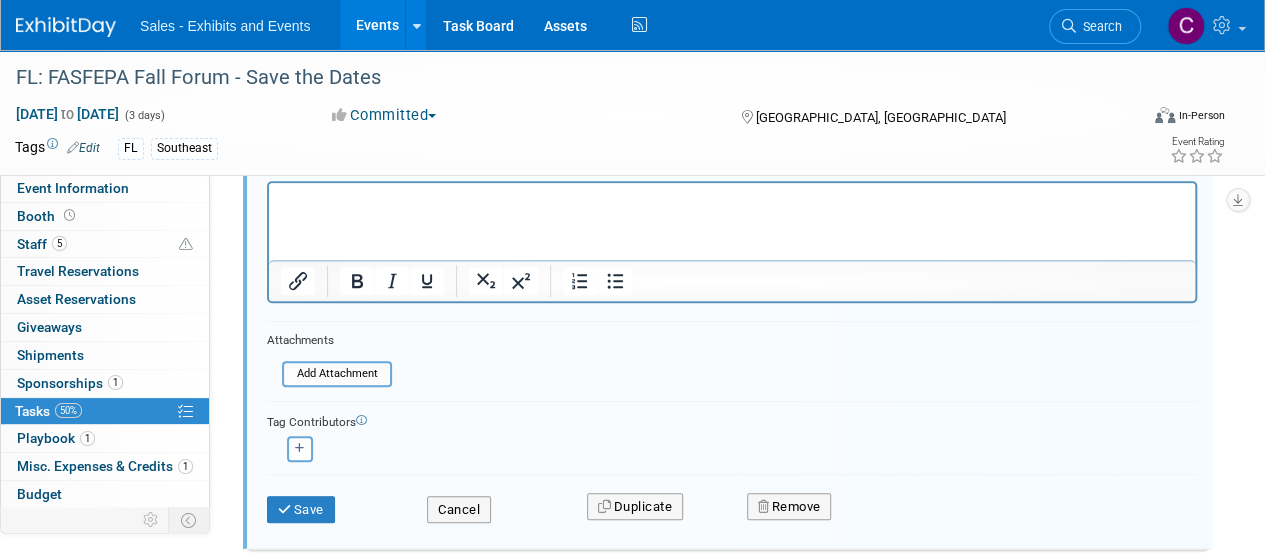 click on "Save
Cancel
Duplicate
Remove" at bounding box center (732, 506) 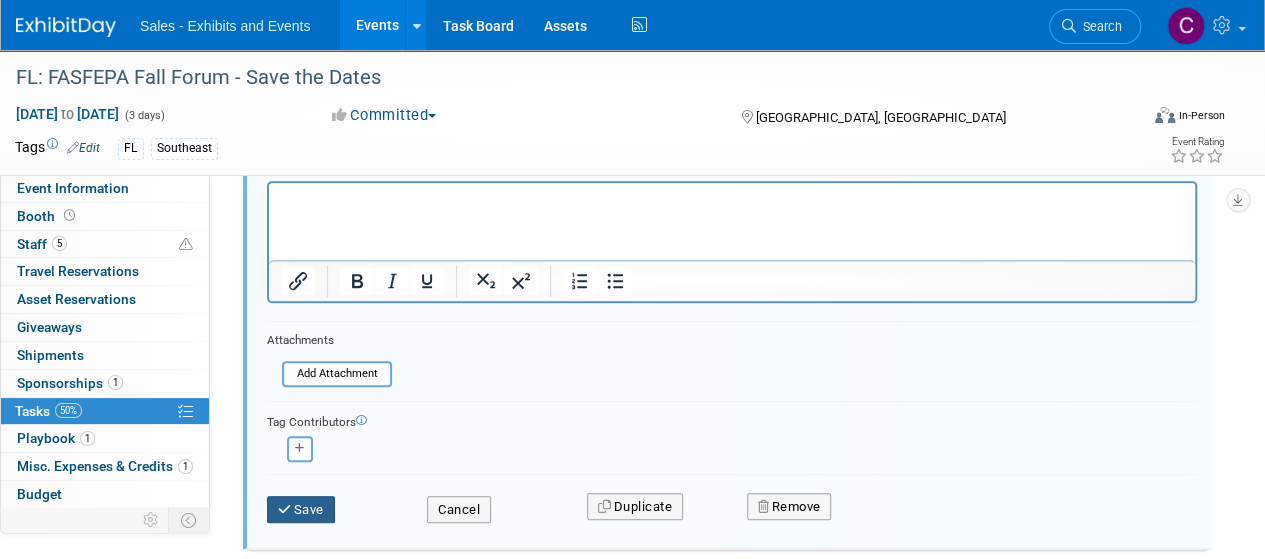 click on "Save" at bounding box center (301, 510) 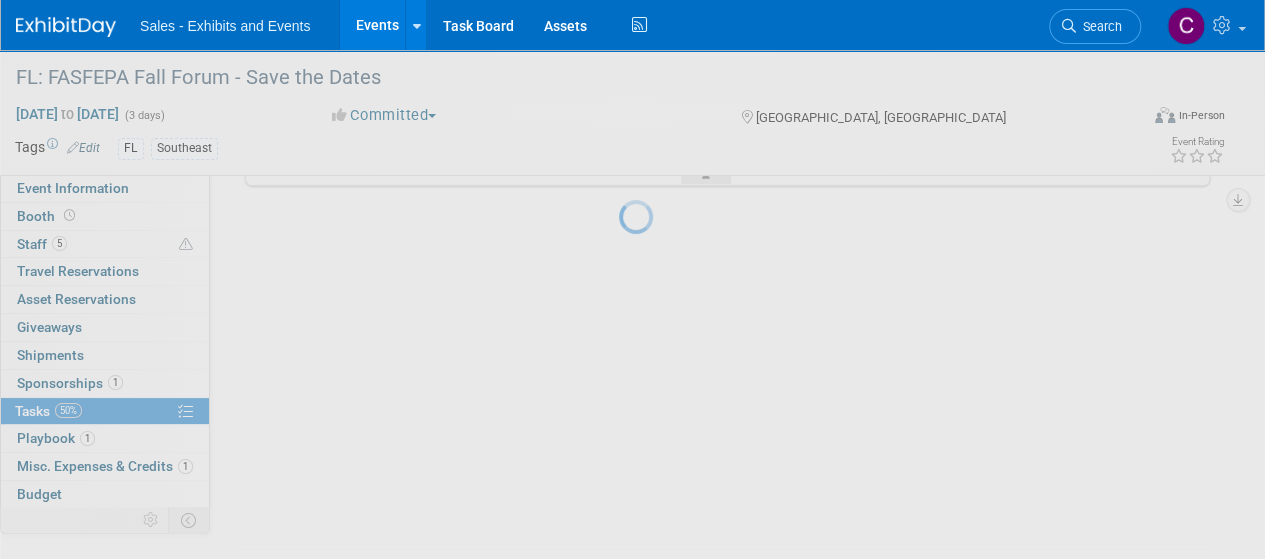 scroll, scrollTop: 109, scrollLeft: 0, axis: vertical 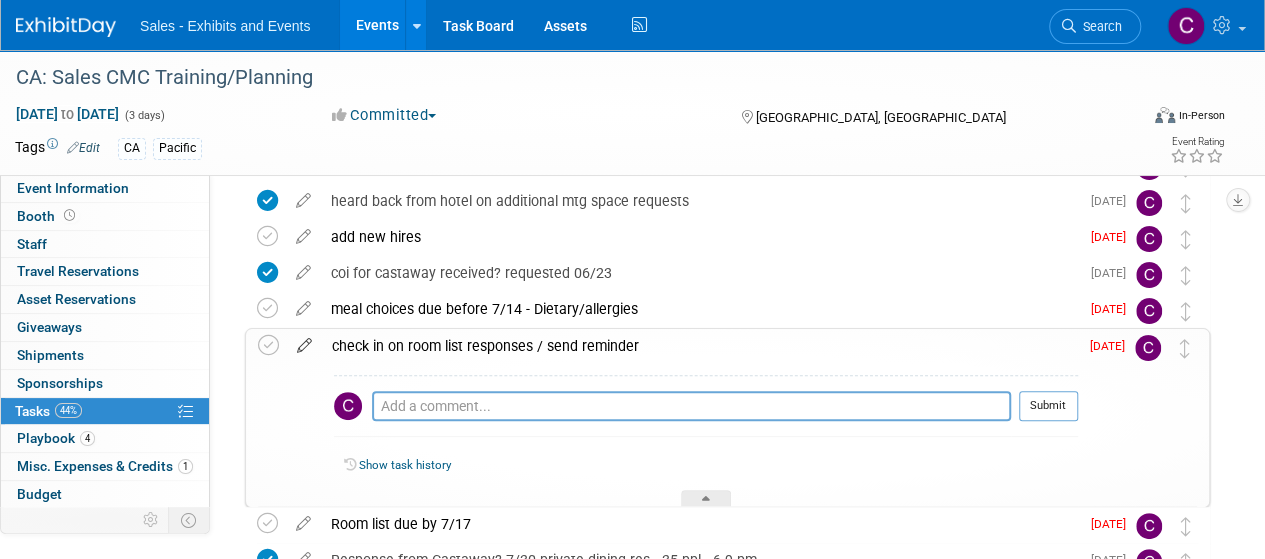 click at bounding box center (304, 341) 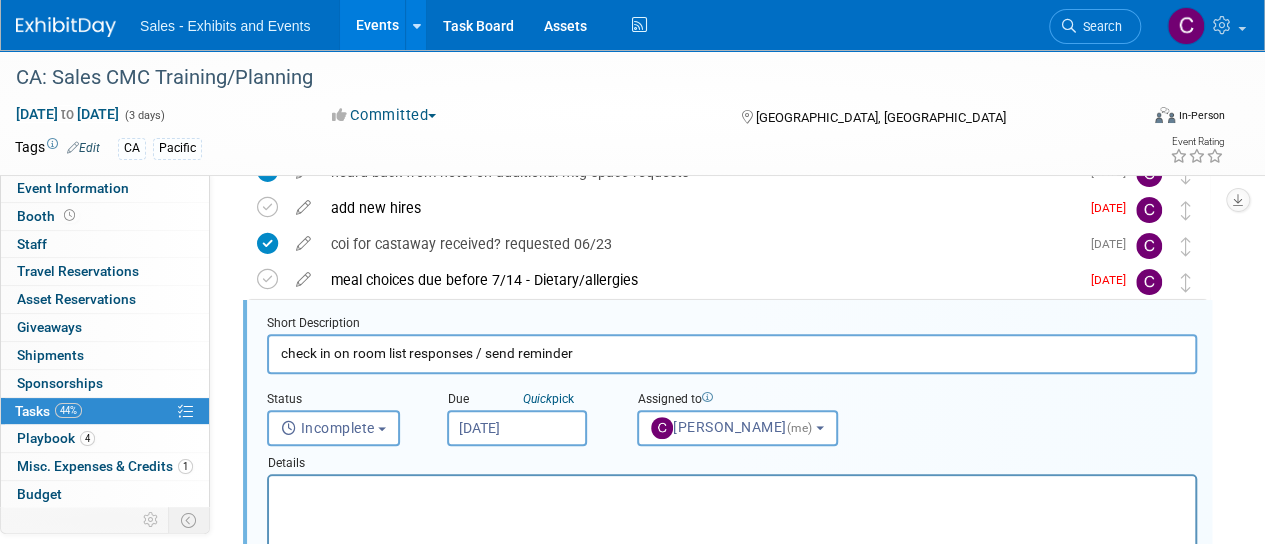 scroll, scrollTop: 147, scrollLeft: 0, axis: vertical 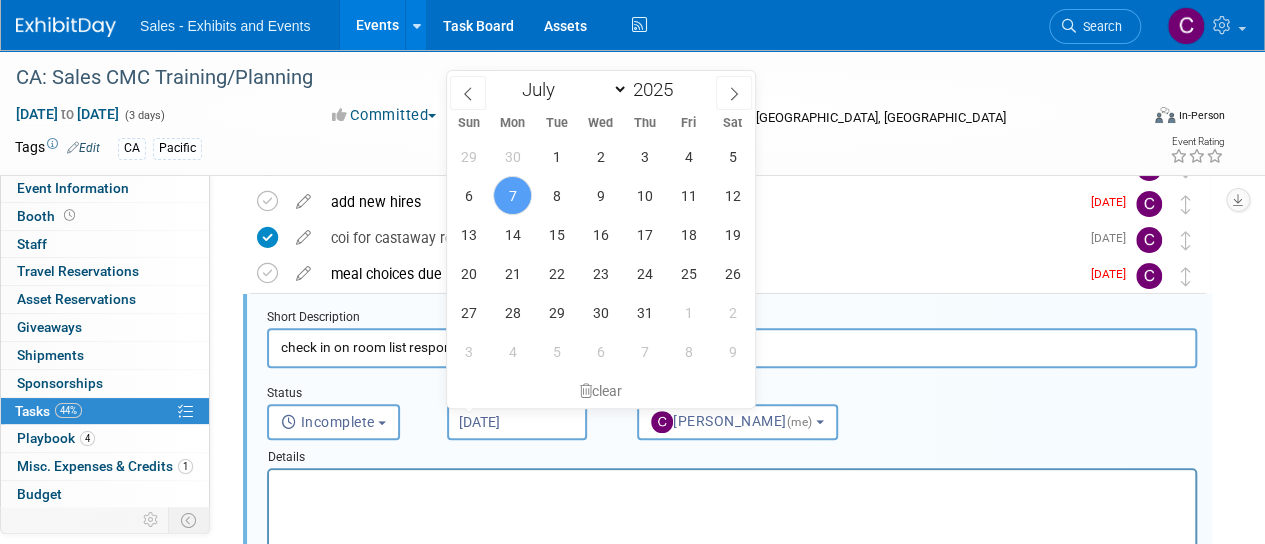 click on "[DATE]" at bounding box center (517, 422) 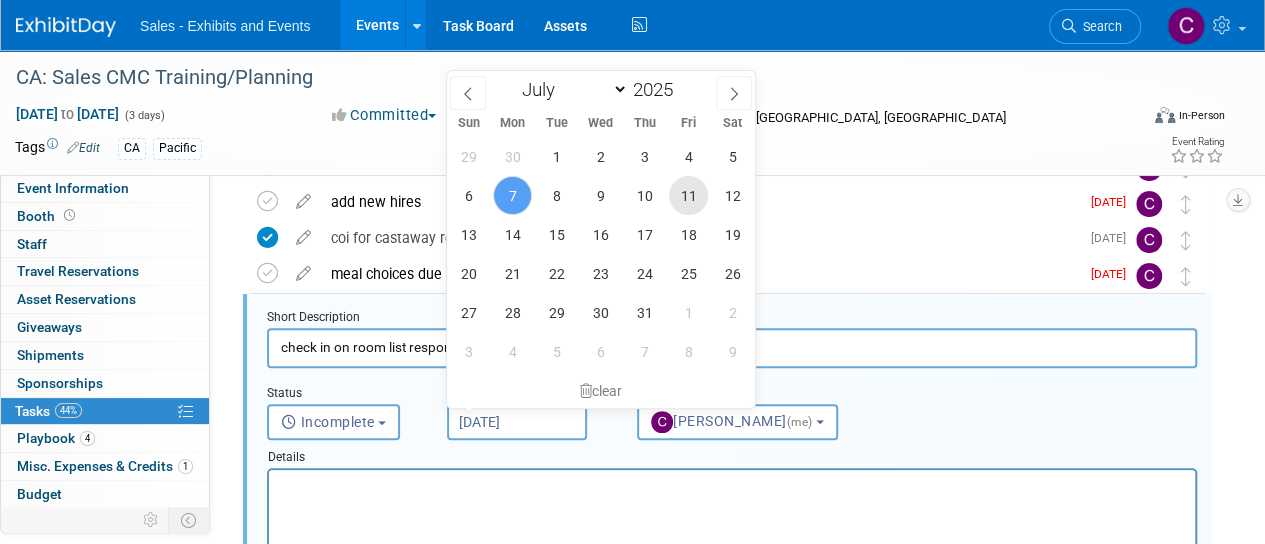click on "11" at bounding box center (688, 195) 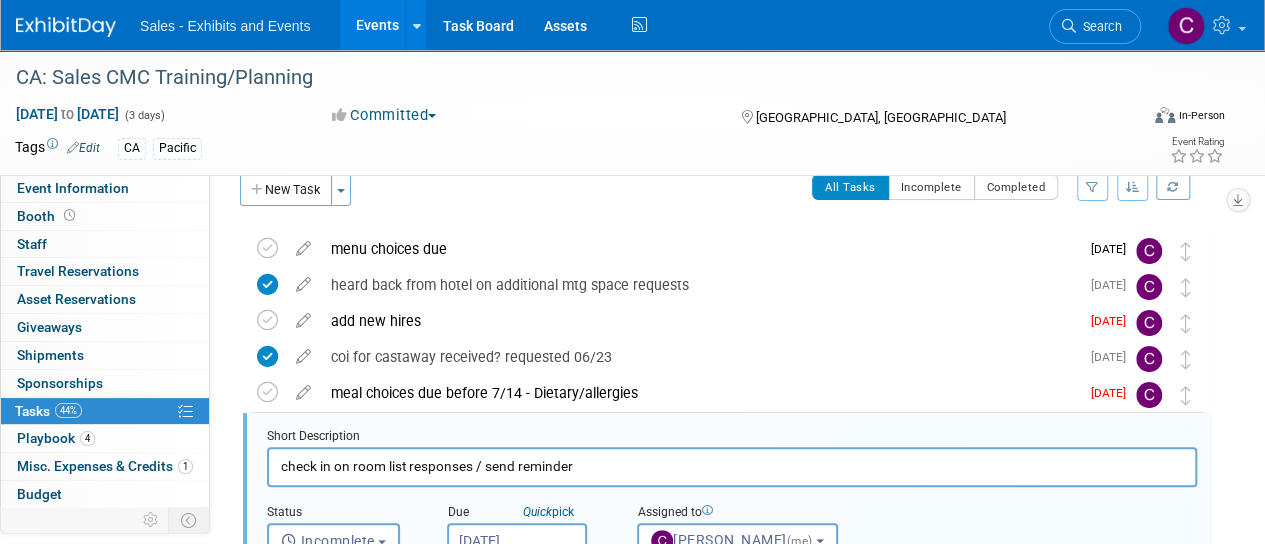 scroll, scrollTop: 53, scrollLeft: 0, axis: vertical 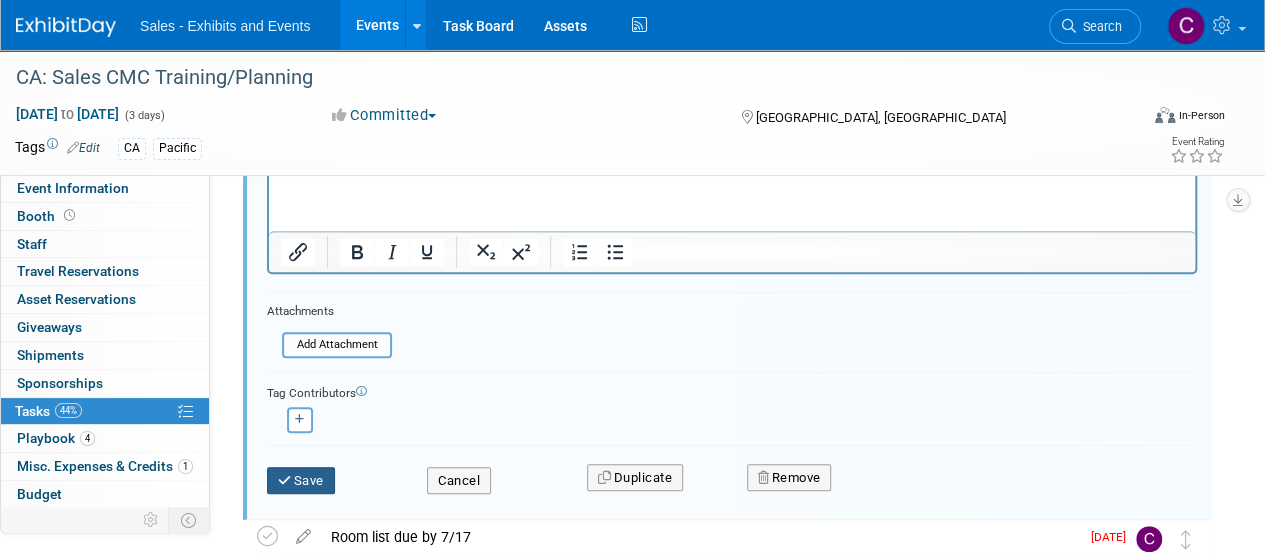 click on "Save" at bounding box center (301, 481) 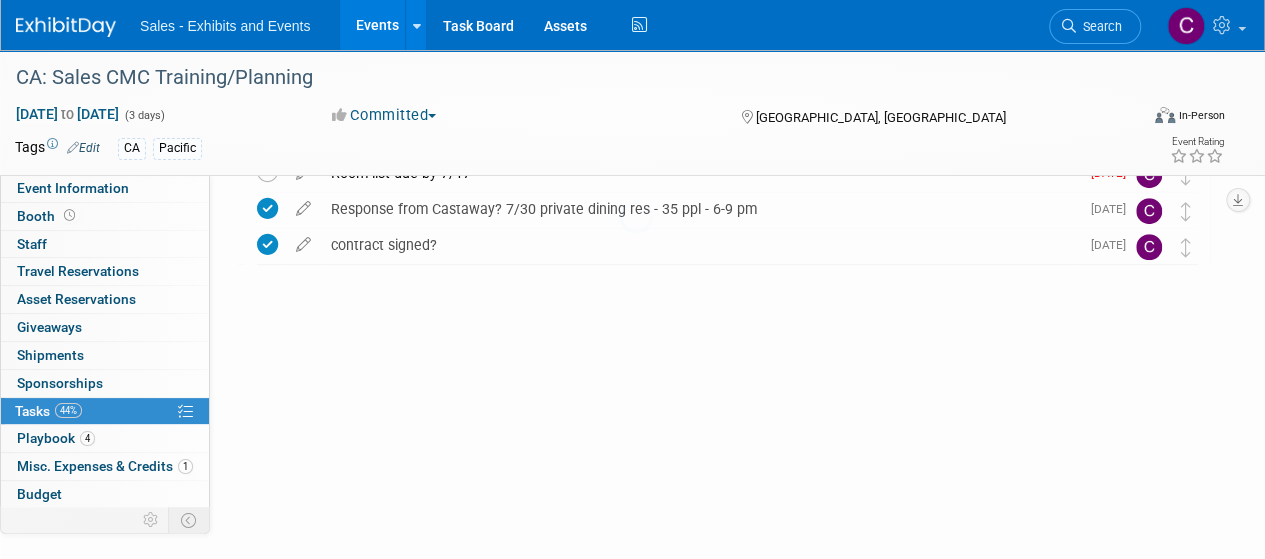 scroll, scrollTop: 289, scrollLeft: 0, axis: vertical 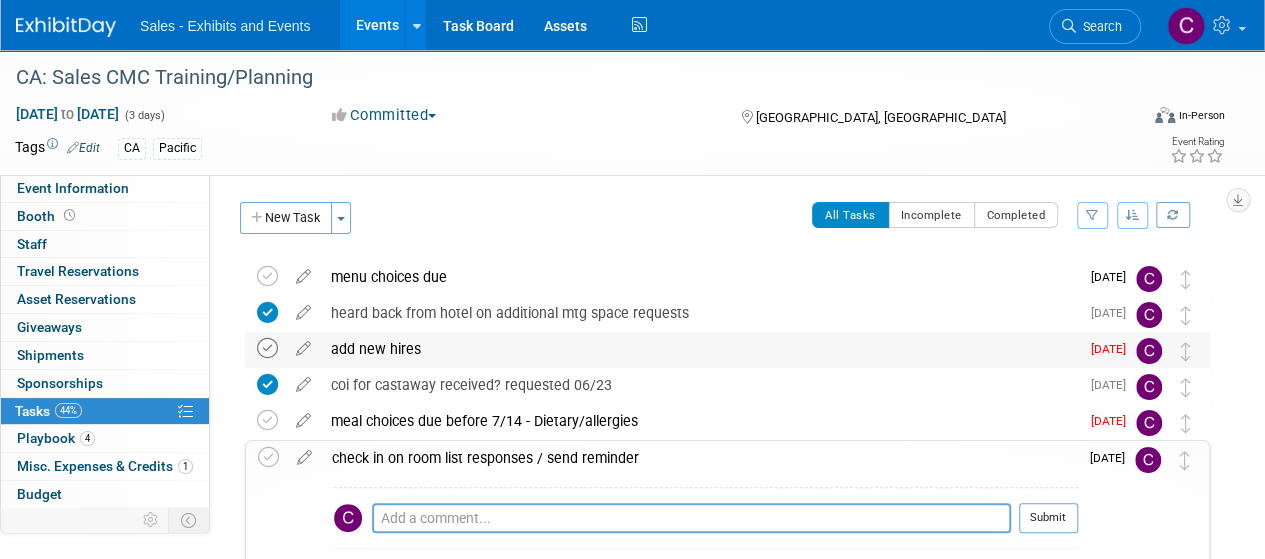 click at bounding box center [267, 348] 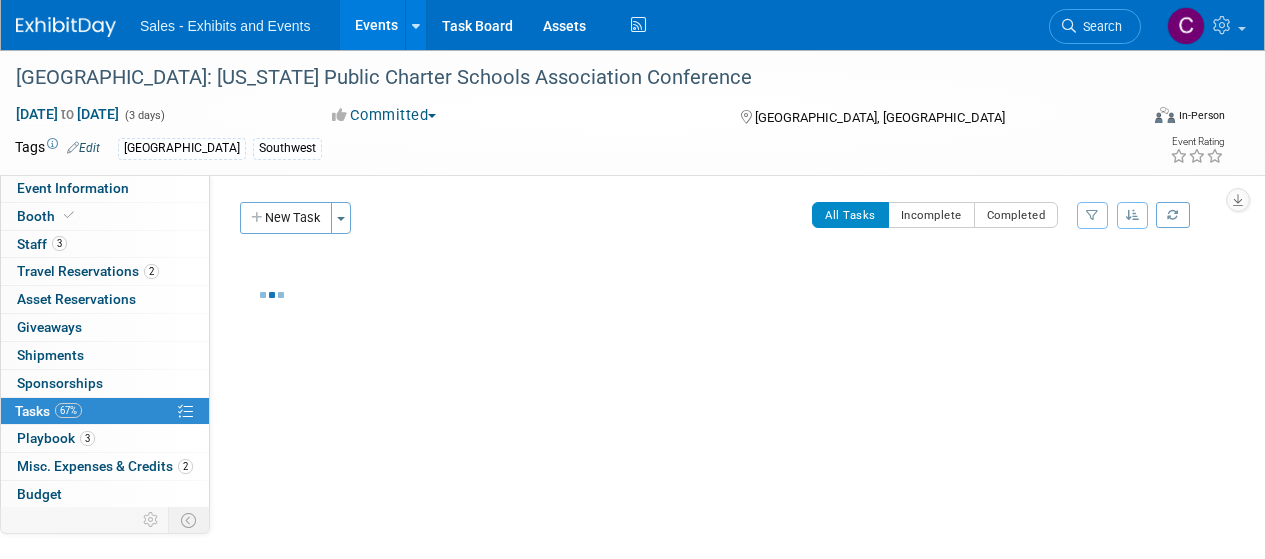 scroll, scrollTop: 0, scrollLeft: 0, axis: both 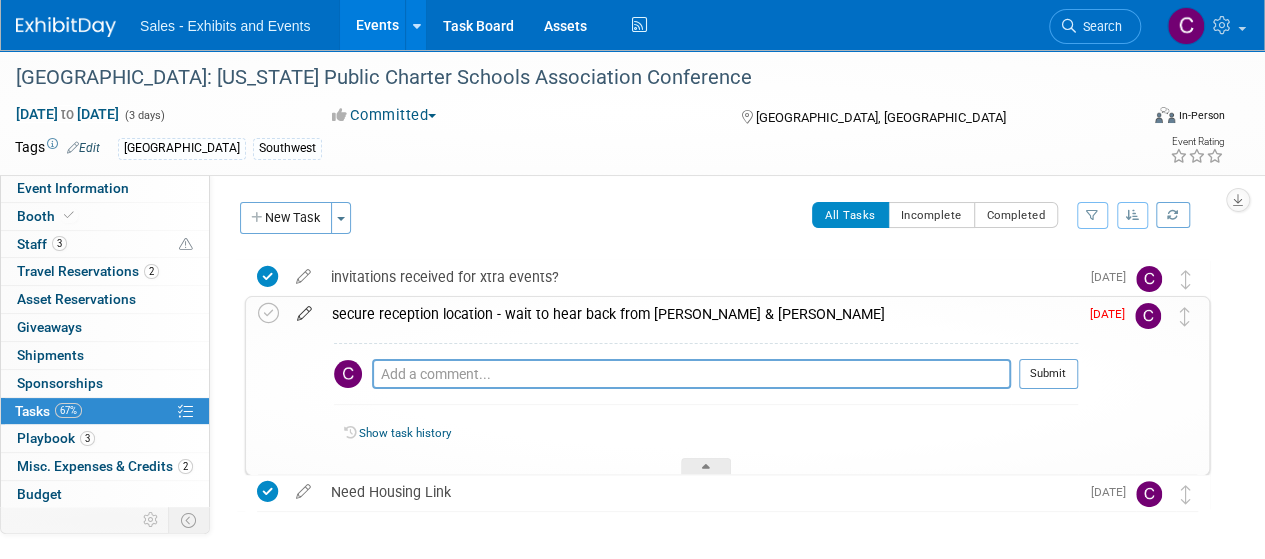click at bounding box center (304, 309) 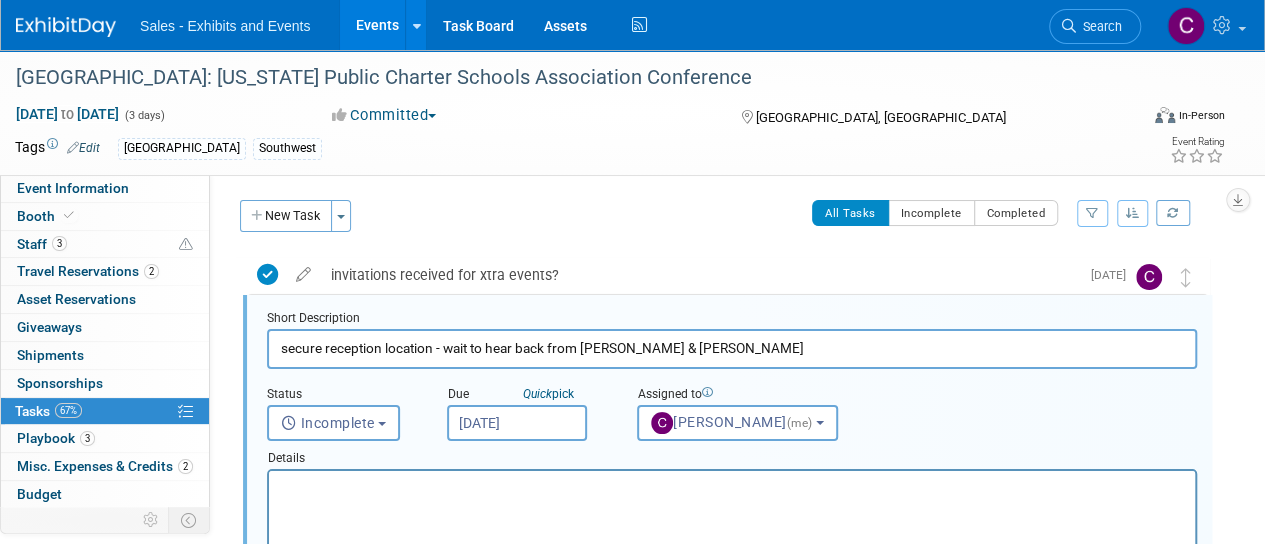 scroll, scrollTop: 3, scrollLeft: 0, axis: vertical 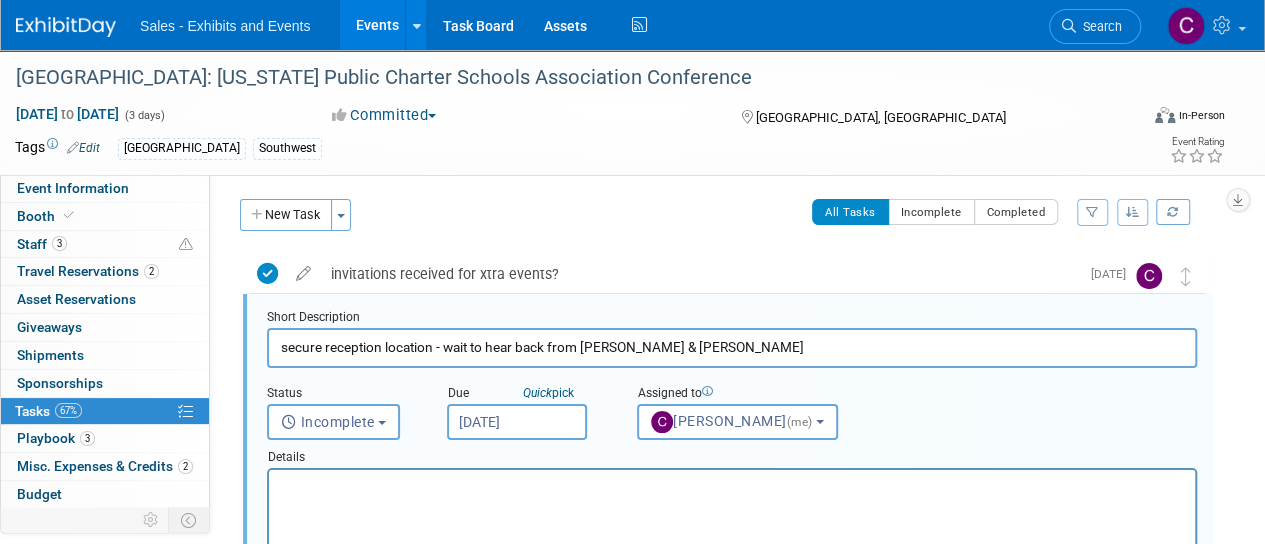 click on "[DATE]" at bounding box center (517, 422) 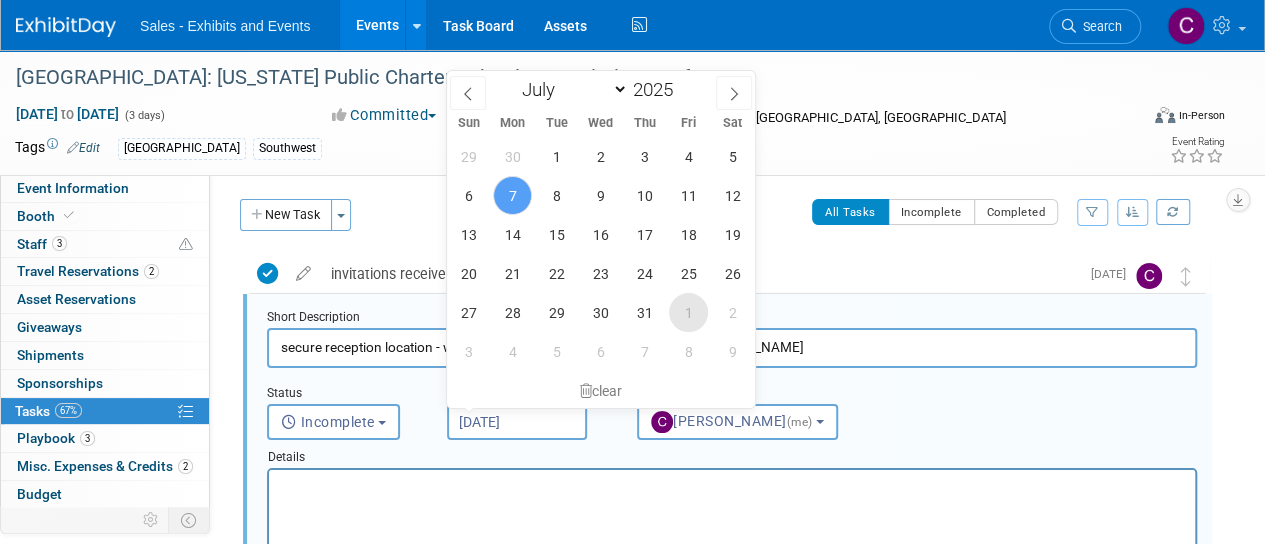 click on "1" at bounding box center (688, 312) 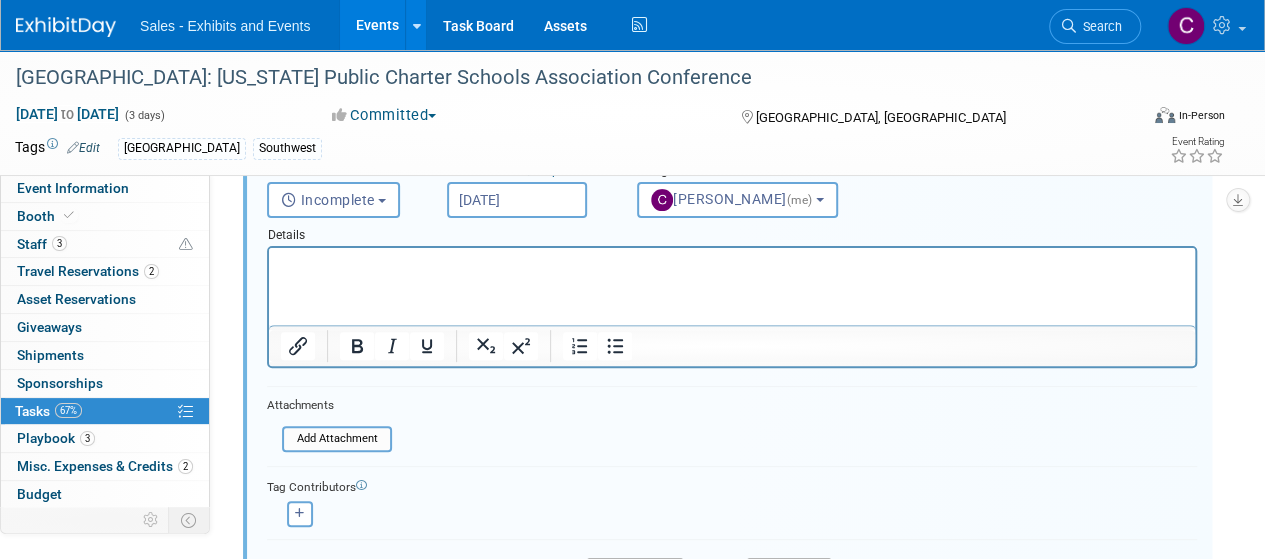 scroll, scrollTop: 258, scrollLeft: 0, axis: vertical 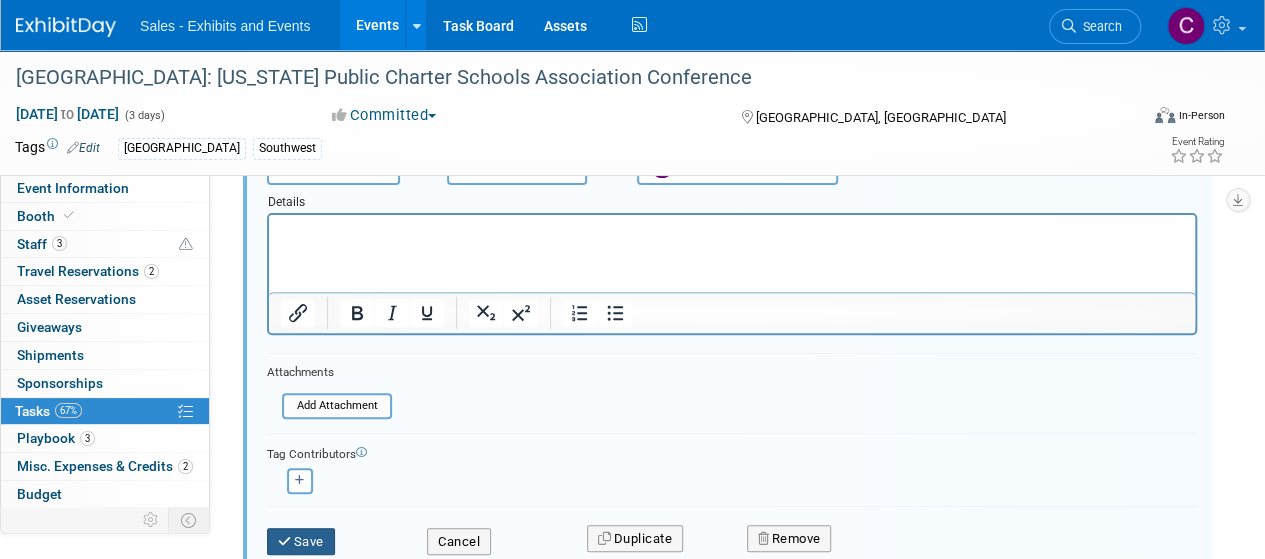 click on "Save" at bounding box center (301, 542) 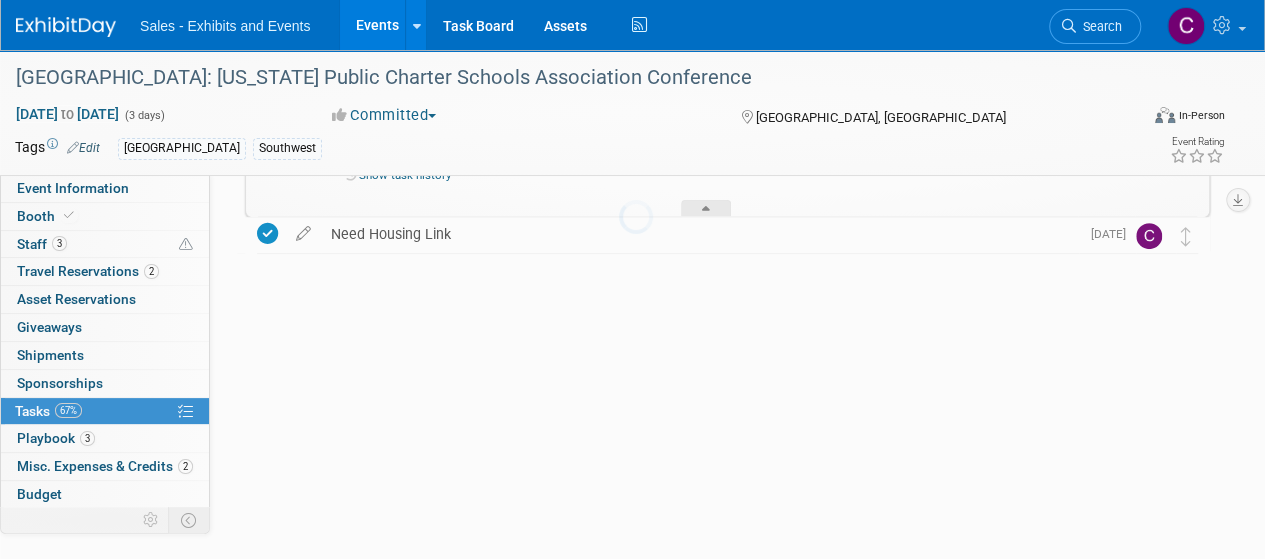 scroll, scrollTop: 73, scrollLeft: 0, axis: vertical 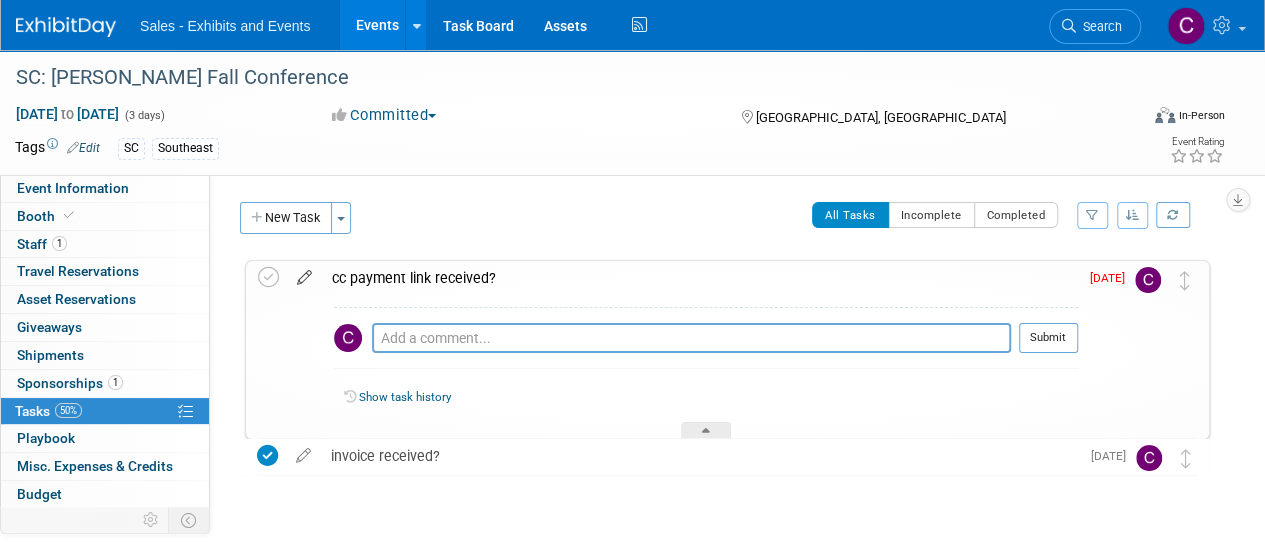 click at bounding box center [304, 273] 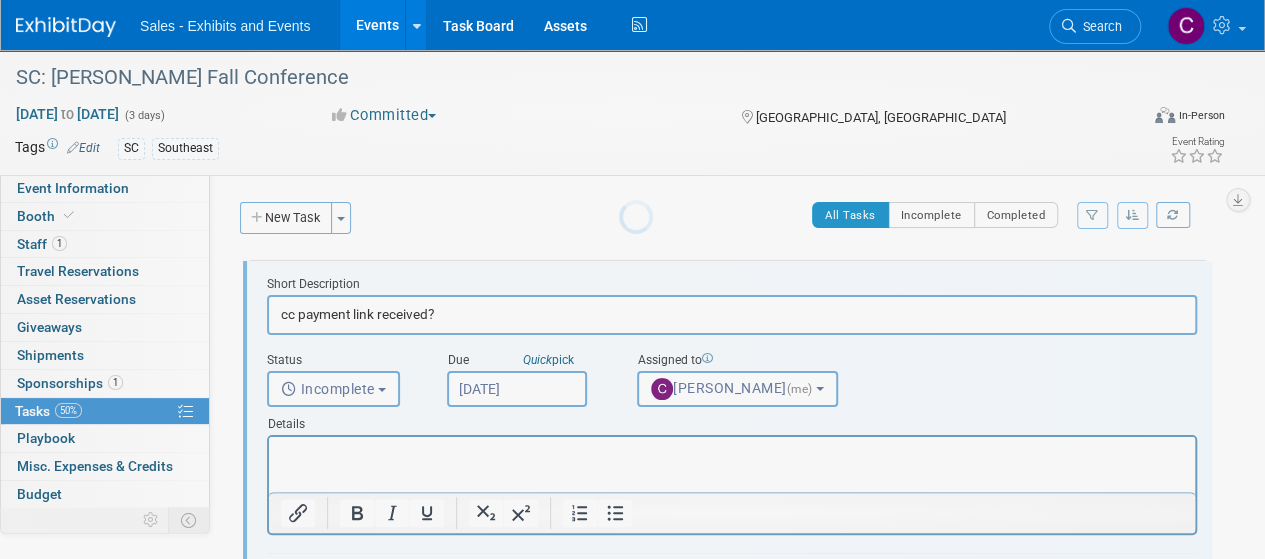 scroll, scrollTop: 0, scrollLeft: 0, axis: both 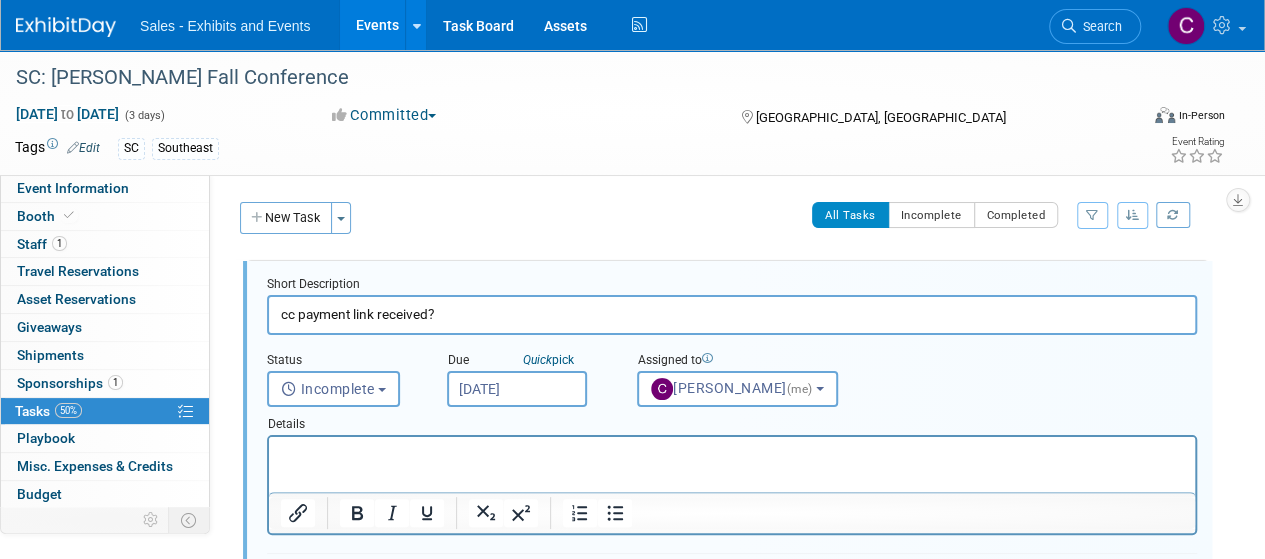 click on "[DATE]" at bounding box center (517, 389) 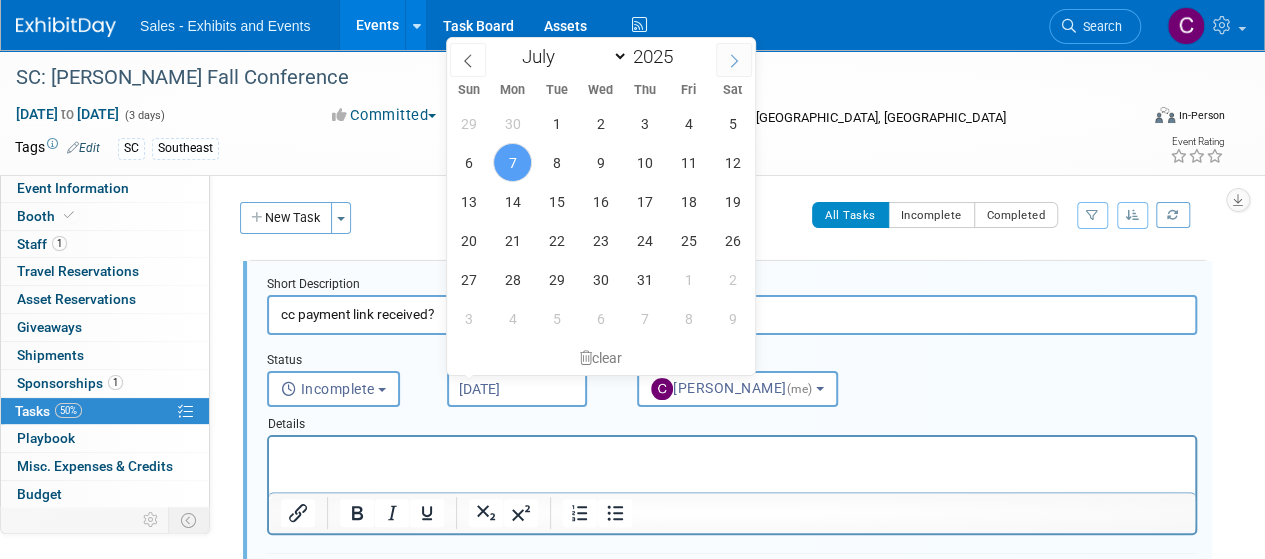 click 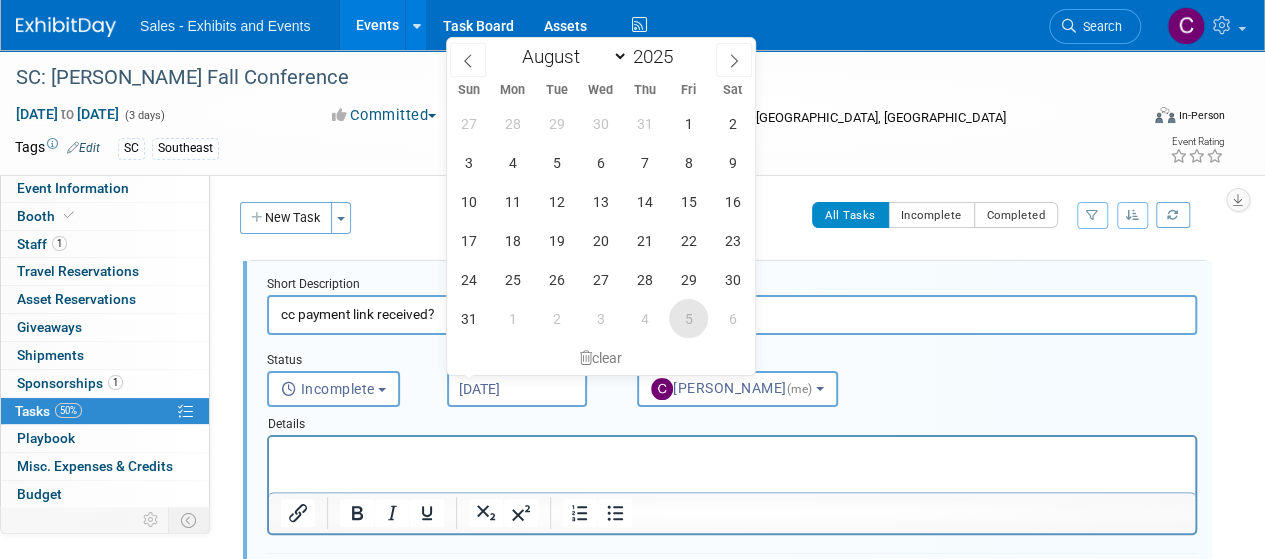 click on "5" at bounding box center [688, 318] 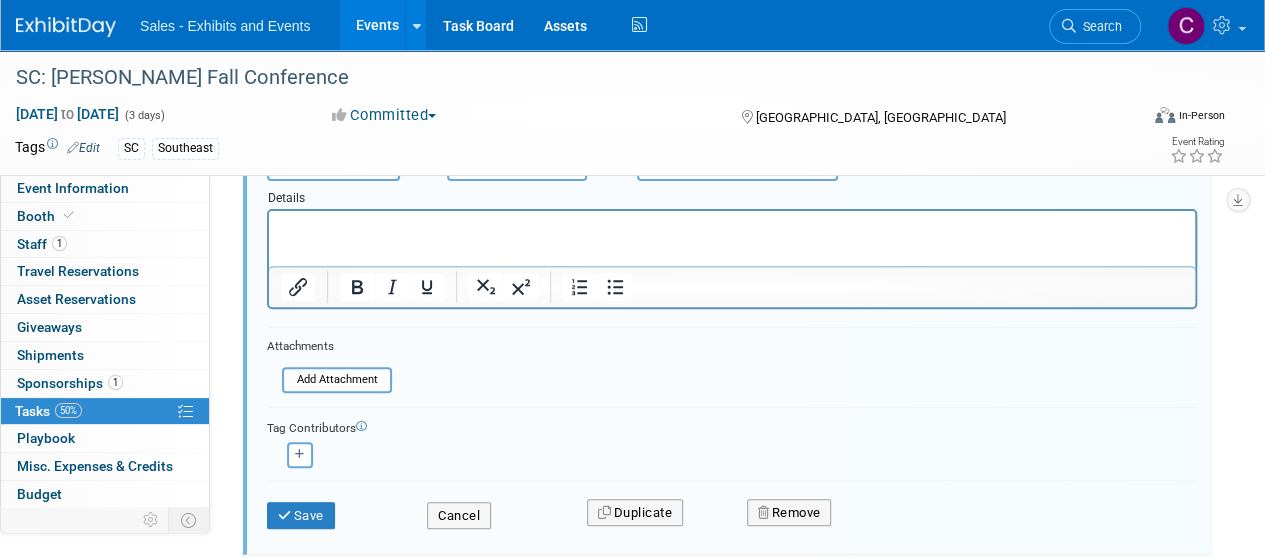 scroll, scrollTop: 335, scrollLeft: 0, axis: vertical 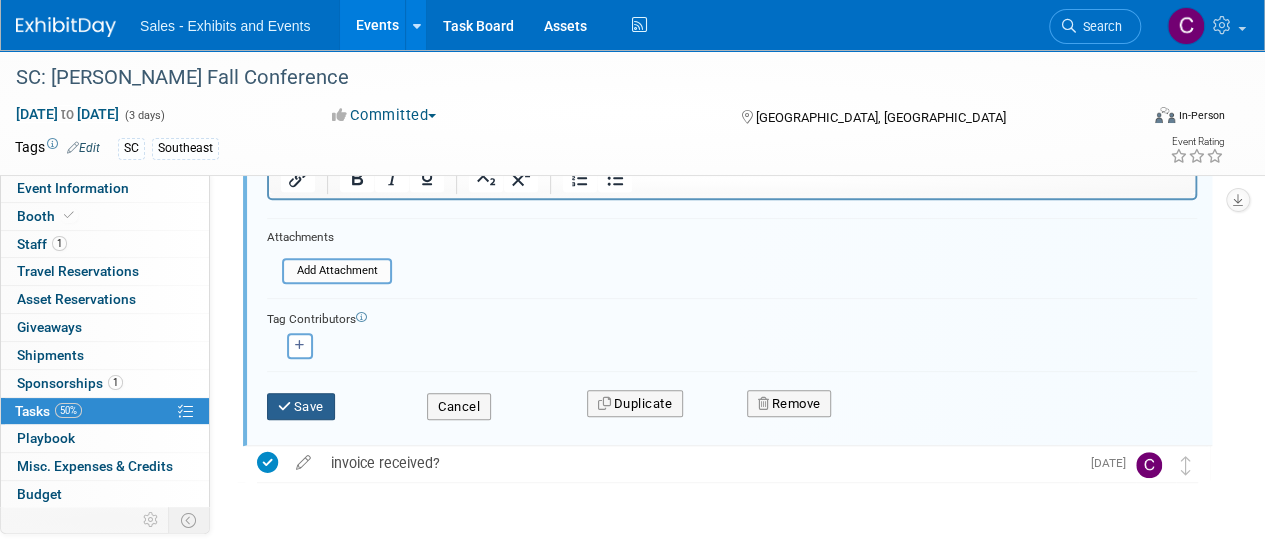 click on "Save" at bounding box center [301, 407] 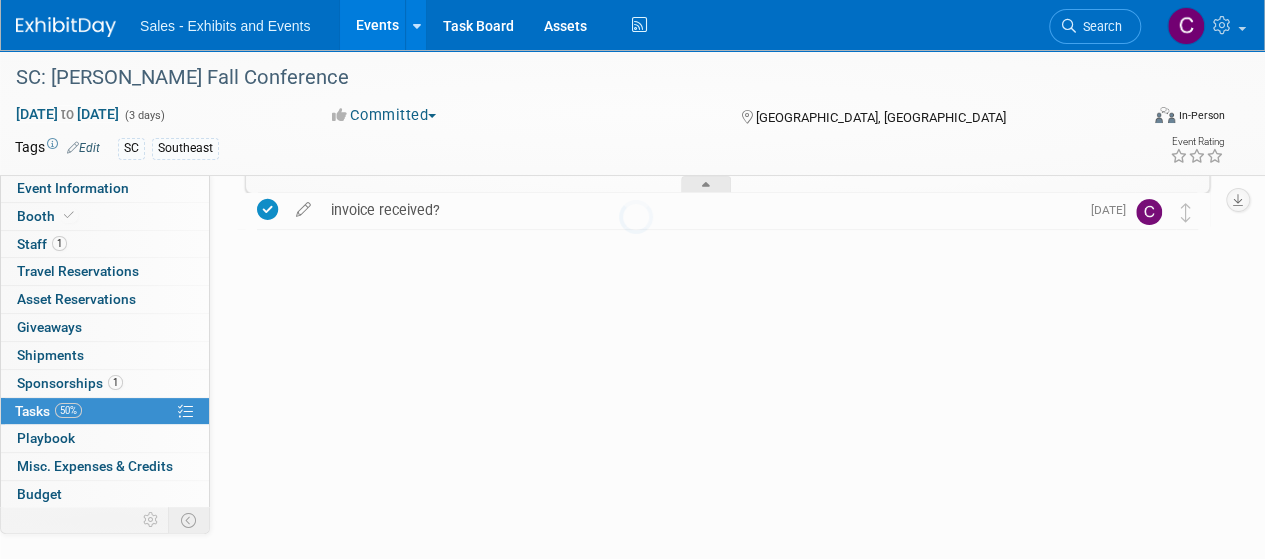 scroll, scrollTop: 68, scrollLeft: 0, axis: vertical 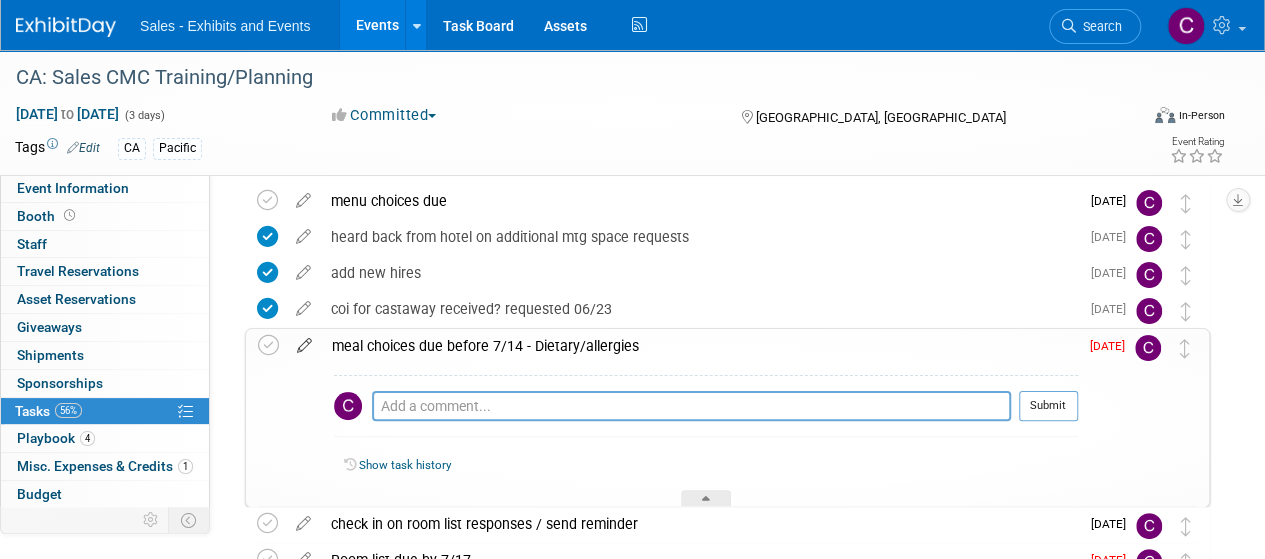 click at bounding box center (304, 341) 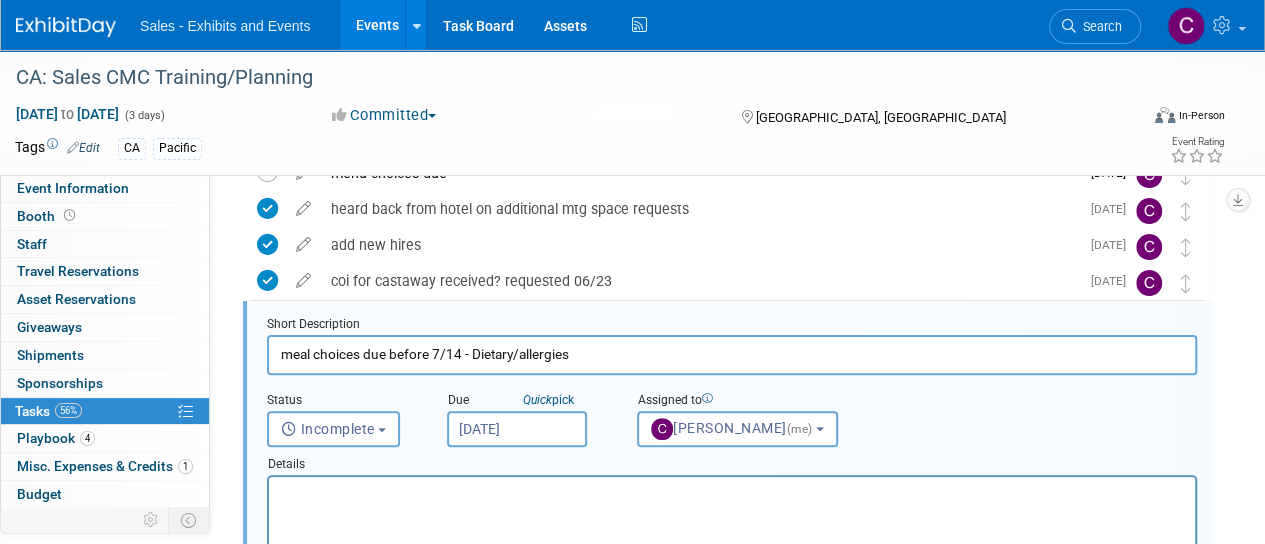 scroll, scrollTop: 111, scrollLeft: 0, axis: vertical 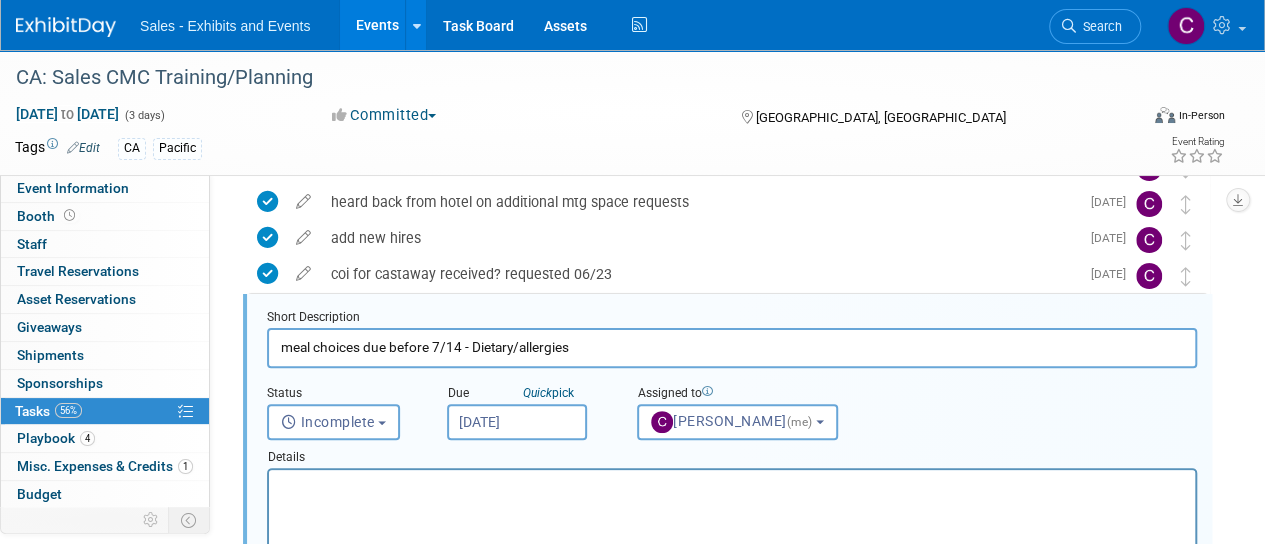 click on "[DATE]" at bounding box center [517, 422] 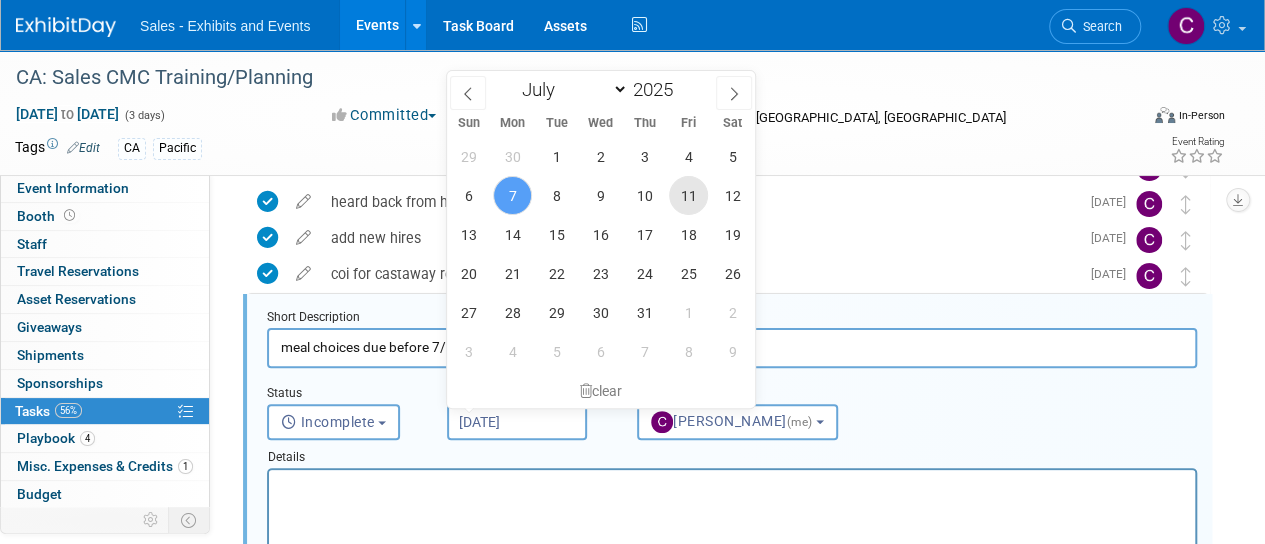 click on "11" at bounding box center (688, 195) 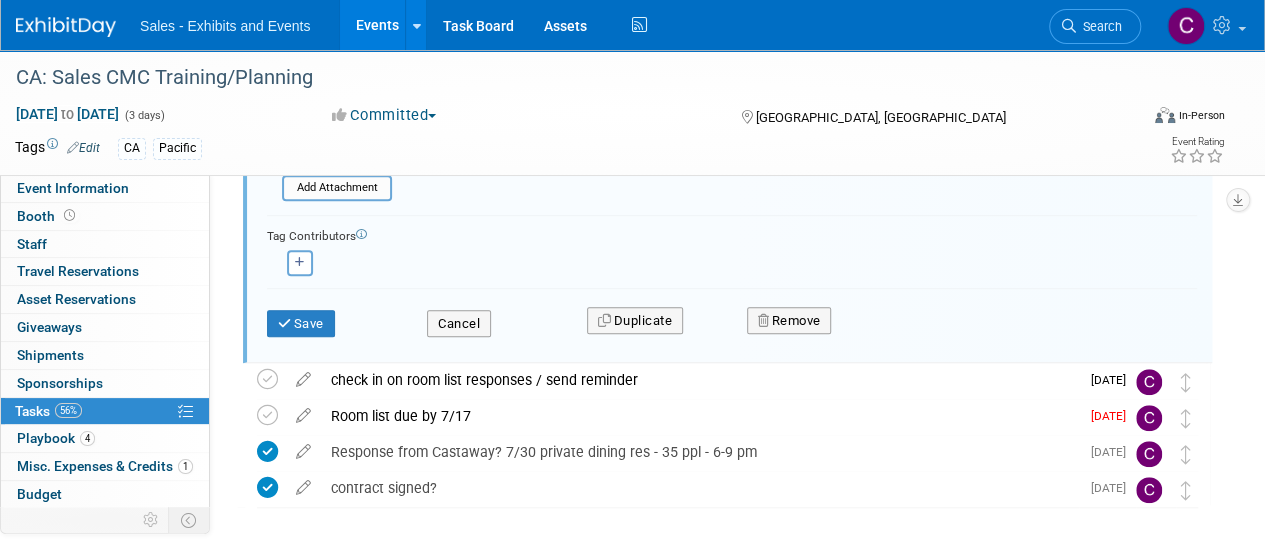 scroll, scrollTop: 616, scrollLeft: 0, axis: vertical 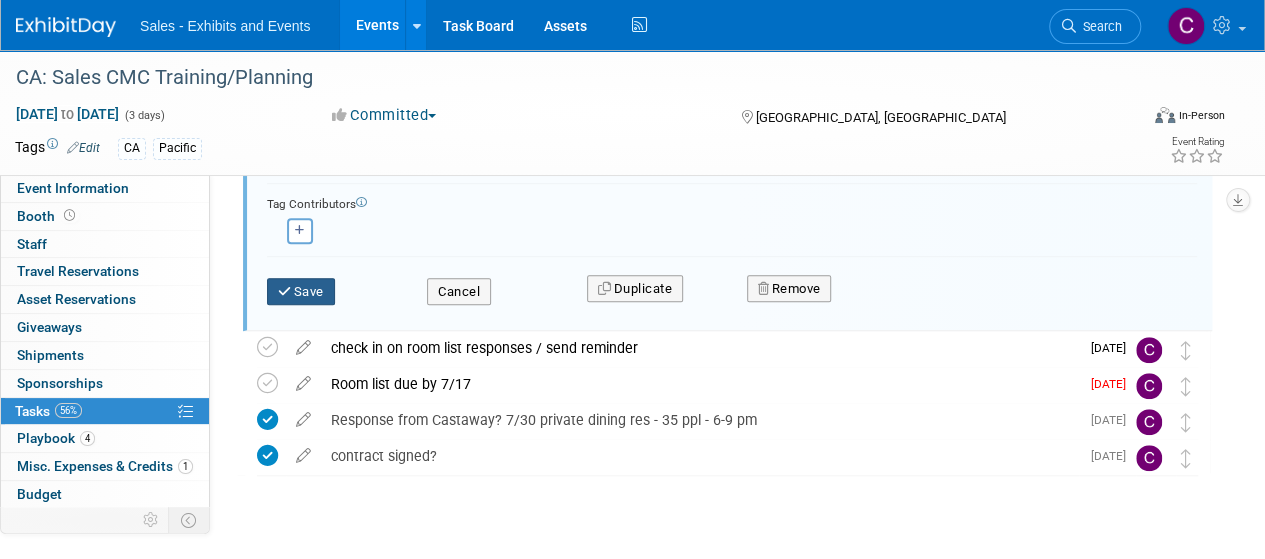 click at bounding box center [286, 291] 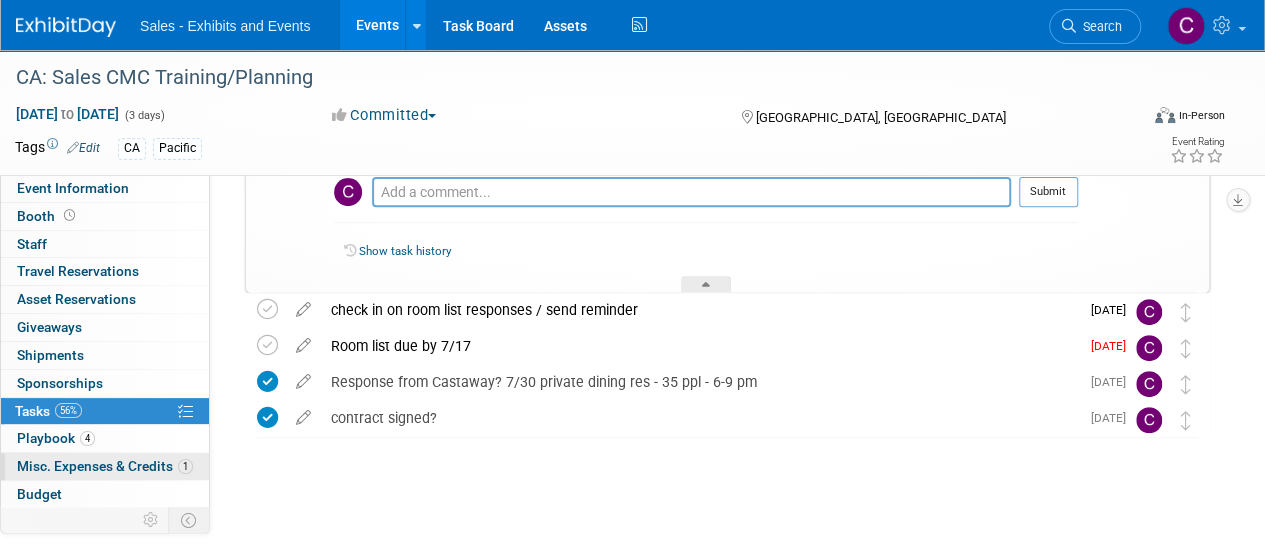 scroll, scrollTop: 289, scrollLeft: 0, axis: vertical 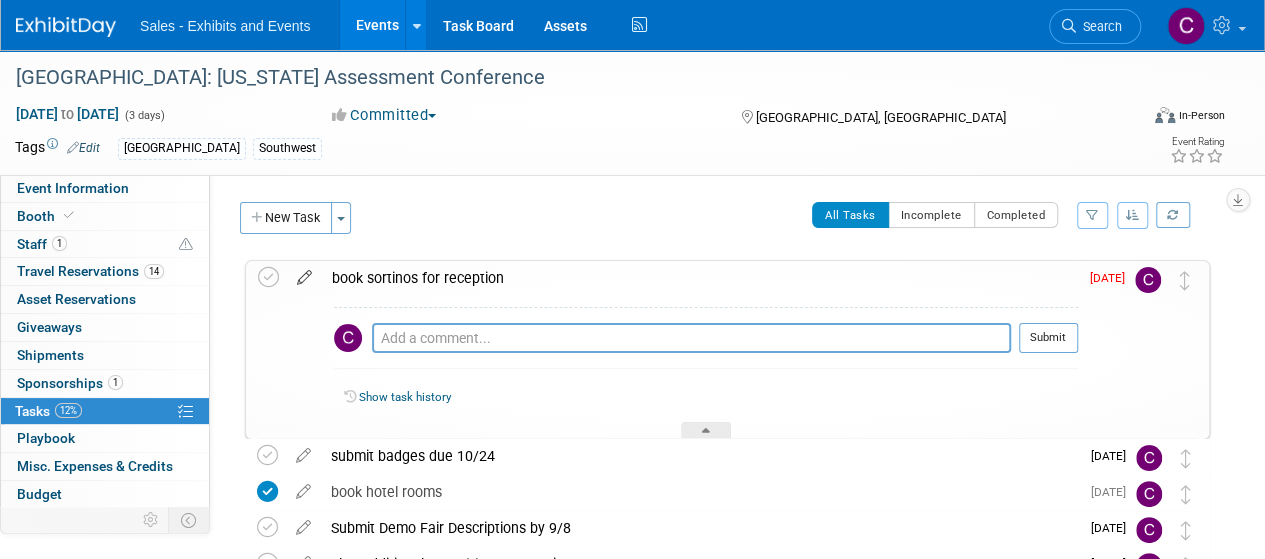 click at bounding box center (304, 273) 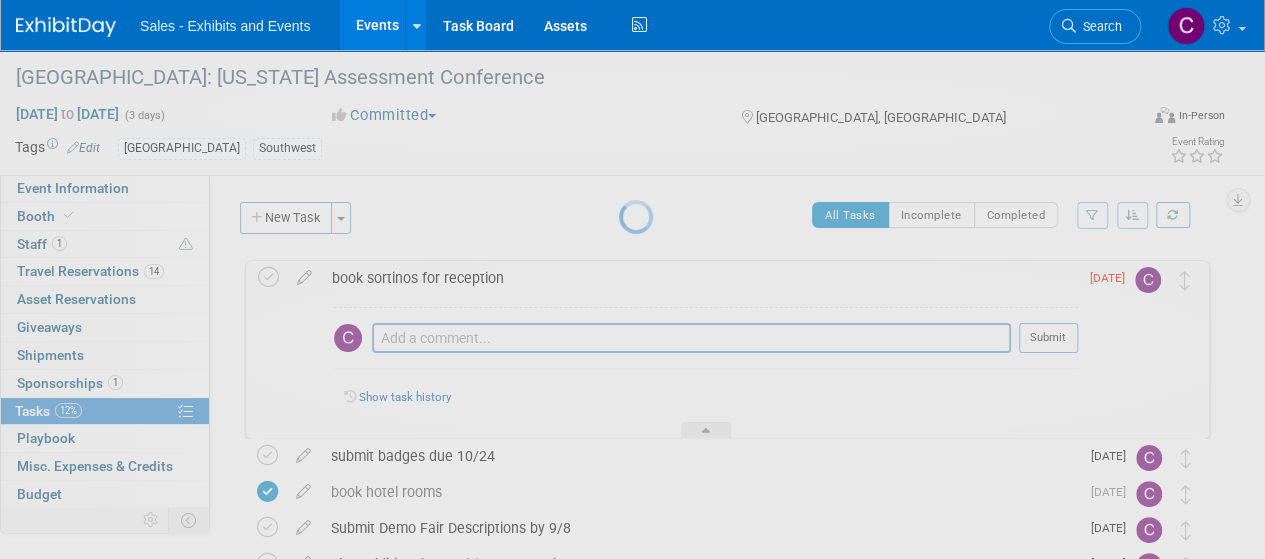 click at bounding box center (633, 279) 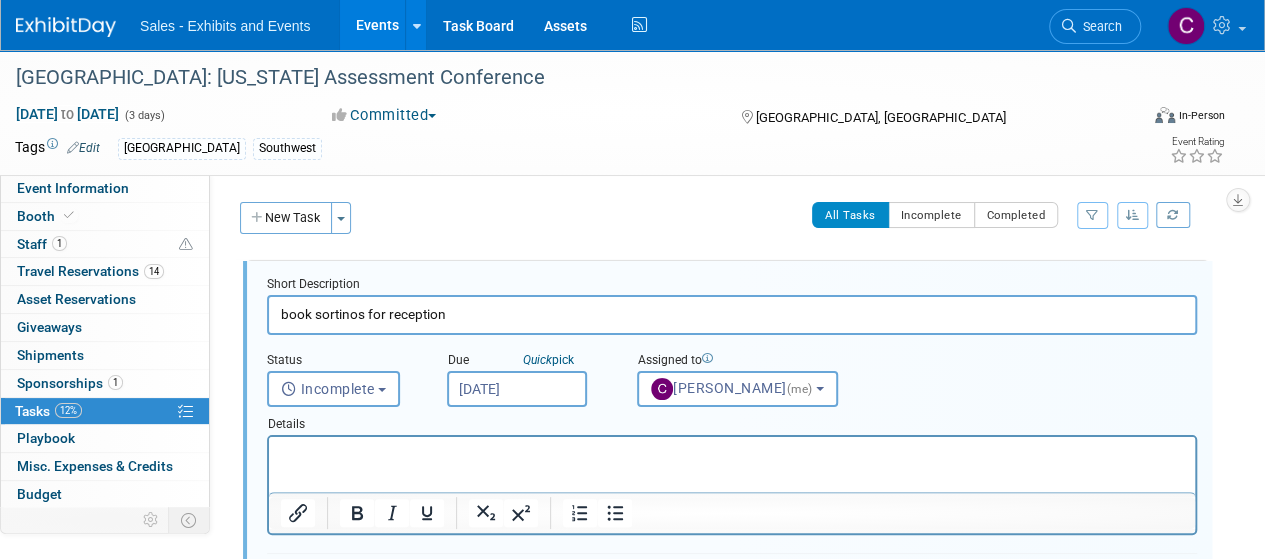 scroll, scrollTop: 0, scrollLeft: 0, axis: both 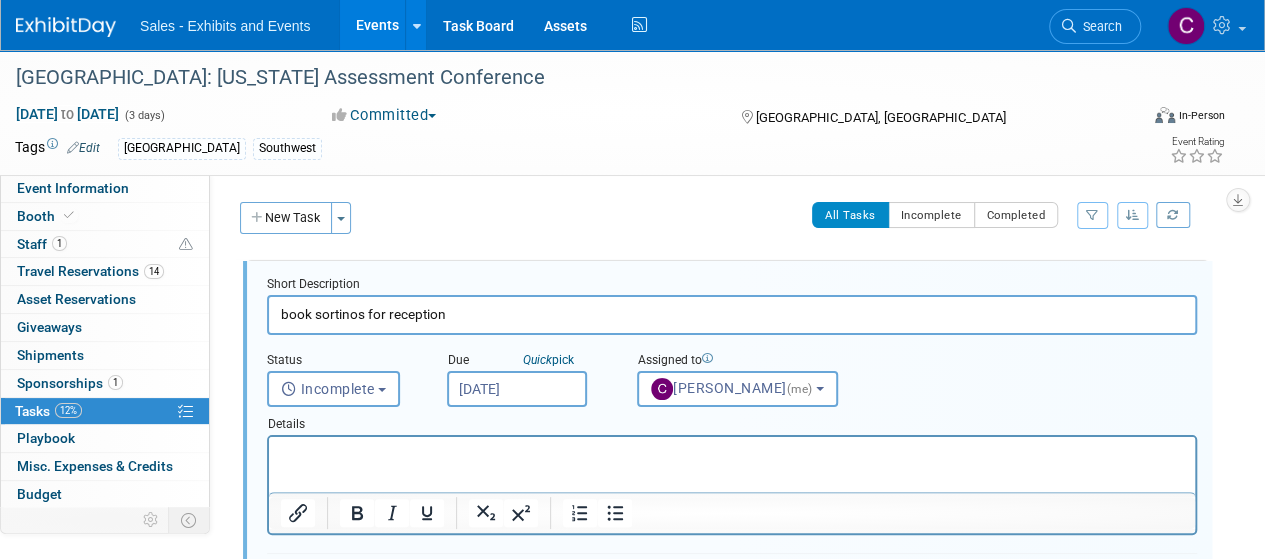 click on "Jul 7, 2025" at bounding box center (517, 389) 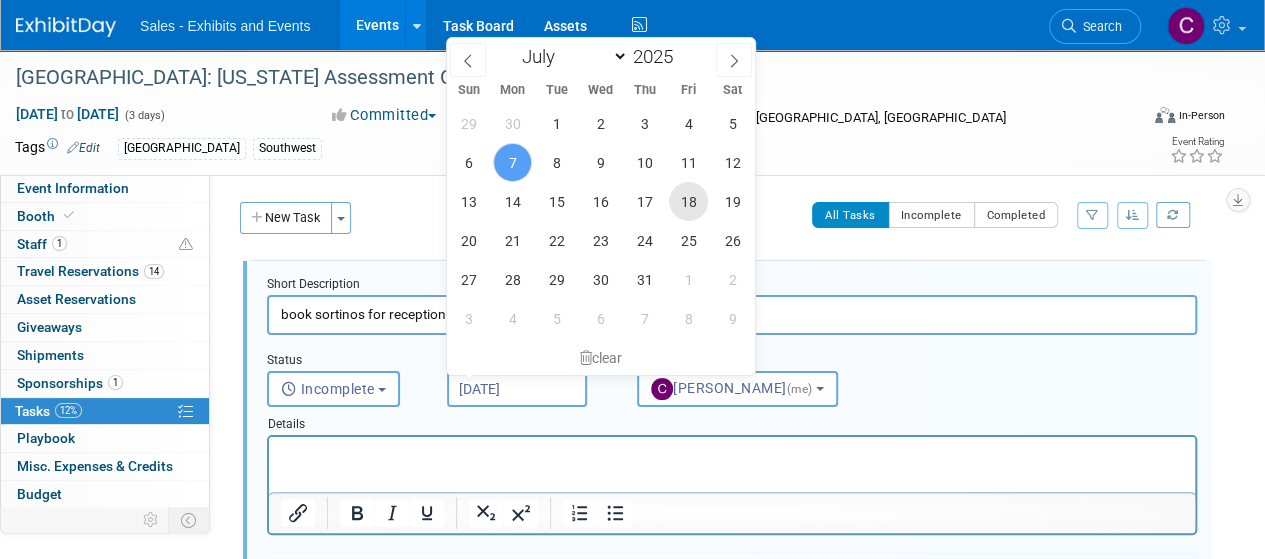 click on "18" at bounding box center (688, 201) 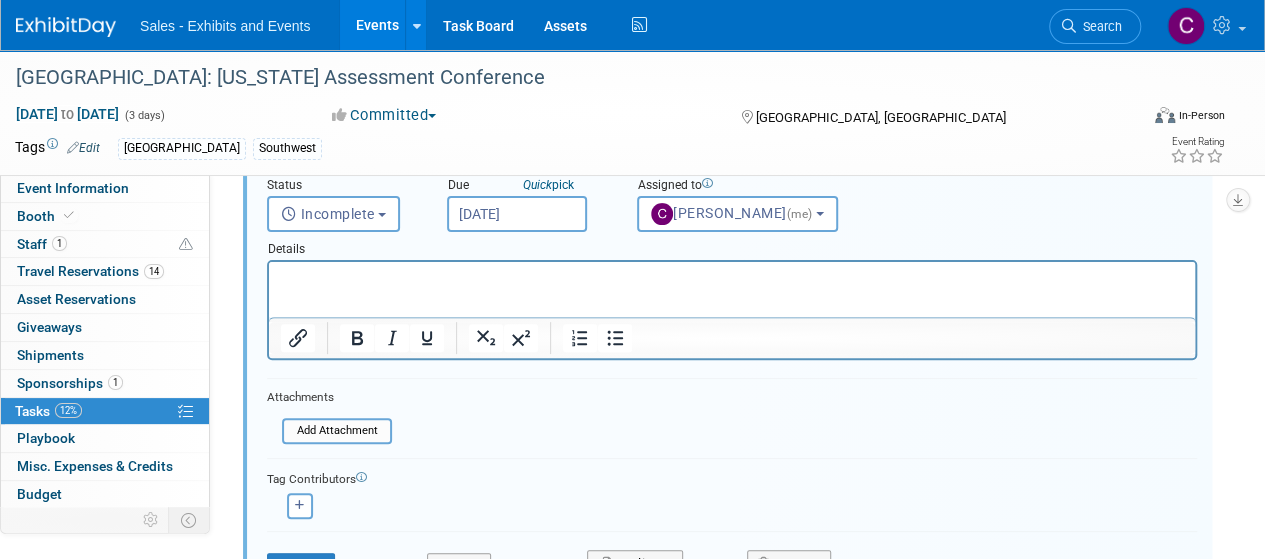 scroll, scrollTop: 490, scrollLeft: 0, axis: vertical 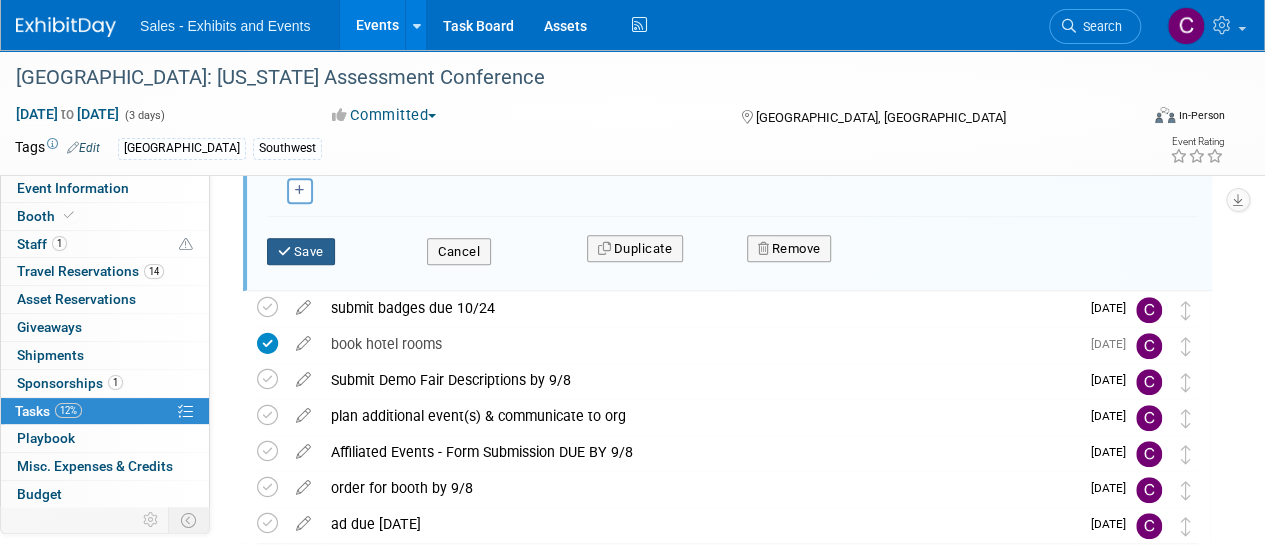 click on "Save" at bounding box center [301, 252] 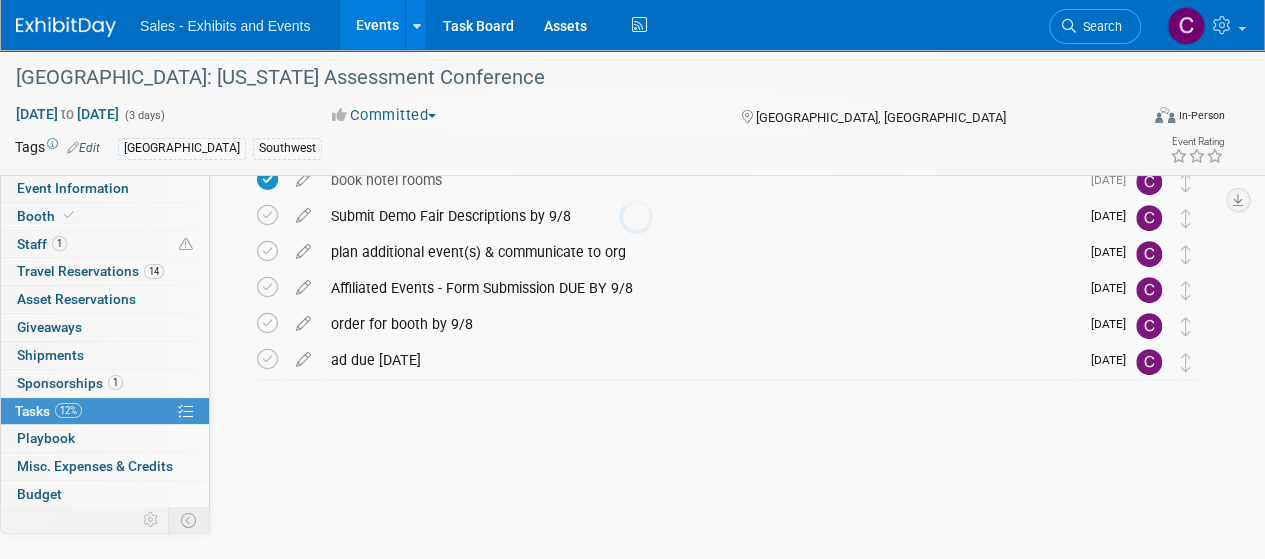scroll, scrollTop: 253, scrollLeft: 0, axis: vertical 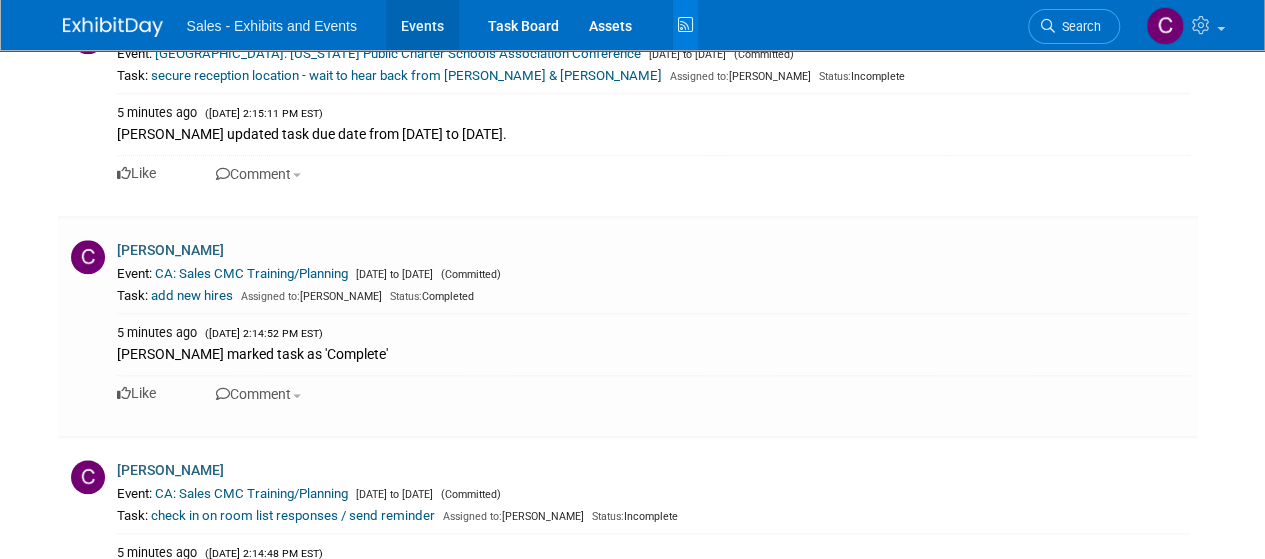click on "Events" at bounding box center (422, 25) 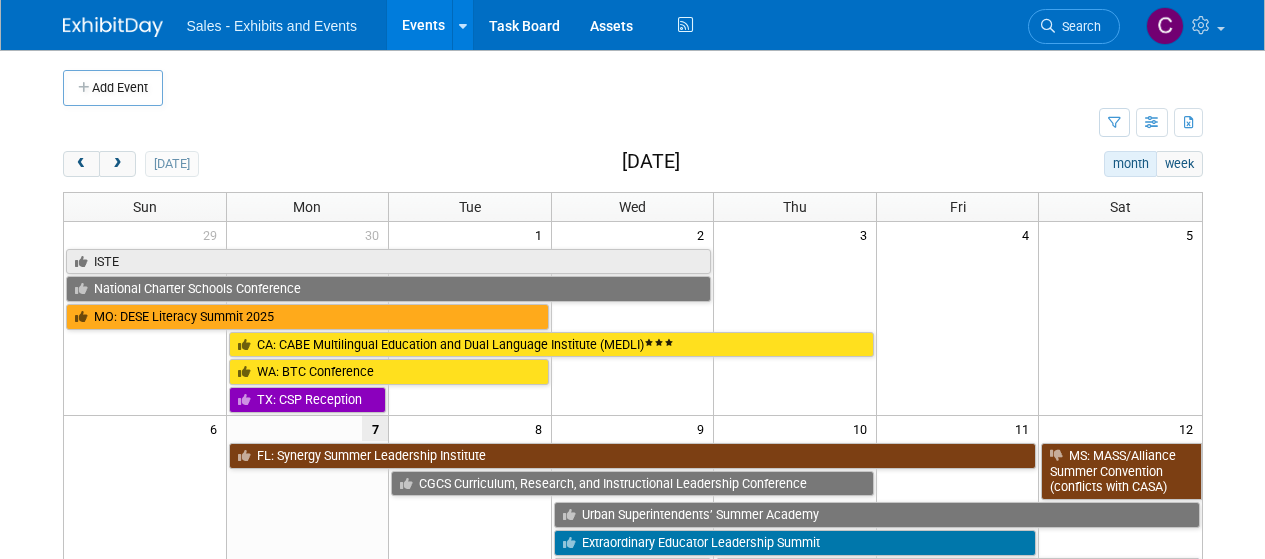 scroll, scrollTop: 0, scrollLeft: 0, axis: both 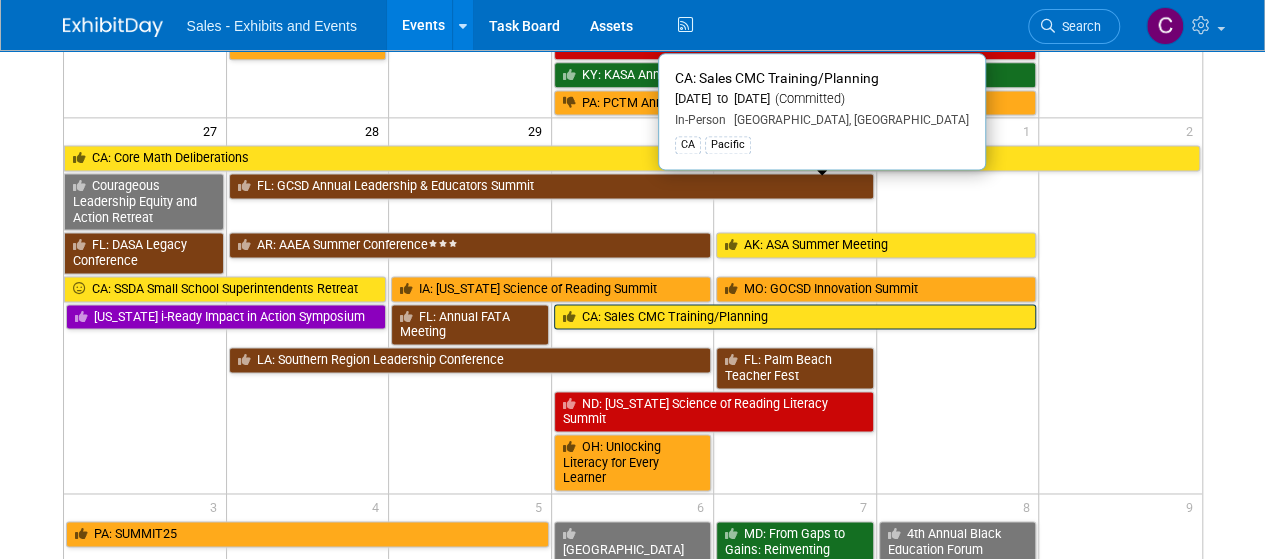 click on "CA: Sales CMC Training/Planning" at bounding box center [795, 317] 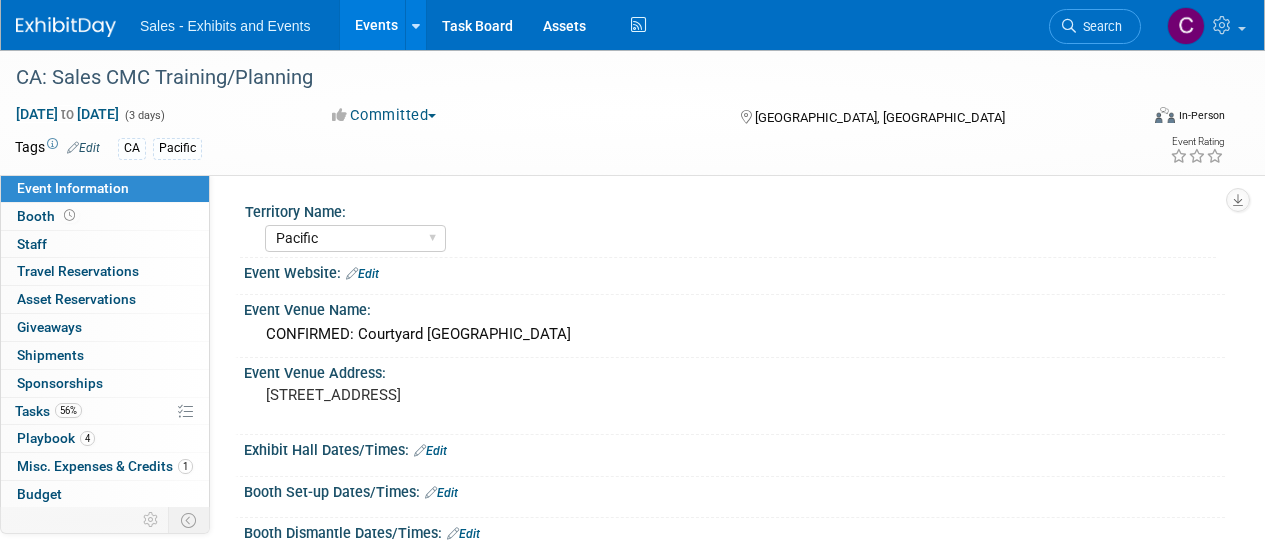 select on "Pacific" 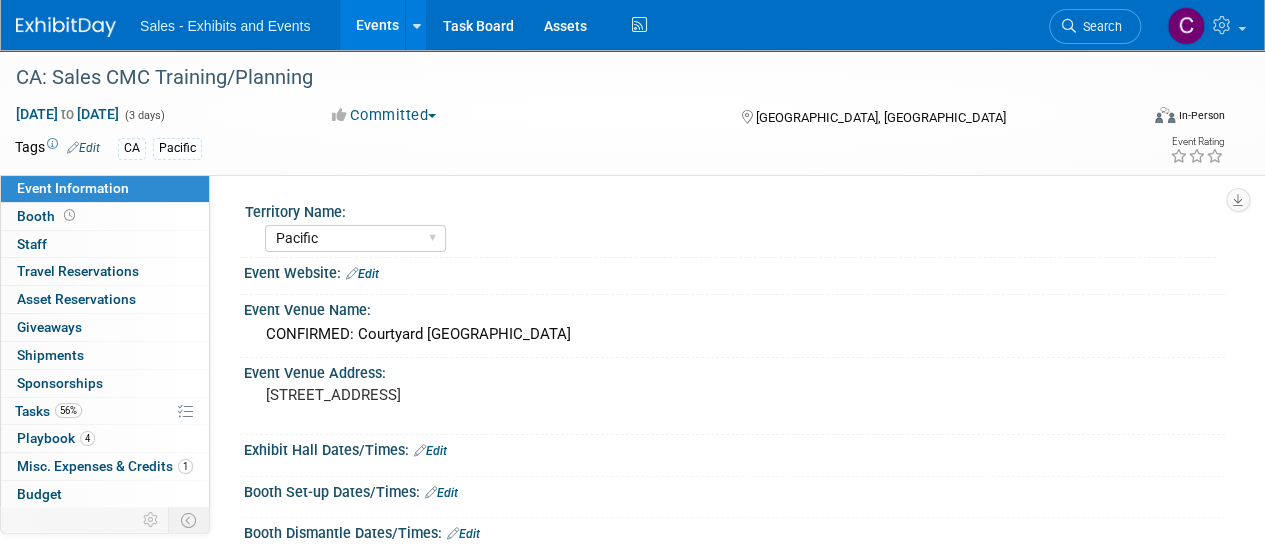 scroll, scrollTop: 0, scrollLeft: 0, axis: both 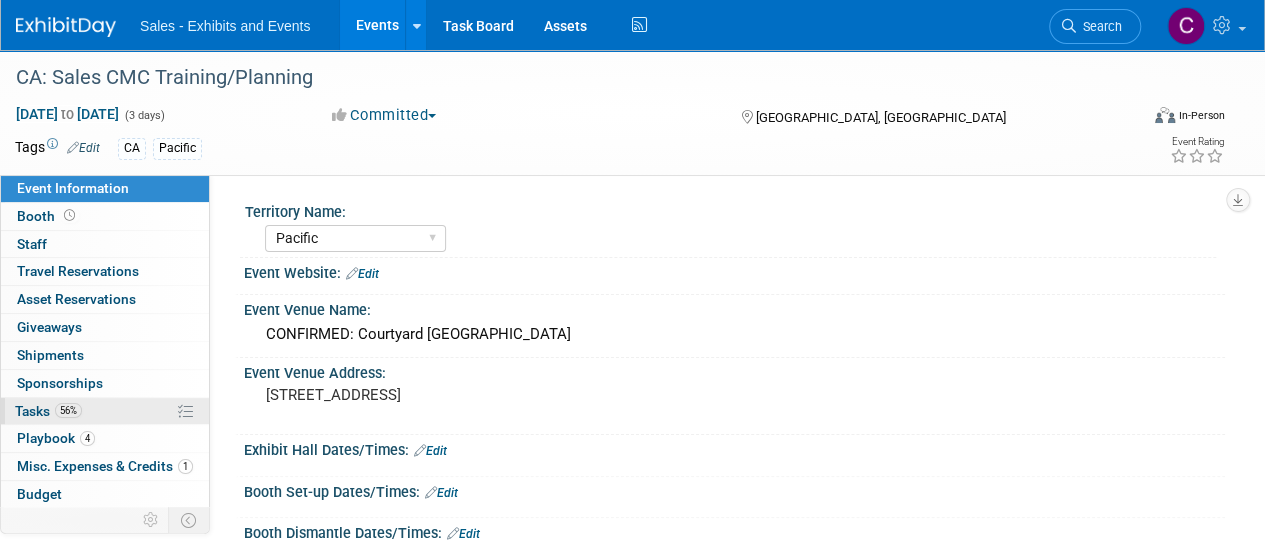 click on "Tasks 56%" at bounding box center (48, 411) 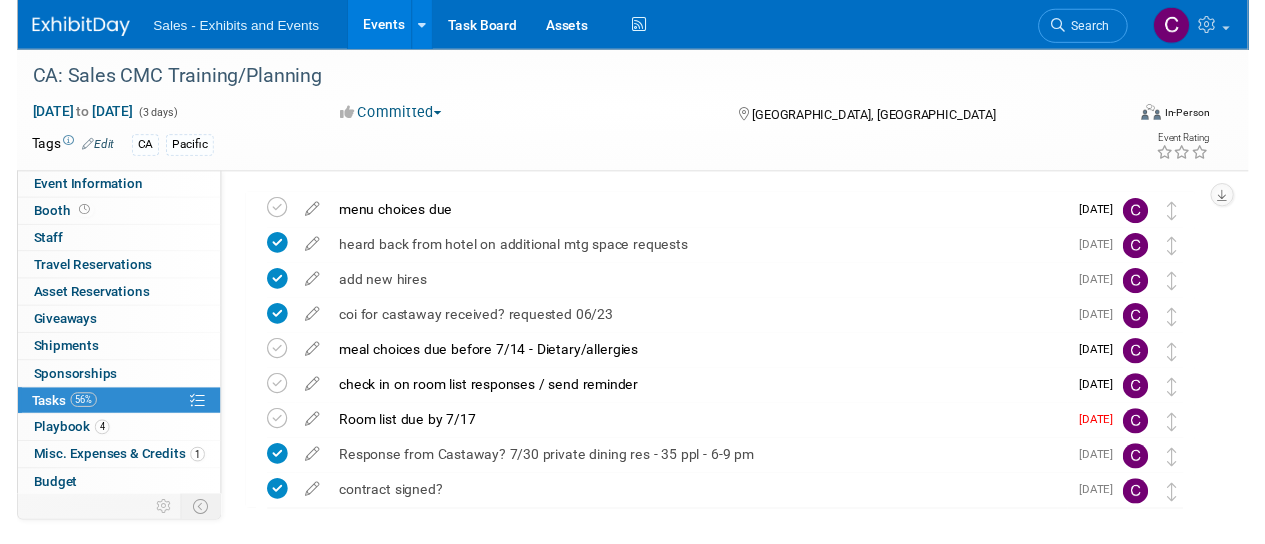 scroll, scrollTop: 146, scrollLeft: 0, axis: vertical 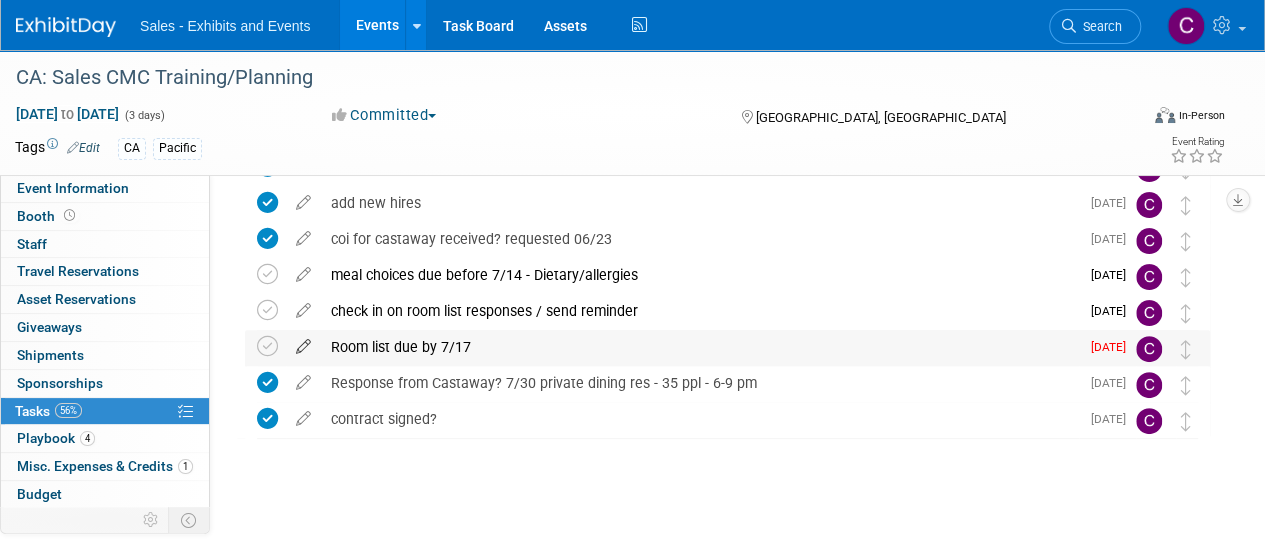 click at bounding box center [303, 342] 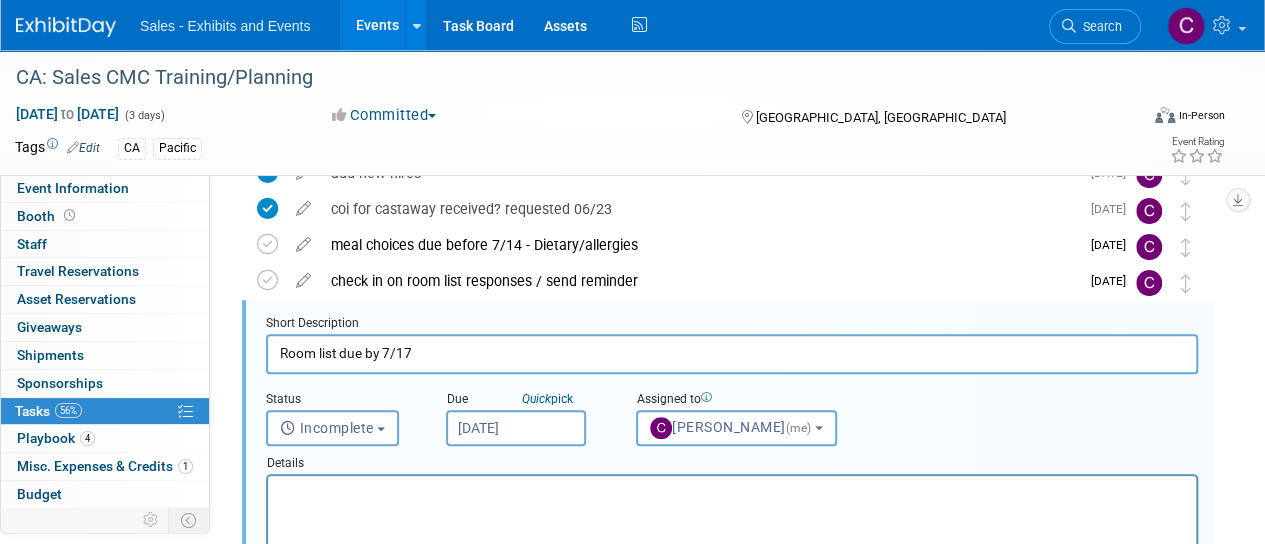 scroll, scrollTop: 182, scrollLeft: 0, axis: vertical 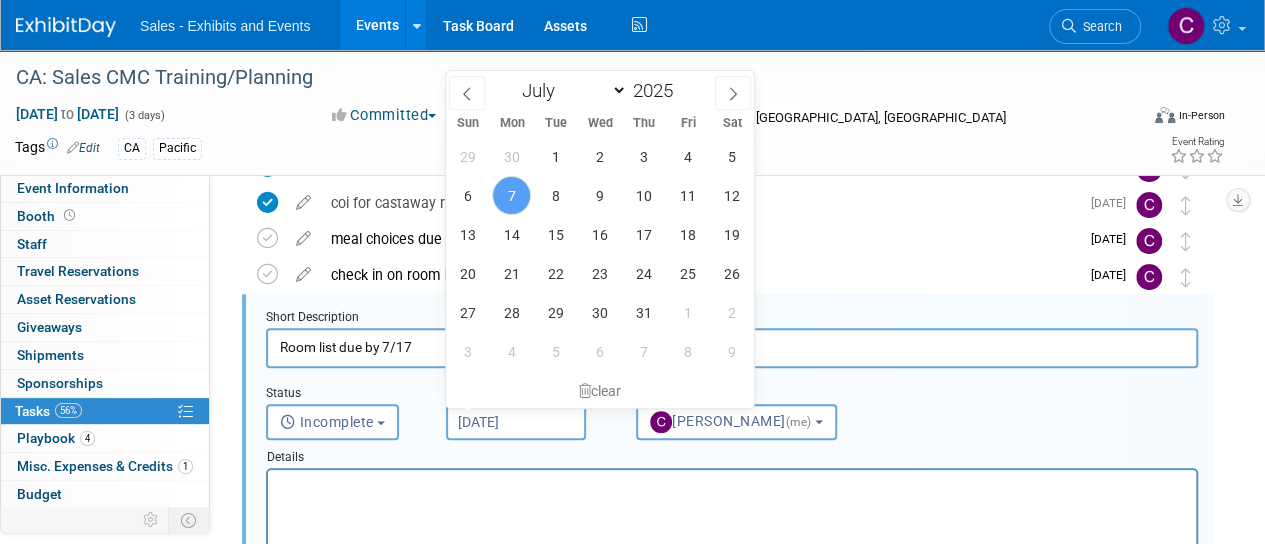 click on "Jul 7, 2025" at bounding box center (516, 422) 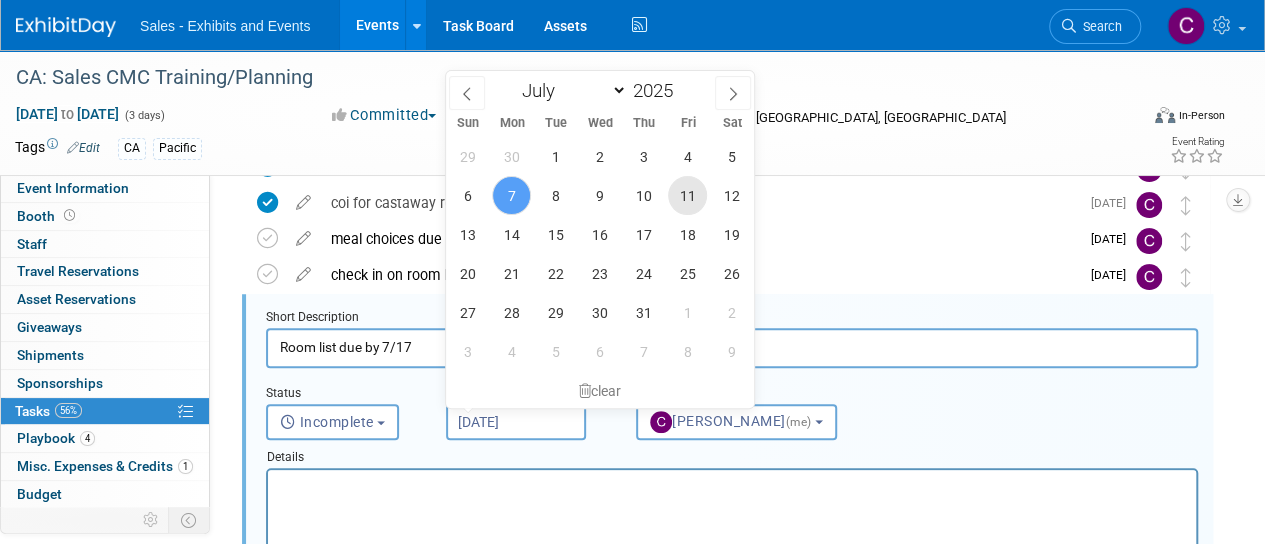 click on "11" at bounding box center (687, 195) 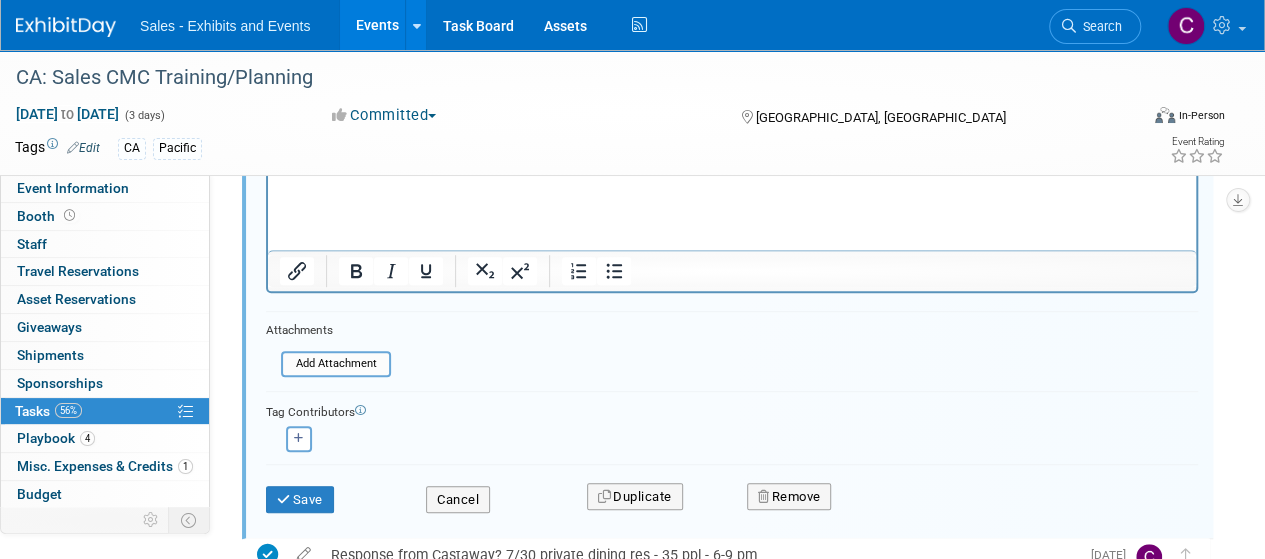 scroll, scrollTop: 604, scrollLeft: 0, axis: vertical 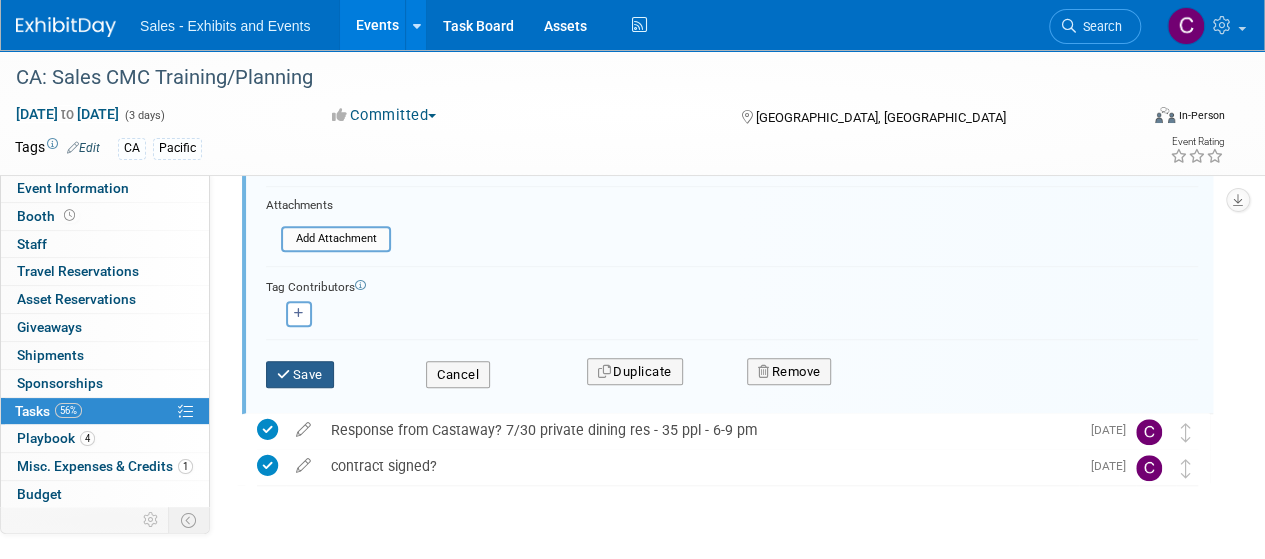 click on "Save" at bounding box center (300, 375) 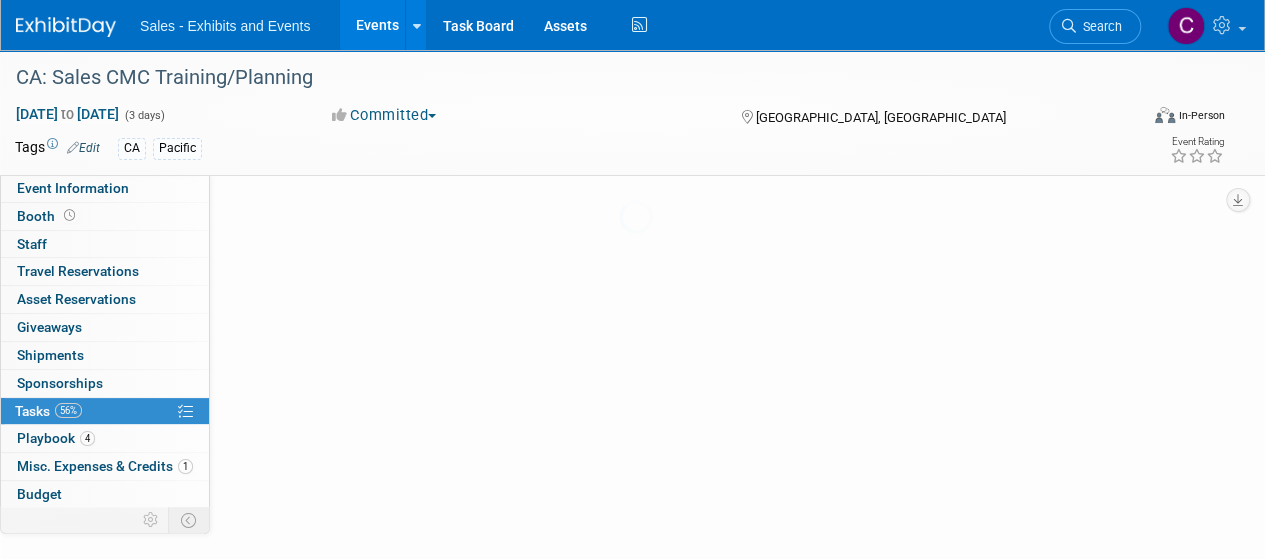 scroll, scrollTop: 146, scrollLeft: 0, axis: vertical 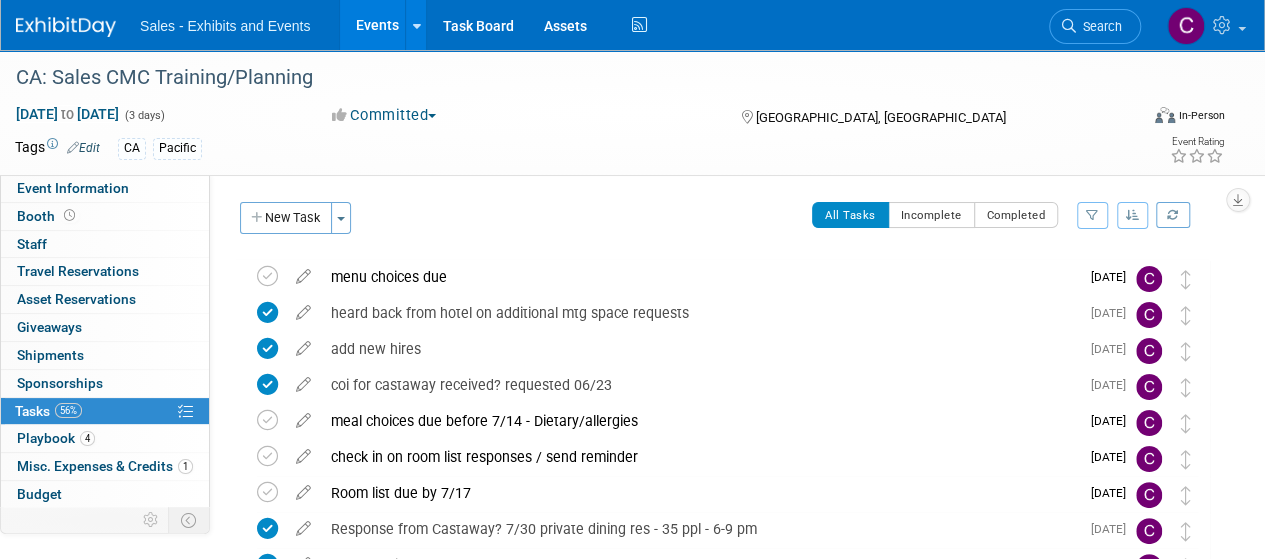 click on "Events" at bounding box center [376, 25] 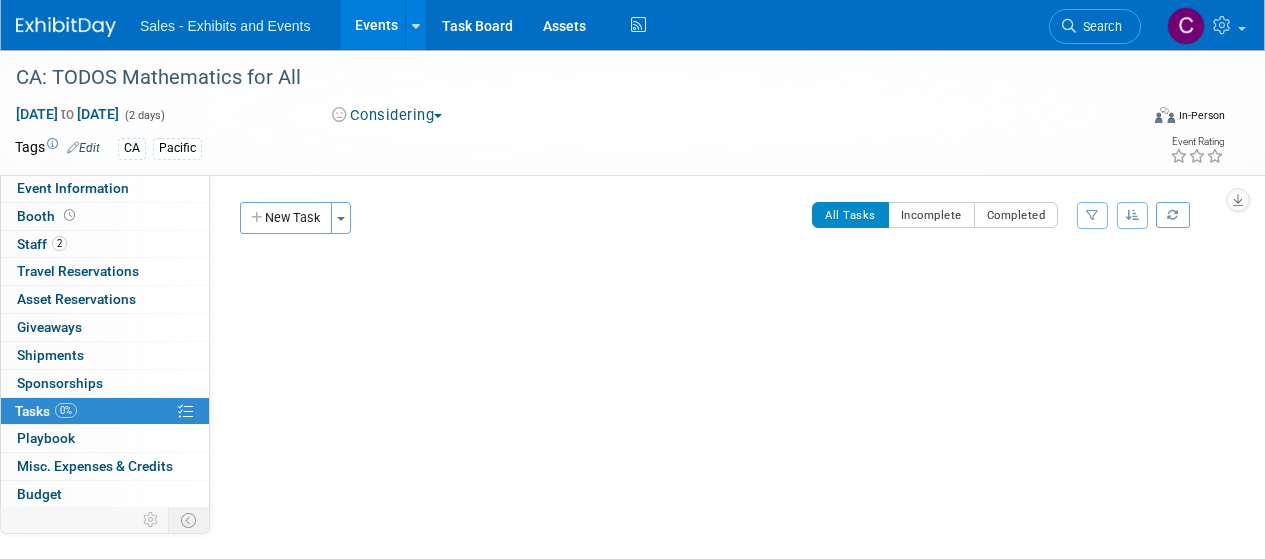 scroll, scrollTop: 0, scrollLeft: 0, axis: both 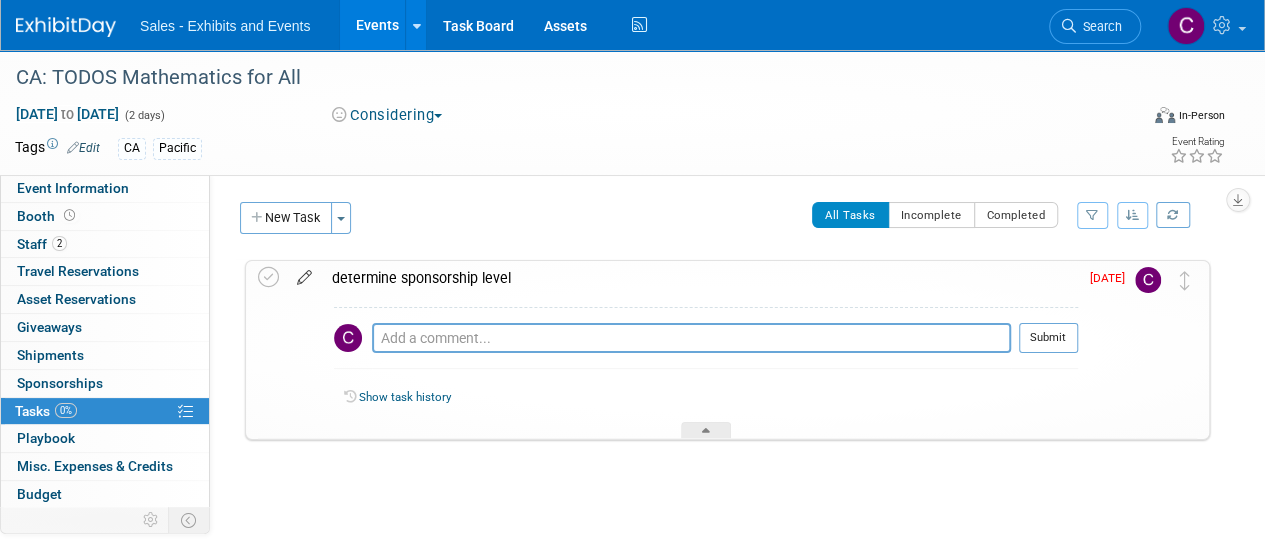 click at bounding box center (304, 273) 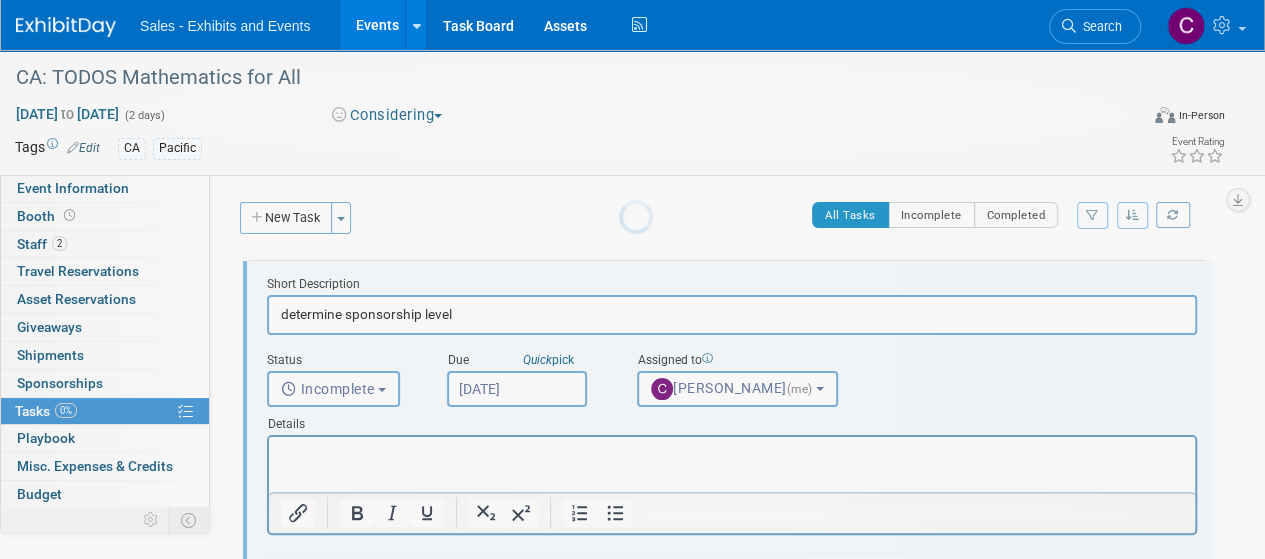 scroll, scrollTop: 0, scrollLeft: 0, axis: both 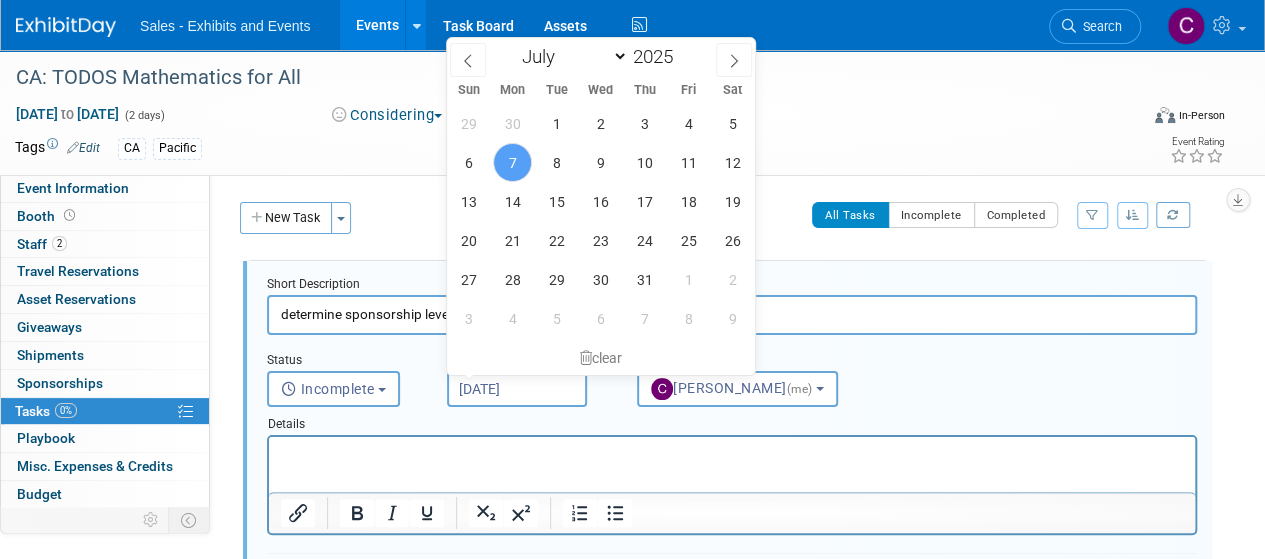click on "Jul 7, 2025" at bounding box center (517, 389) 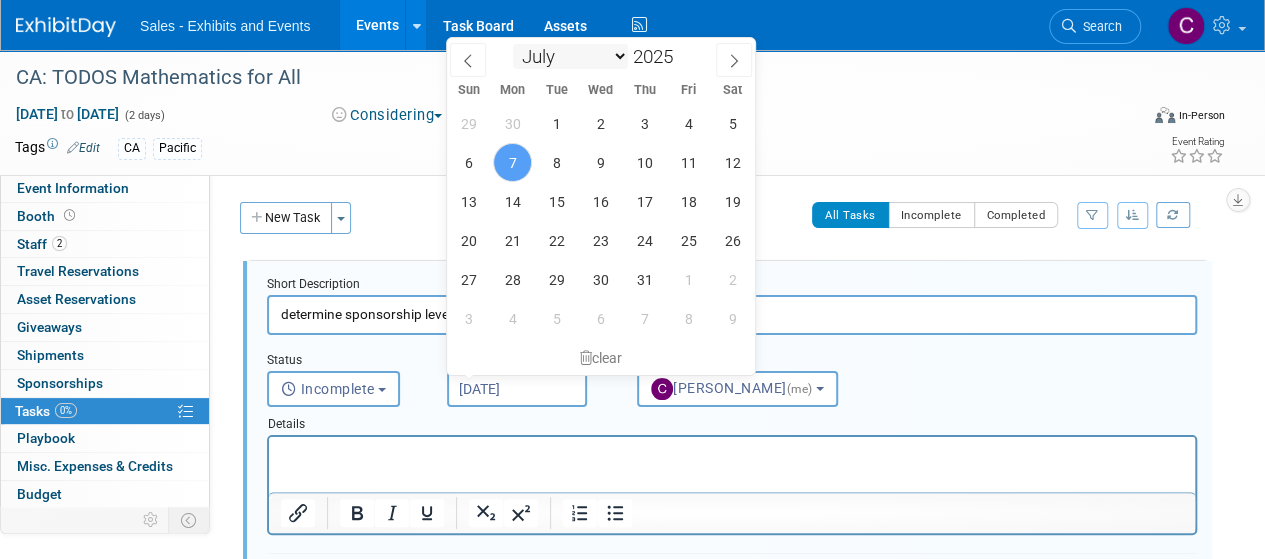 click on "January February March April May June July August September October November December" at bounding box center (570, 56) 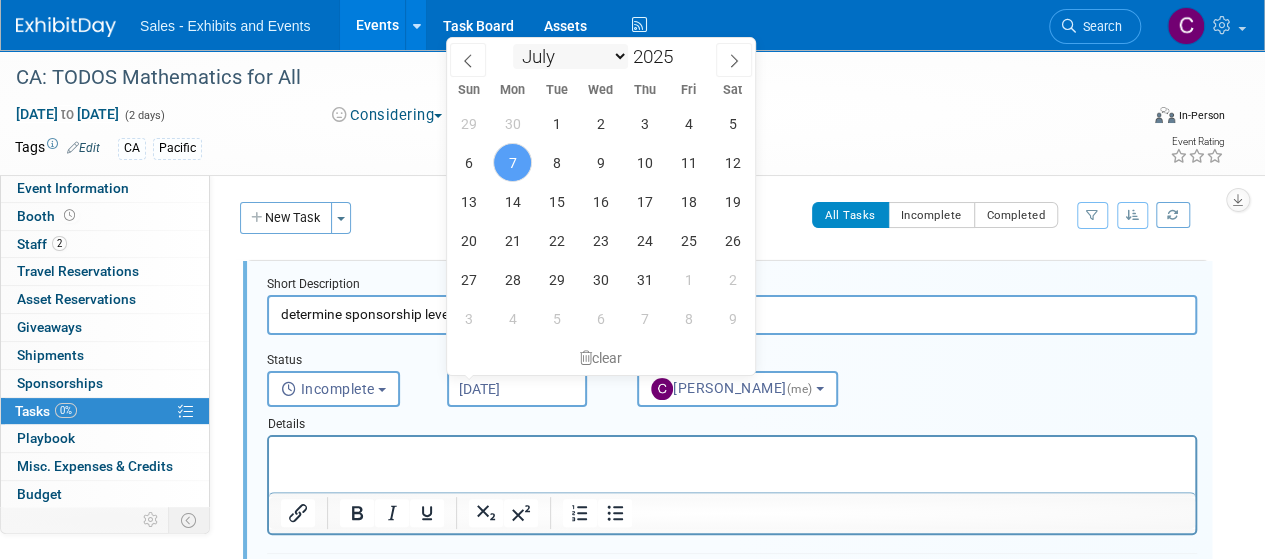 select on "9" 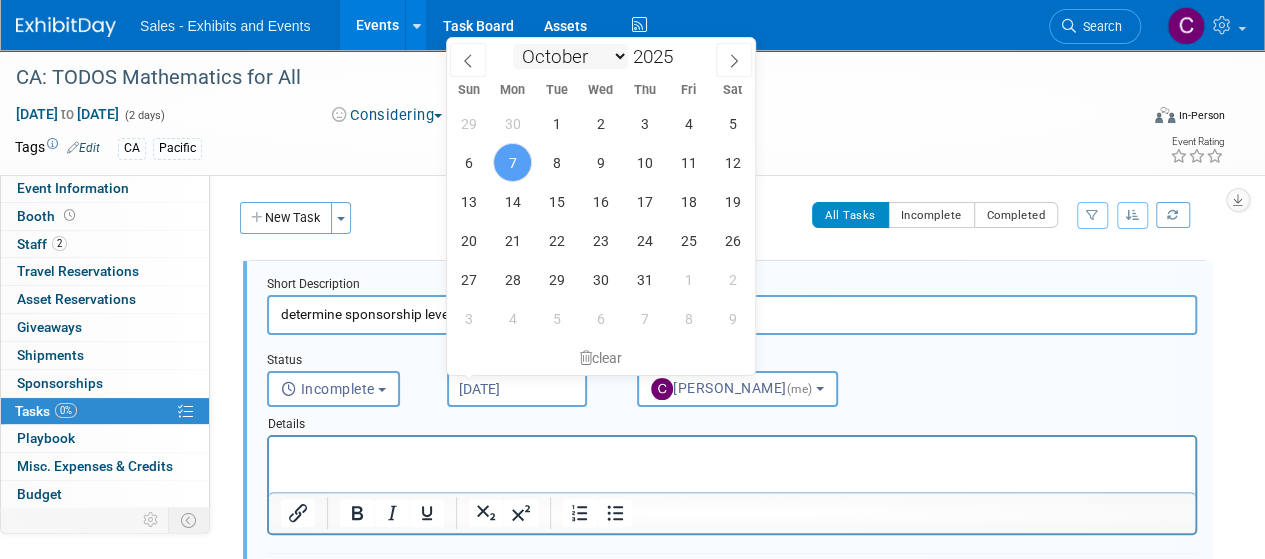 click on "January February March April May June July August September October November December" at bounding box center [570, 56] 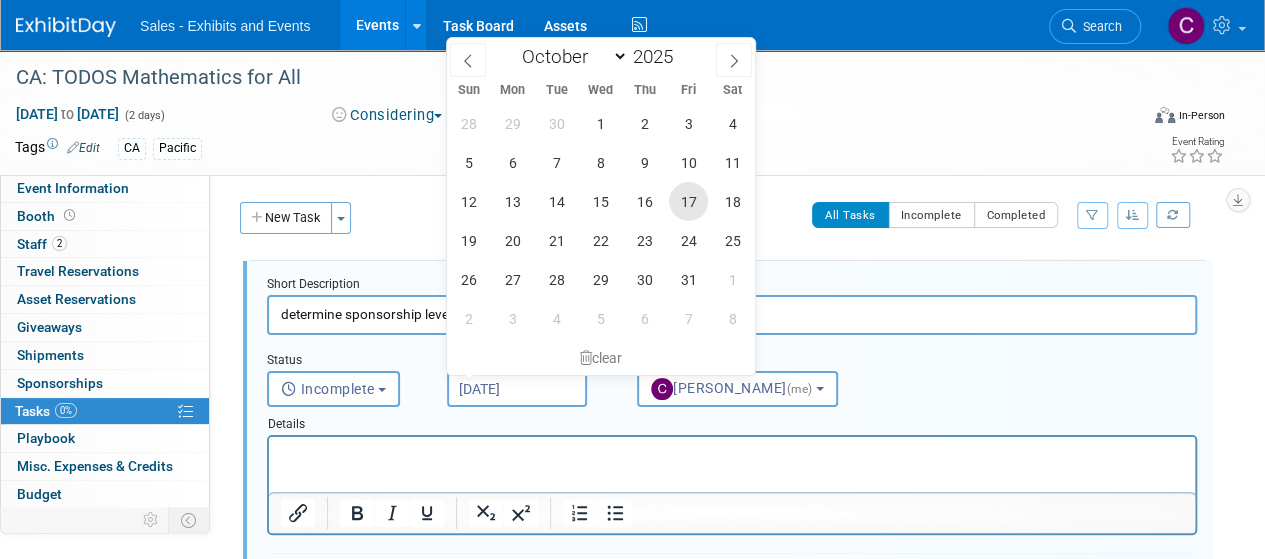 click on "17" at bounding box center [688, 201] 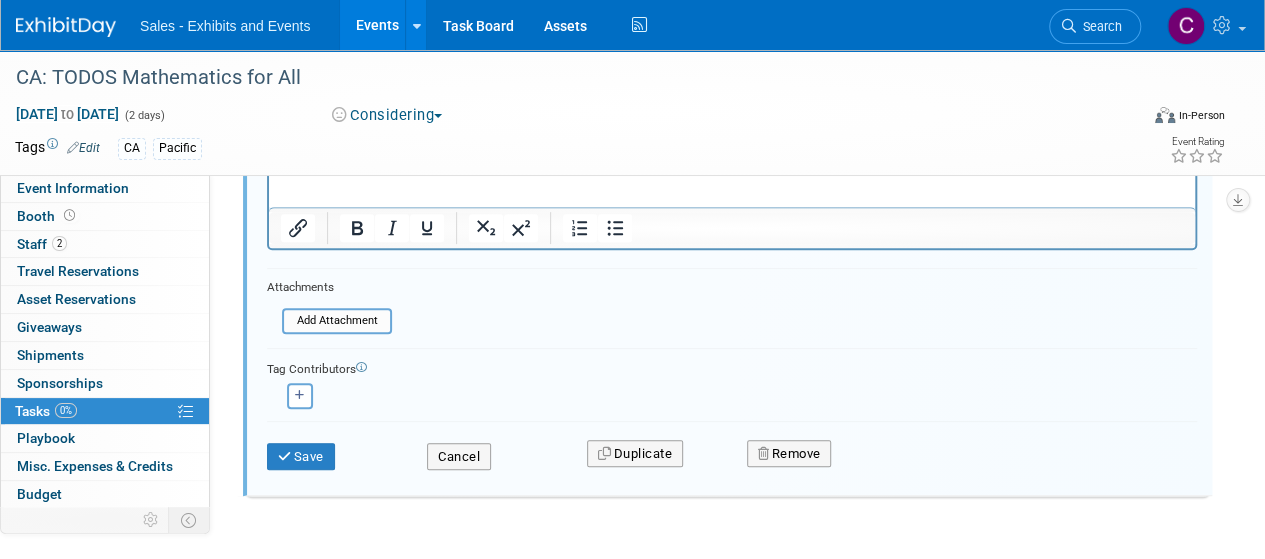 scroll, scrollTop: 307, scrollLeft: 0, axis: vertical 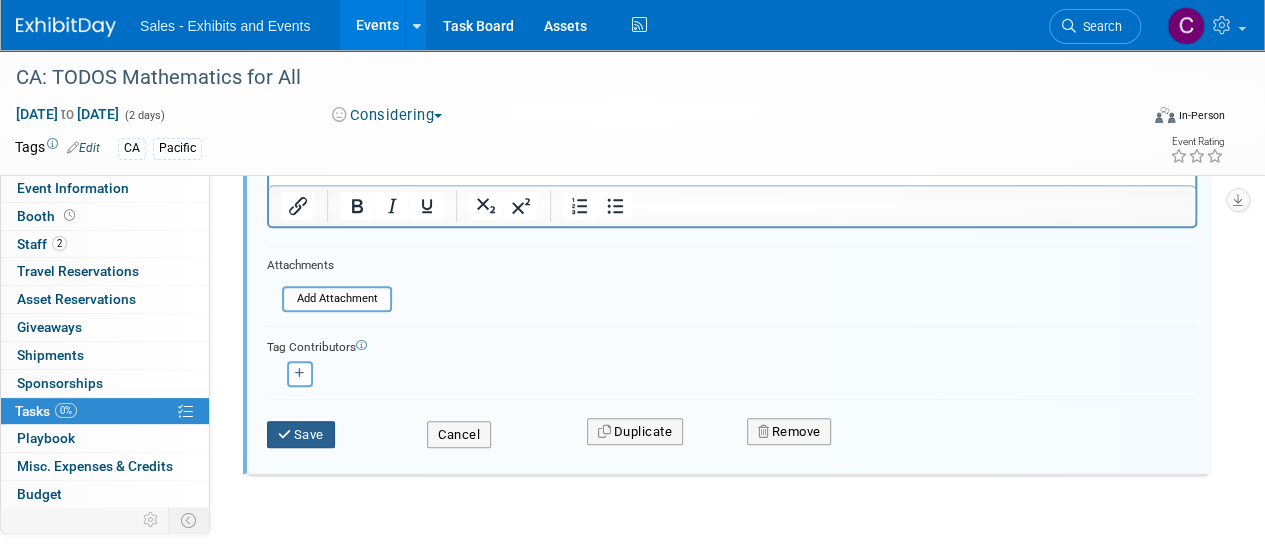 click on "Save" at bounding box center [301, 435] 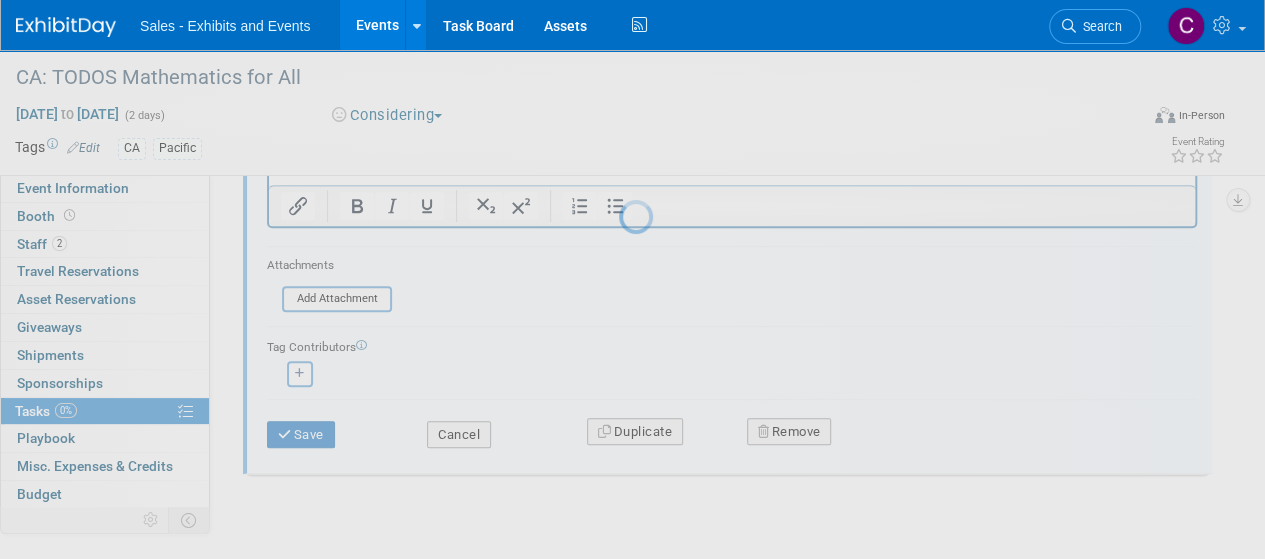 scroll, scrollTop: 68, scrollLeft: 0, axis: vertical 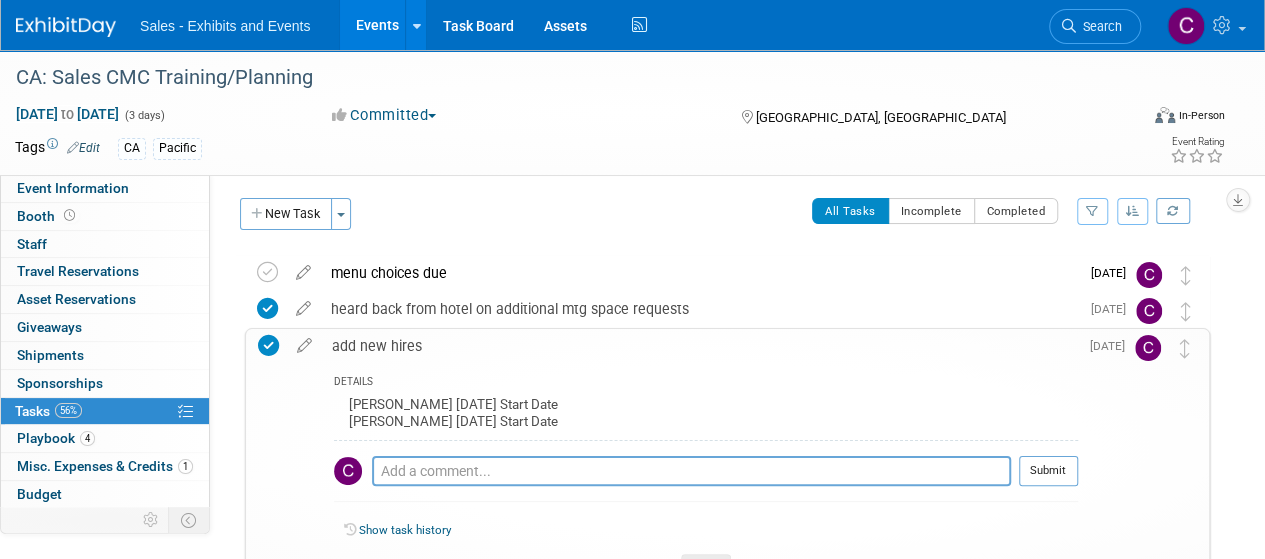 click at bounding box center [268, 345] 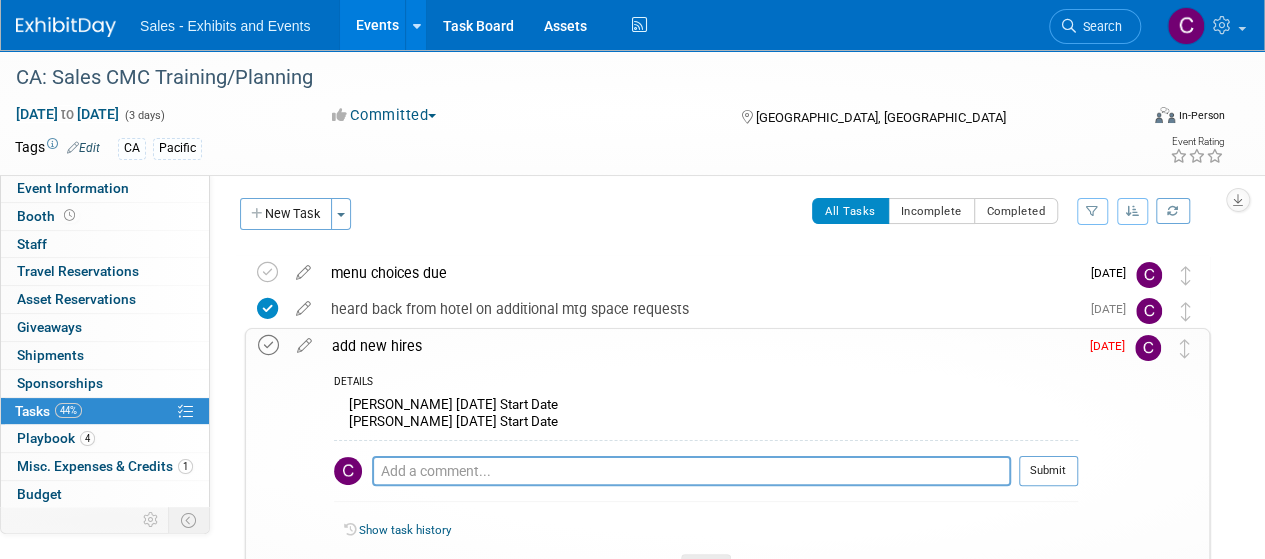 click at bounding box center [268, 345] 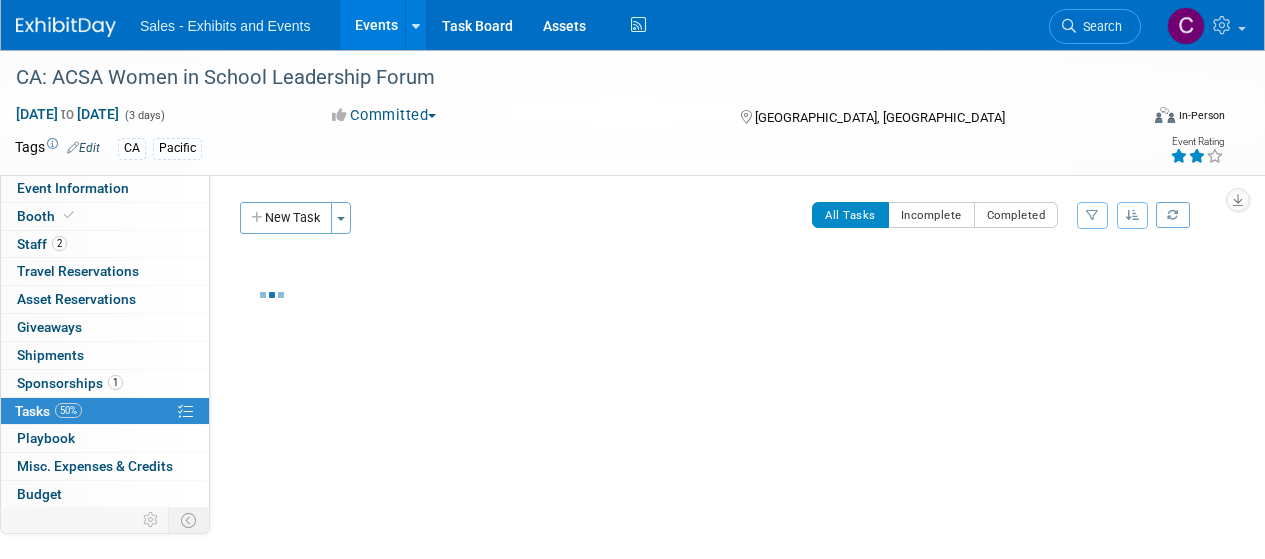 scroll, scrollTop: 0, scrollLeft: 0, axis: both 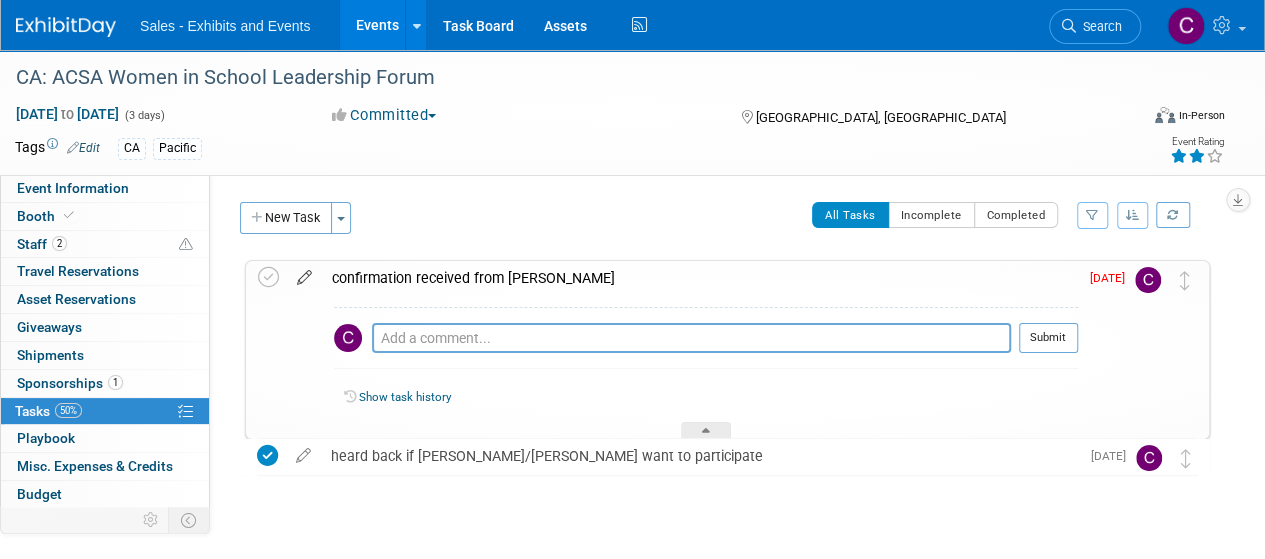 click at bounding box center (304, 273) 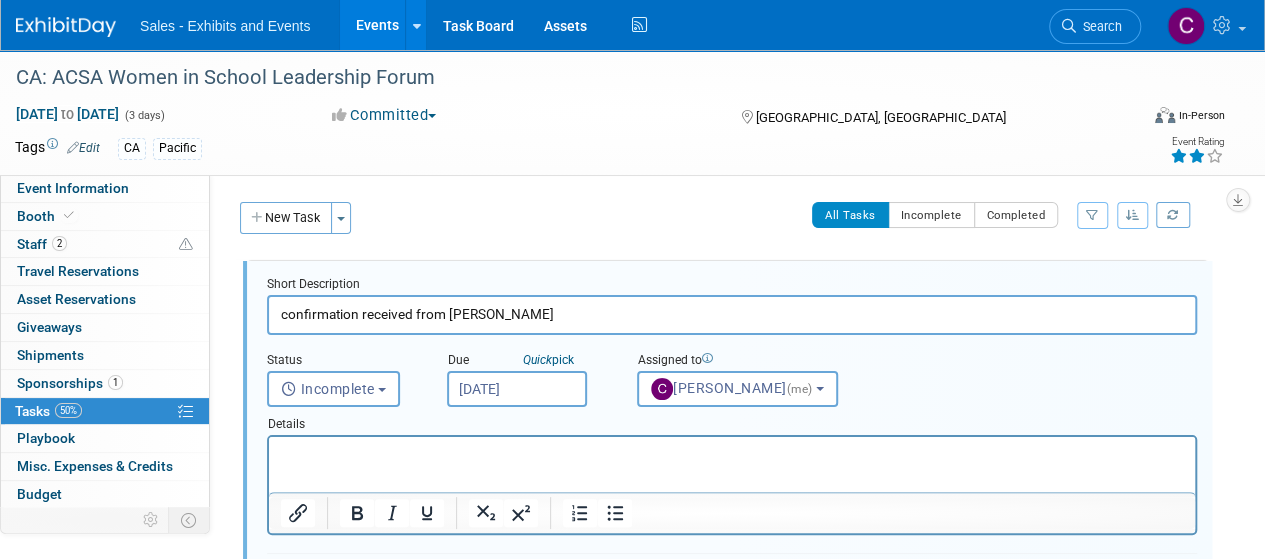 scroll, scrollTop: 0, scrollLeft: 0, axis: both 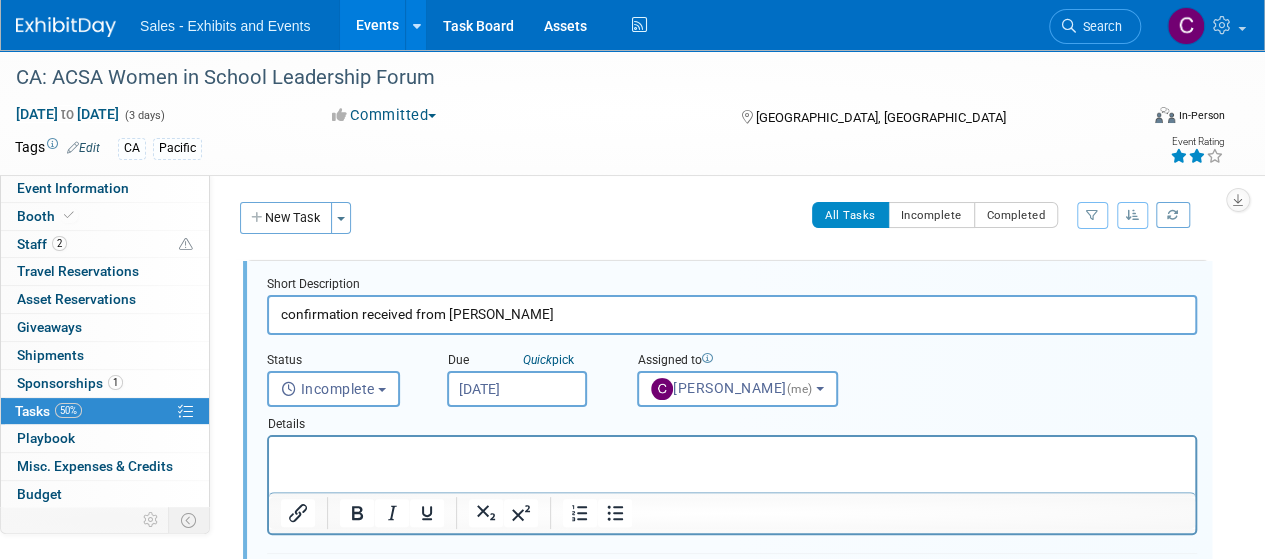click on "Details" at bounding box center [732, 421] 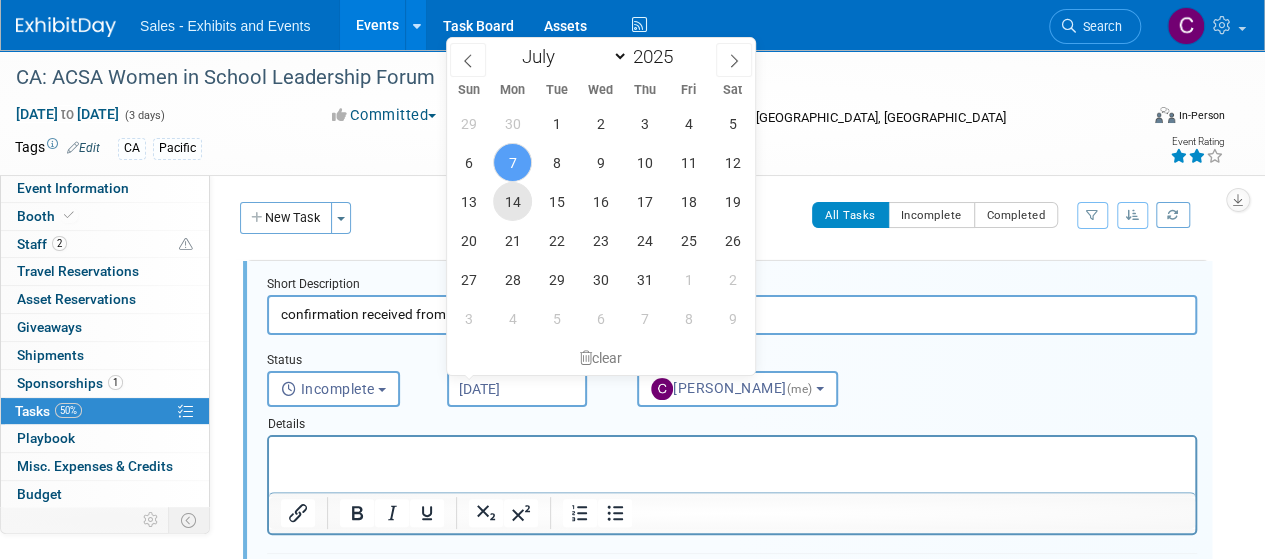 click on "14" at bounding box center (512, 201) 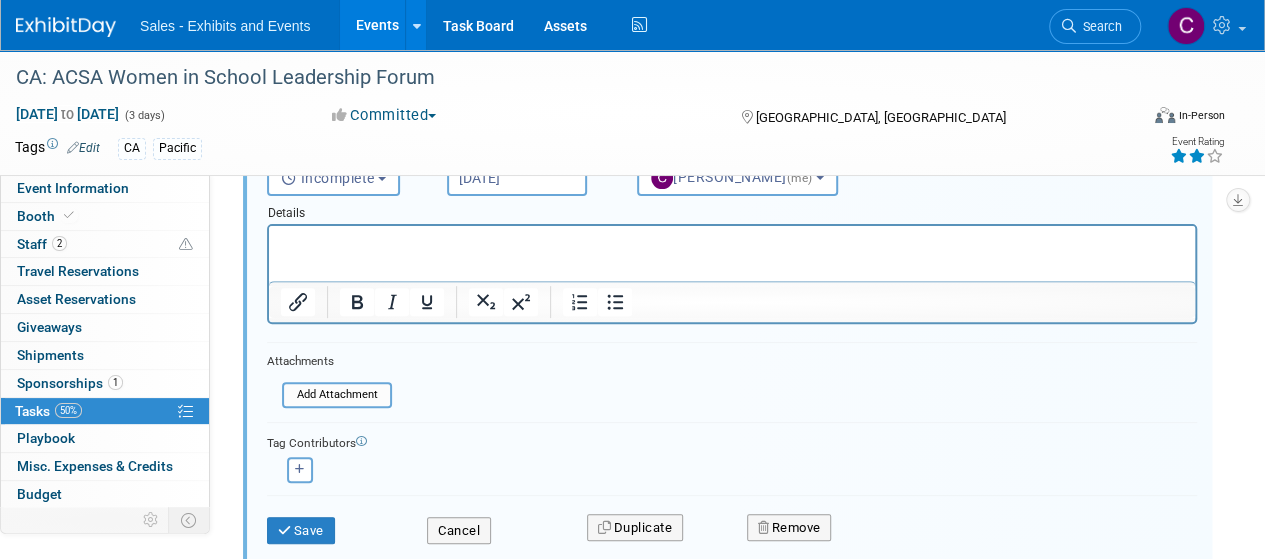 scroll, scrollTop: 364, scrollLeft: 0, axis: vertical 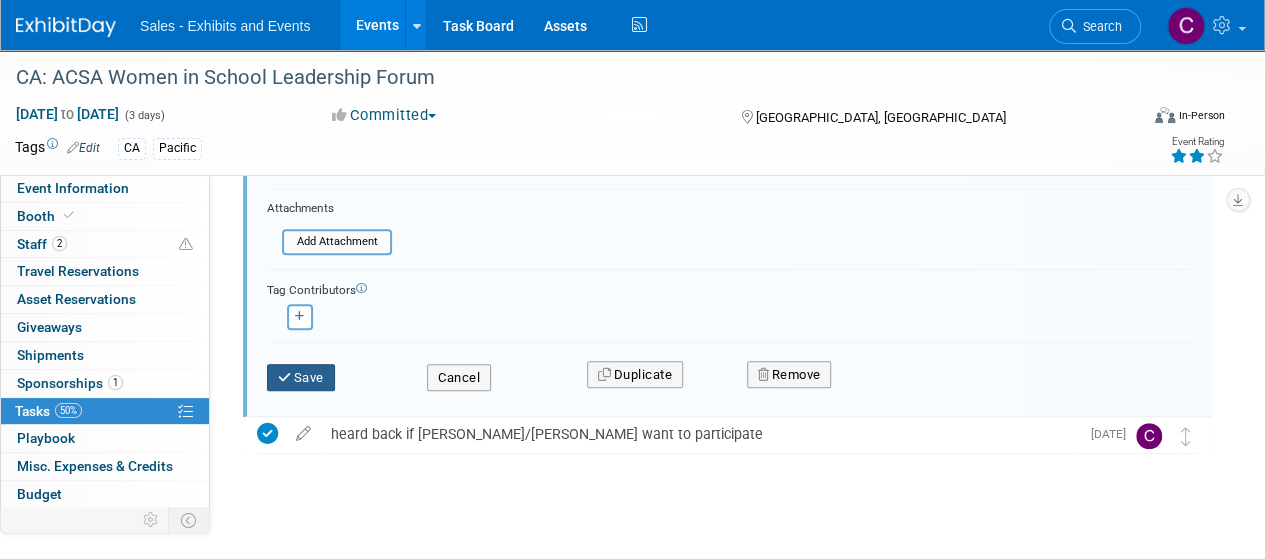 click on "Save" at bounding box center (301, 378) 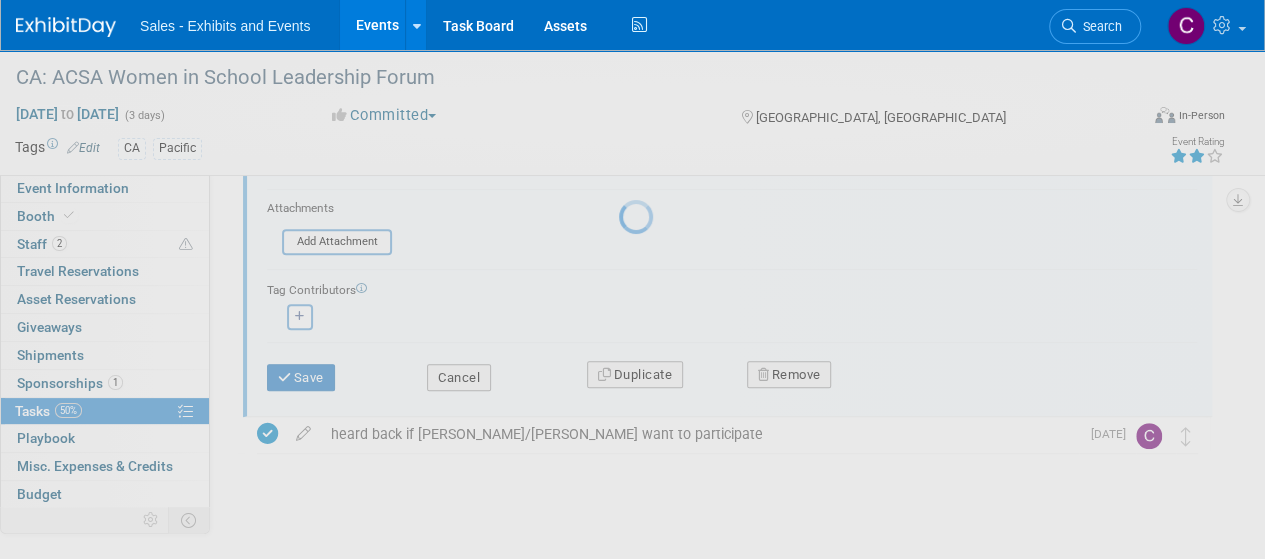 scroll, scrollTop: 68, scrollLeft: 0, axis: vertical 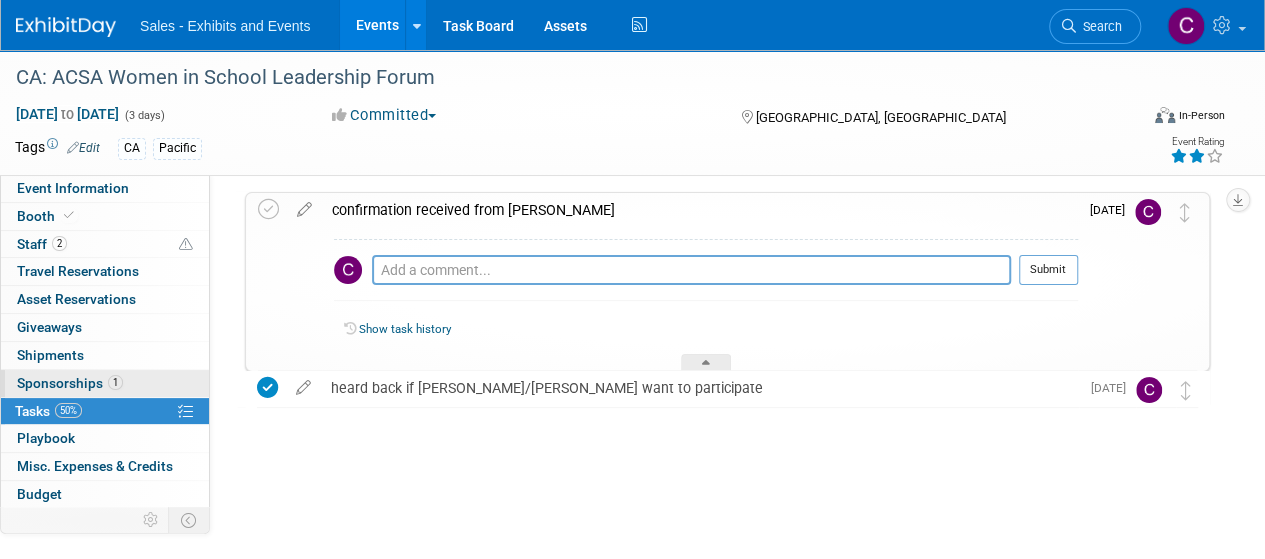 click on "Sponsorships 1" at bounding box center (70, 383) 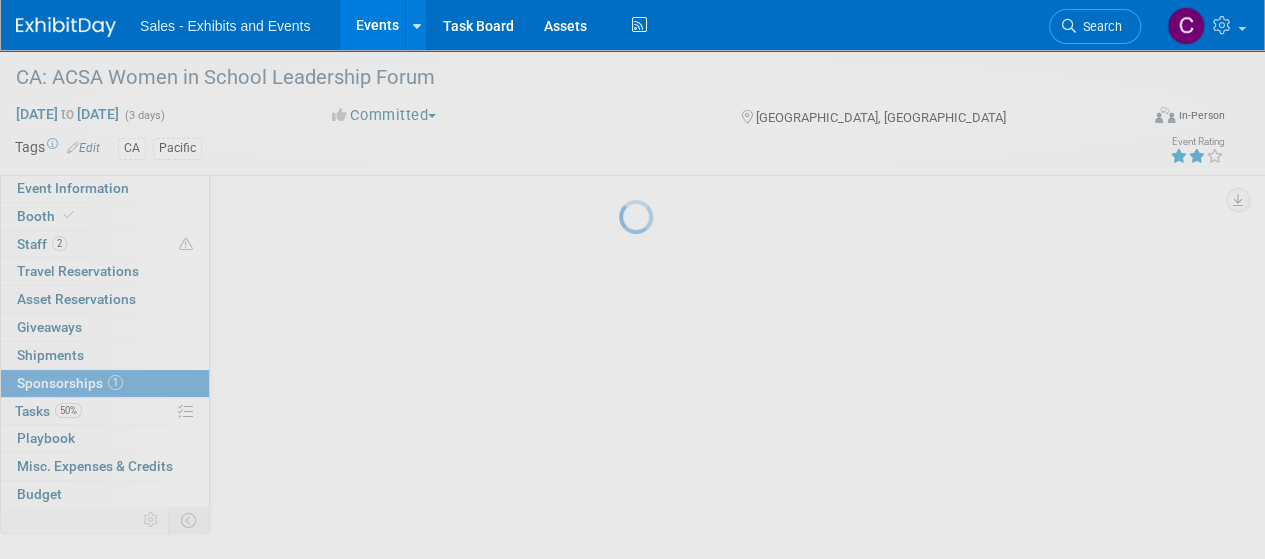 scroll, scrollTop: 0, scrollLeft: 0, axis: both 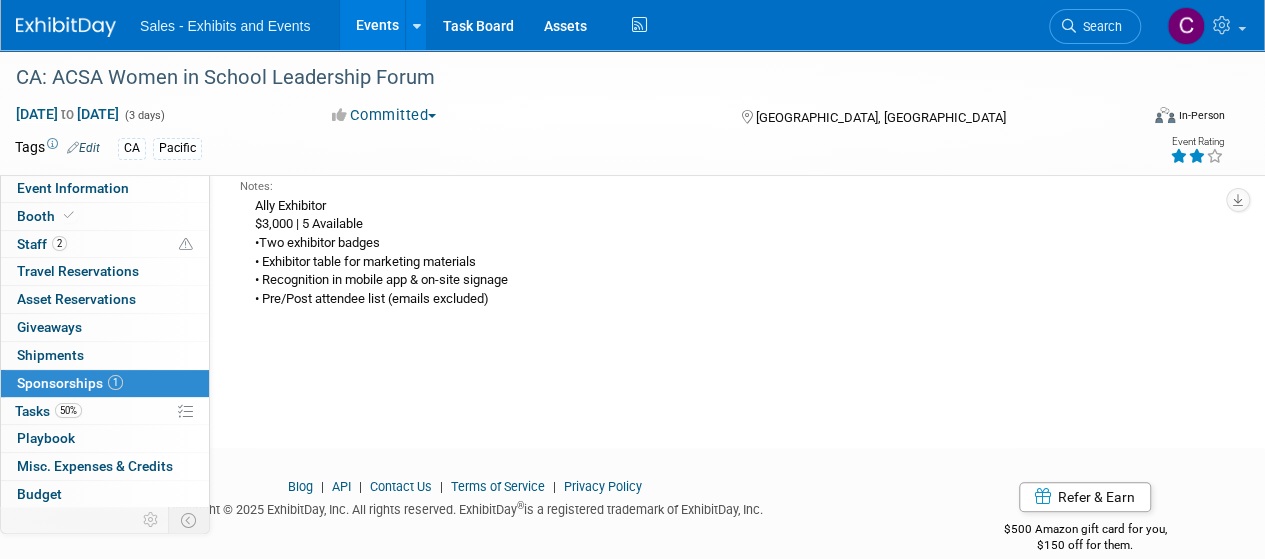 click on "Ally Exhibitor $3,000 | 5 Available •Two exhibitor badges • Exhibitor table for marketing materials • Recognition in mobile app & on-site signage • Pre/Post attendee list (emails excluded)" at bounding box center (725, 252) 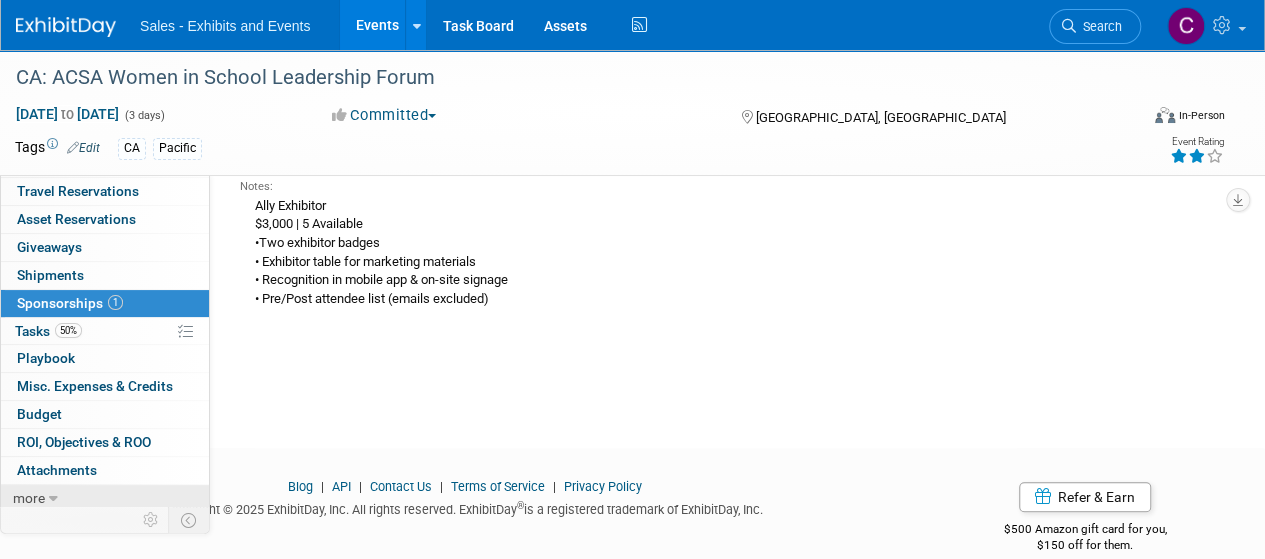 click at bounding box center (53, 499) 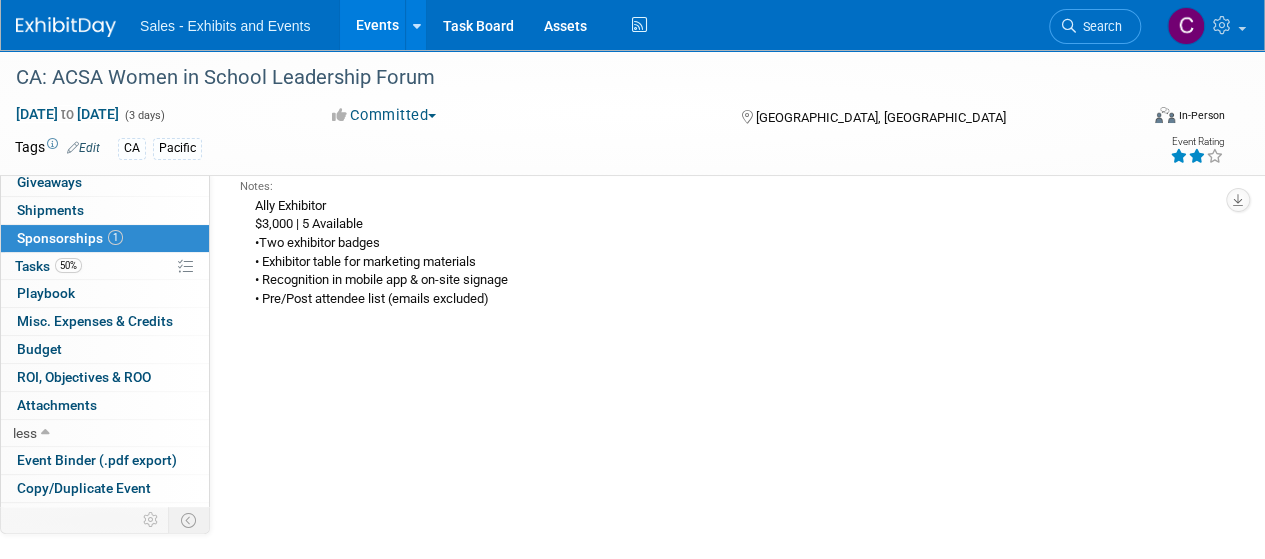 scroll, scrollTop: 218, scrollLeft: 0, axis: vertical 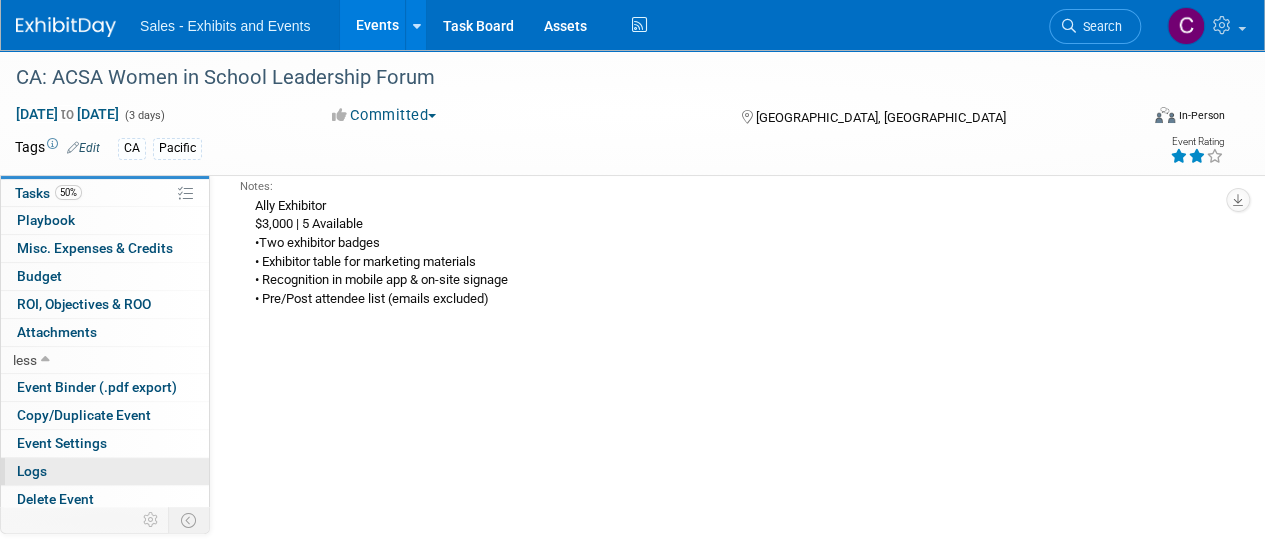 click on "Logs" at bounding box center (105, 471) 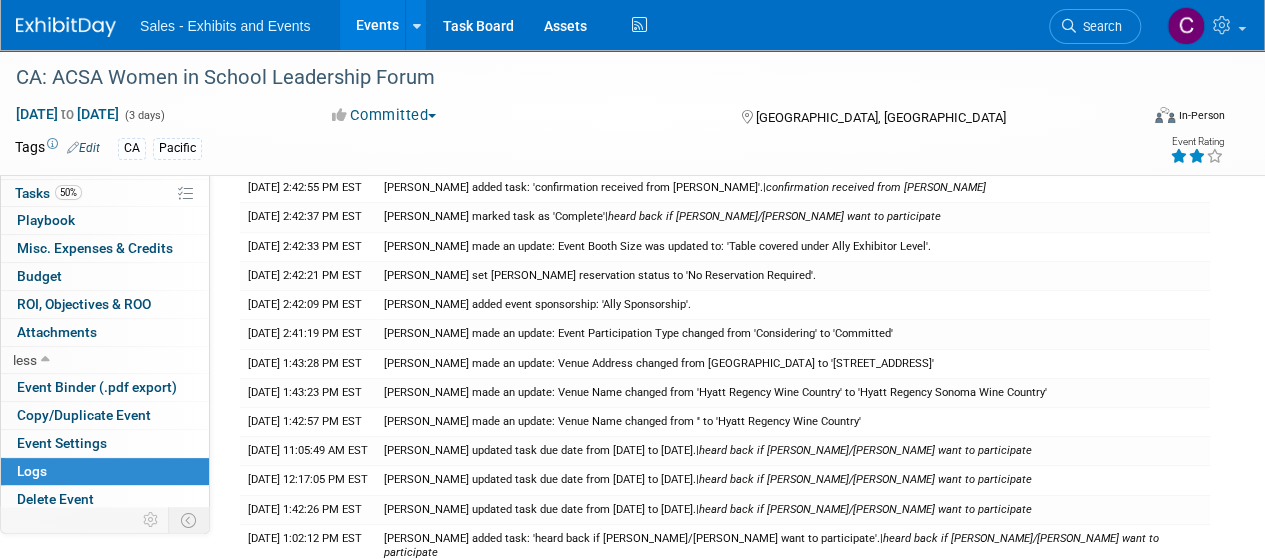 scroll, scrollTop: 224, scrollLeft: 0, axis: vertical 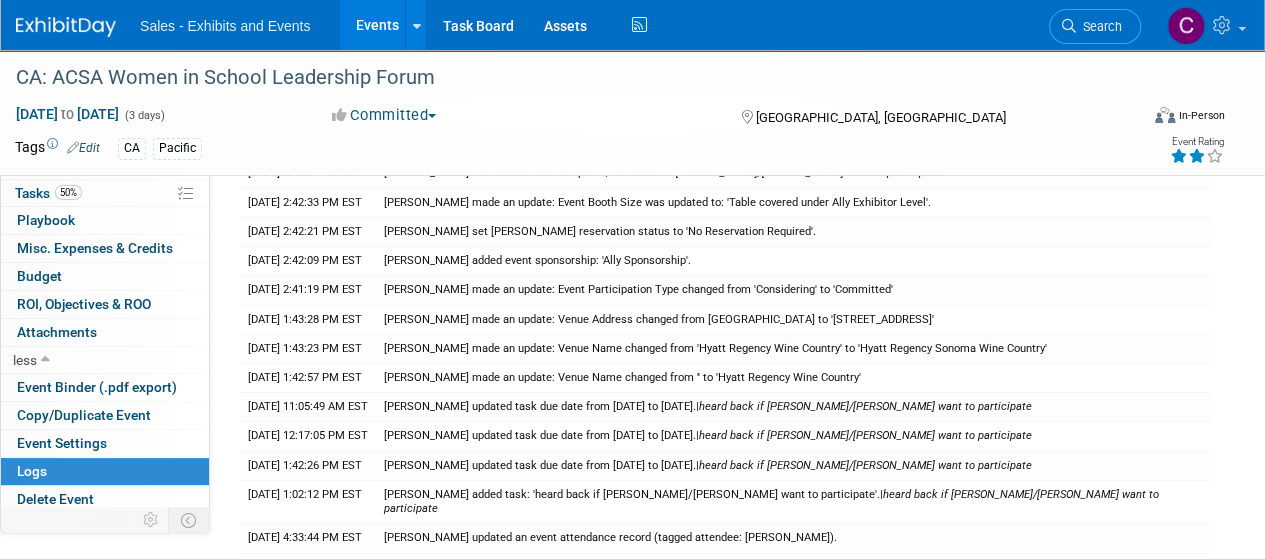 click on "Events" at bounding box center (376, 25) 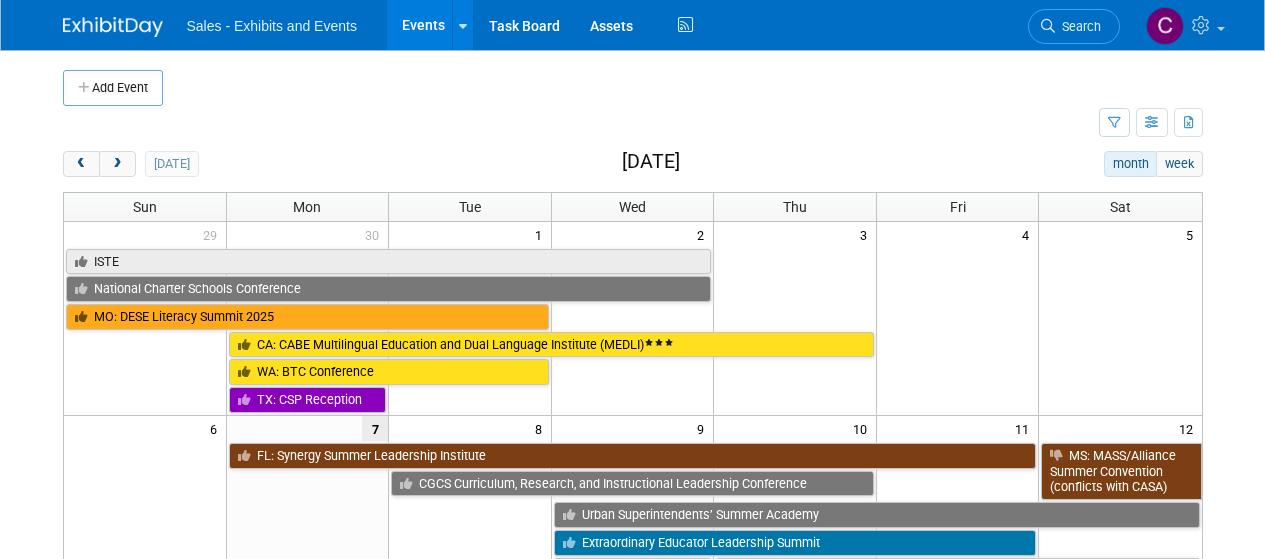scroll, scrollTop: 0, scrollLeft: 0, axis: both 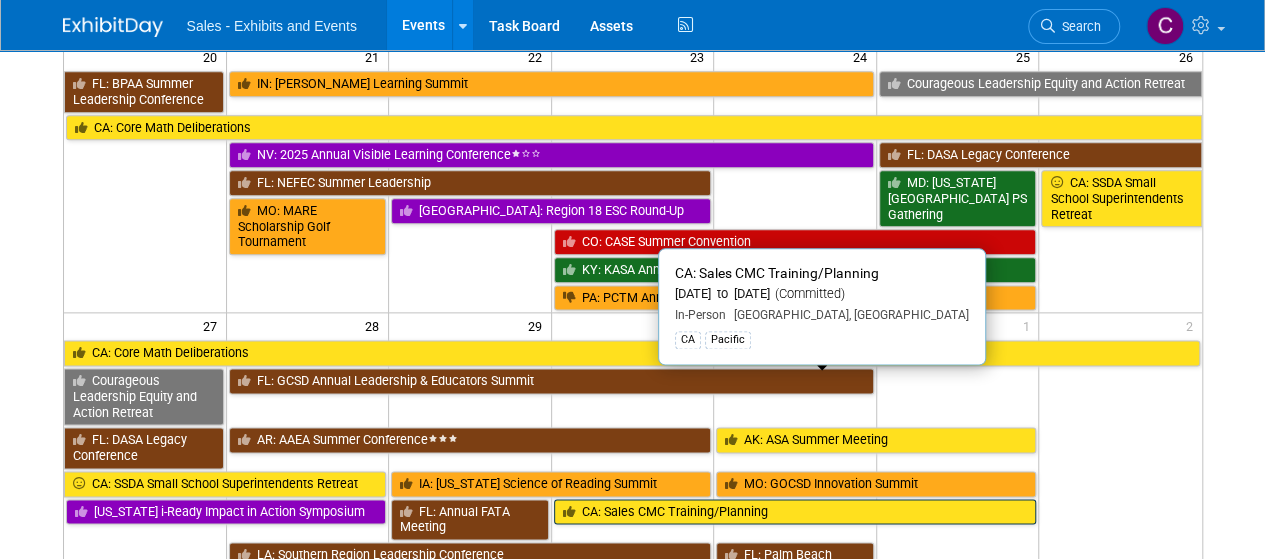 click on "CA: Sales CMC Training/Planning" at bounding box center (795, 512) 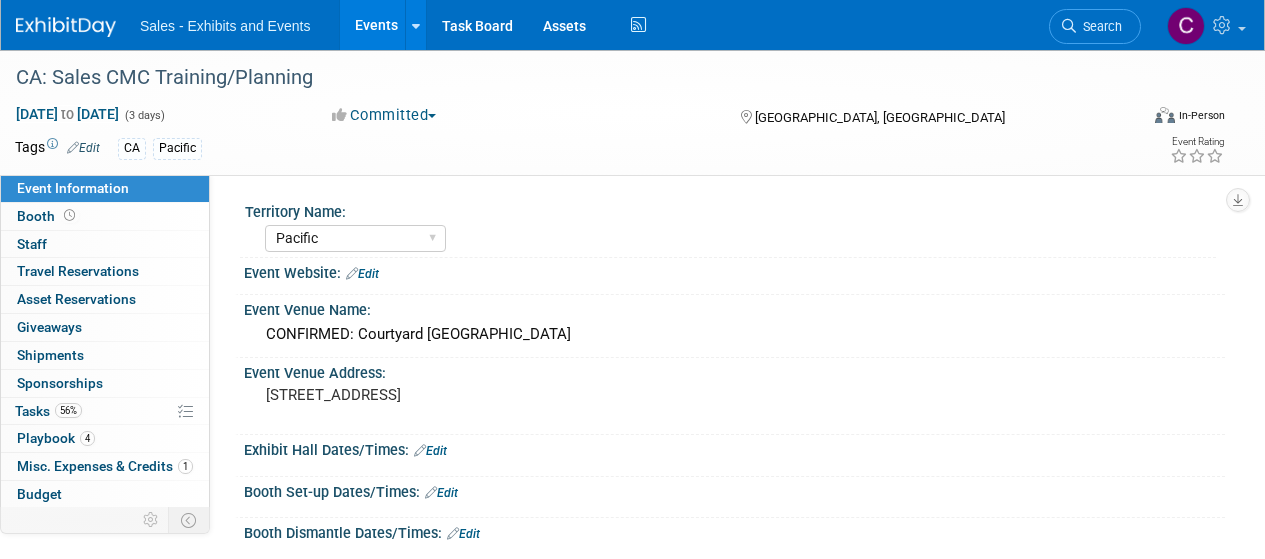 select on "Pacific" 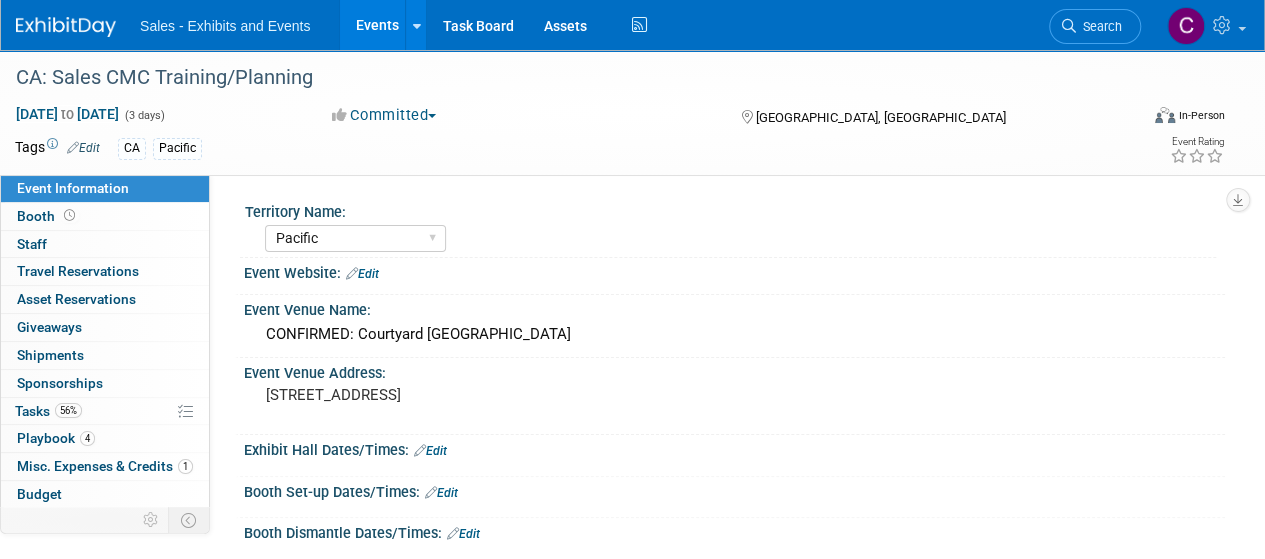 scroll, scrollTop: 0, scrollLeft: 0, axis: both 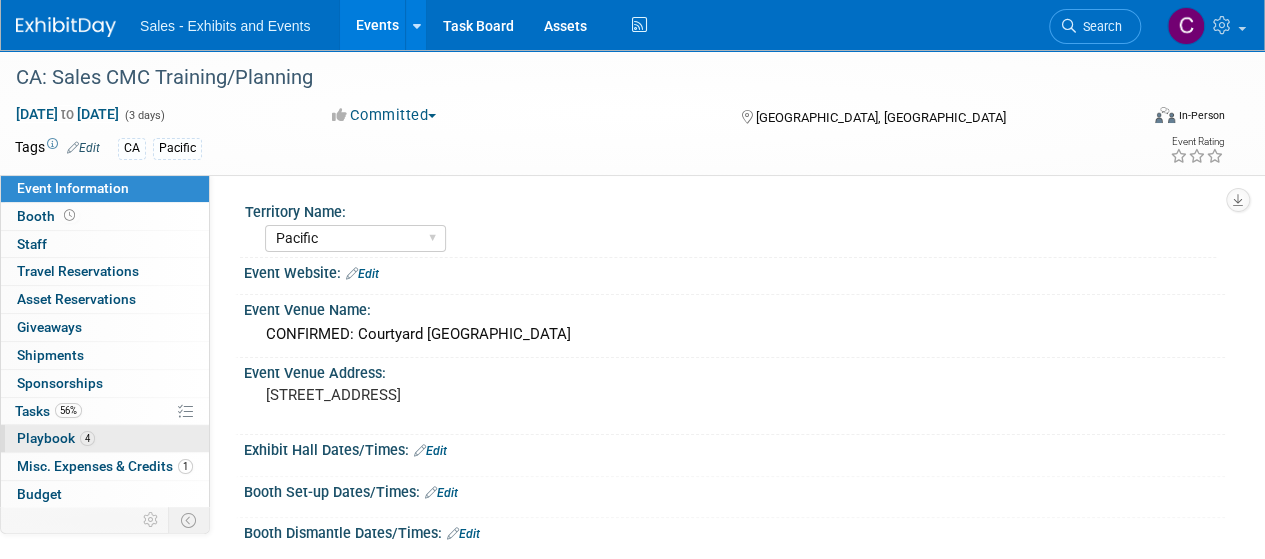 click on "Playbook 4" at bounding box center (56, 438) 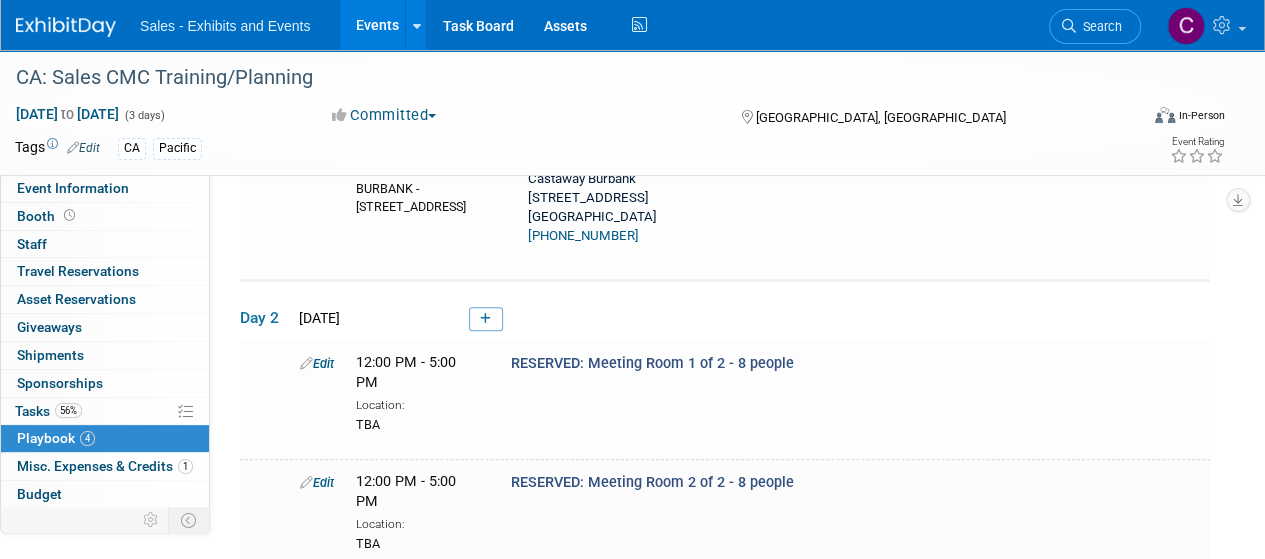 scroll, scrollTop: 213, scrollLeft: 0, axis: vertical 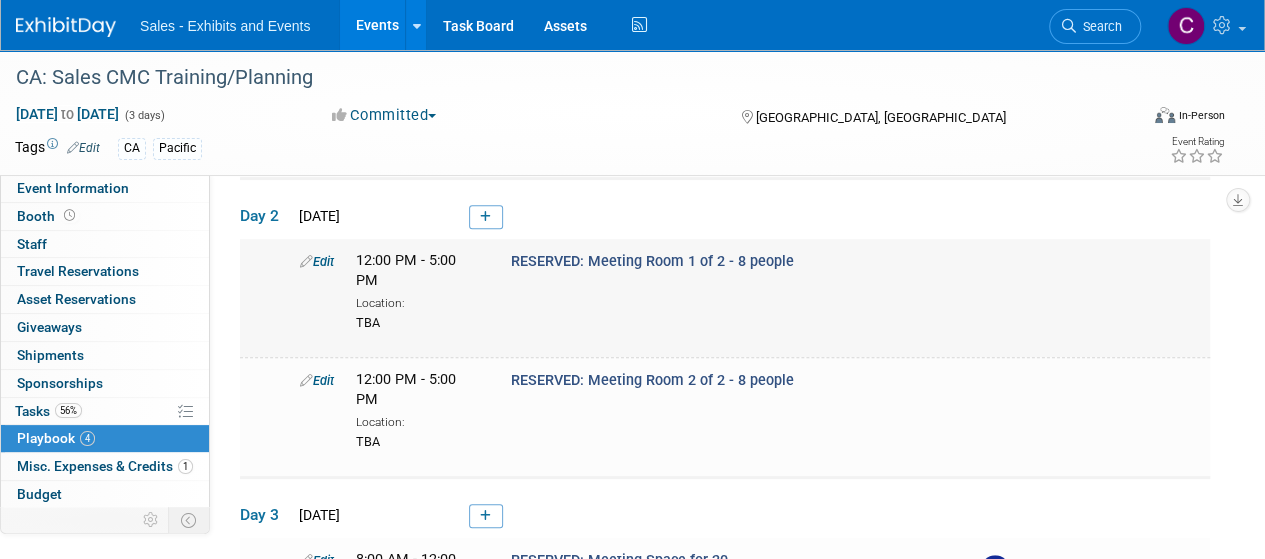 click on "Edit" at bounding box center [317, 261] 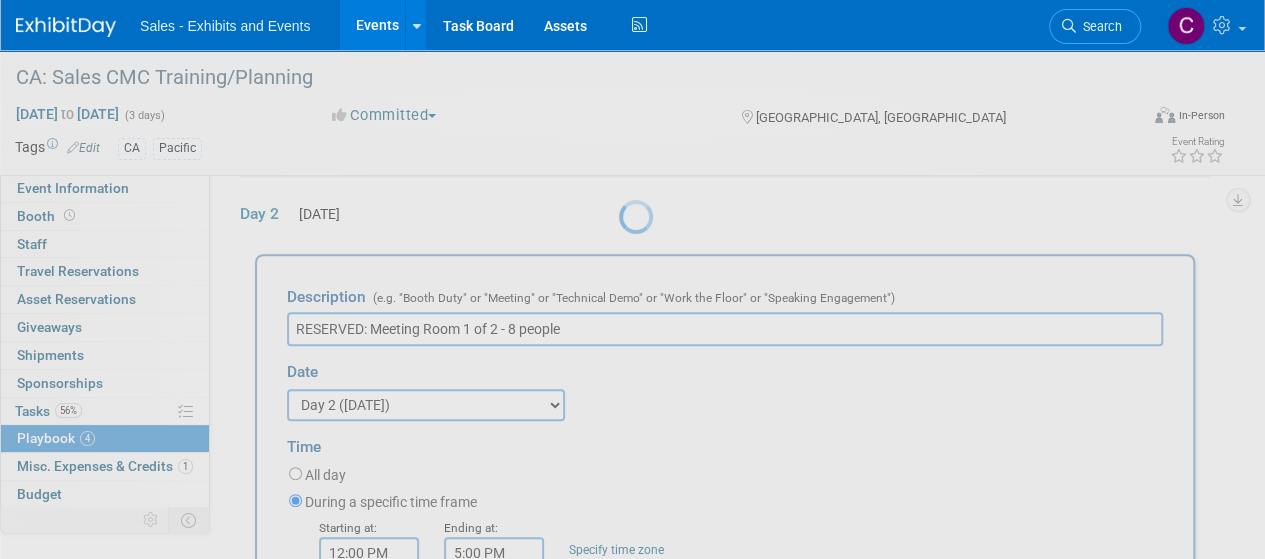 scroll, scrollTop: 318, scrollLeft: 0, axis: vertical 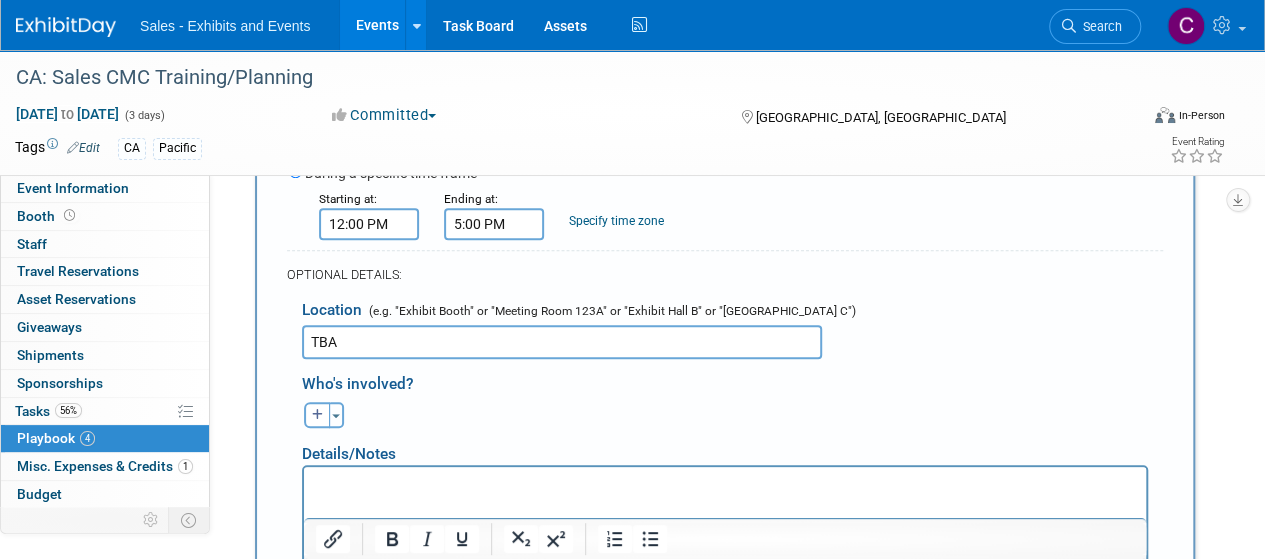 click on "TBA" at bounding box center [562, 342] 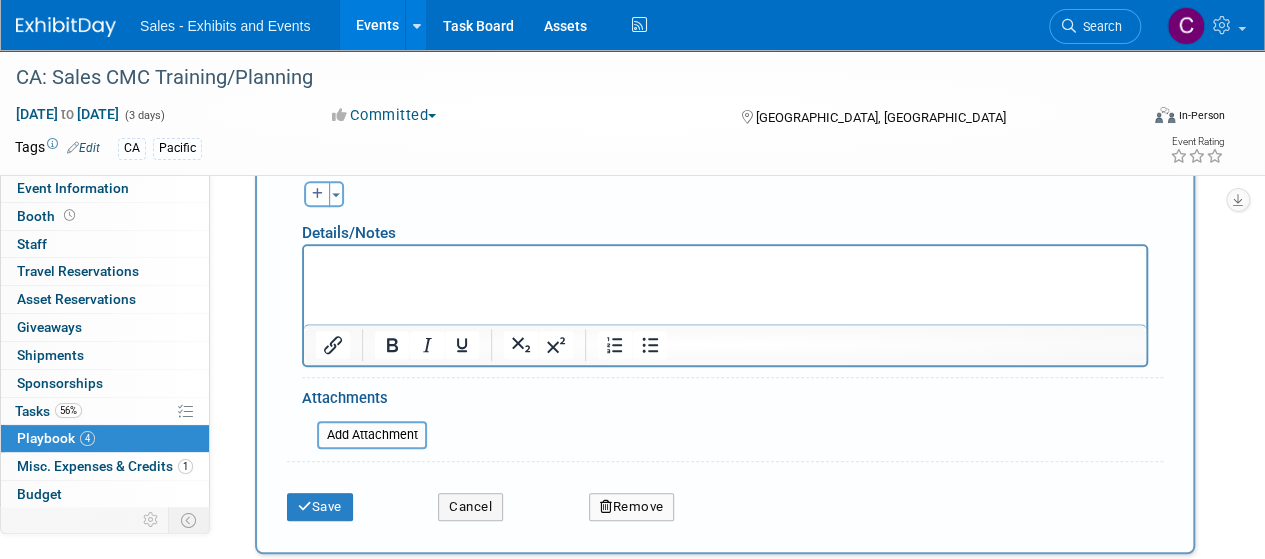 scroll, scrollTop: 912, scrollLeft: 0, axis: vertical 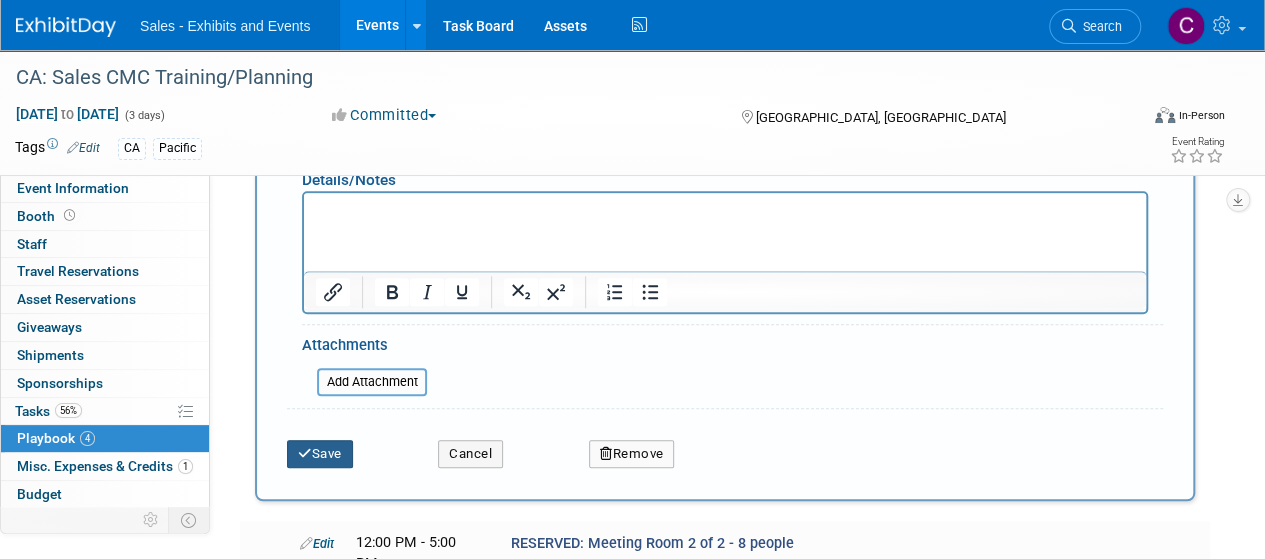 type on "The Bistro Boardroom (222 sq ft - conference set up)" 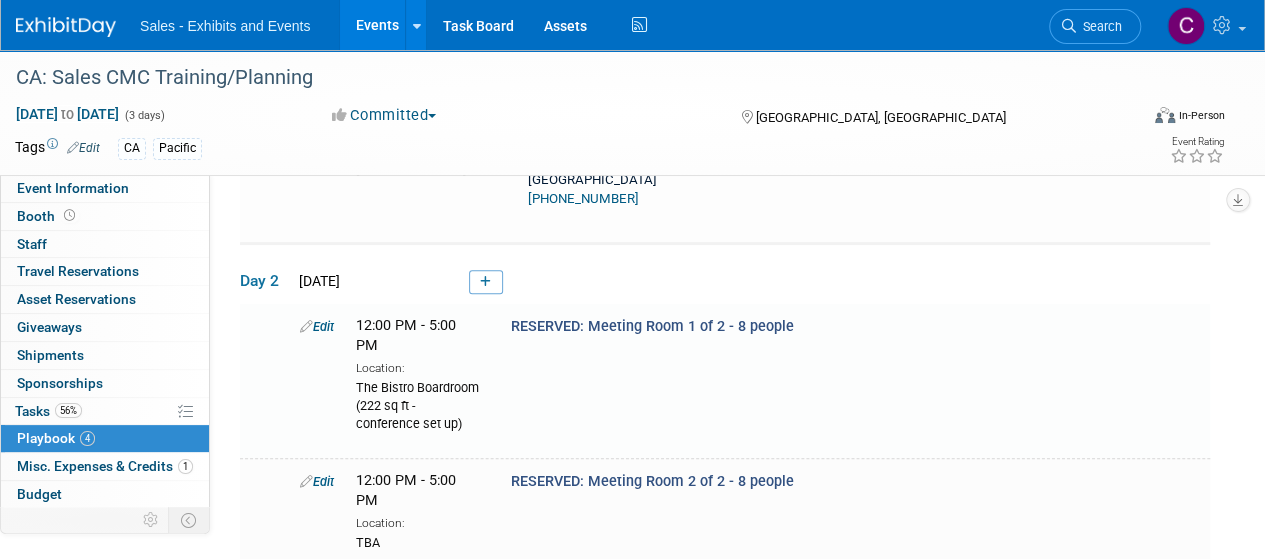 scroll, scrollTop: 295, scrollLeft: 0, axis: vertical 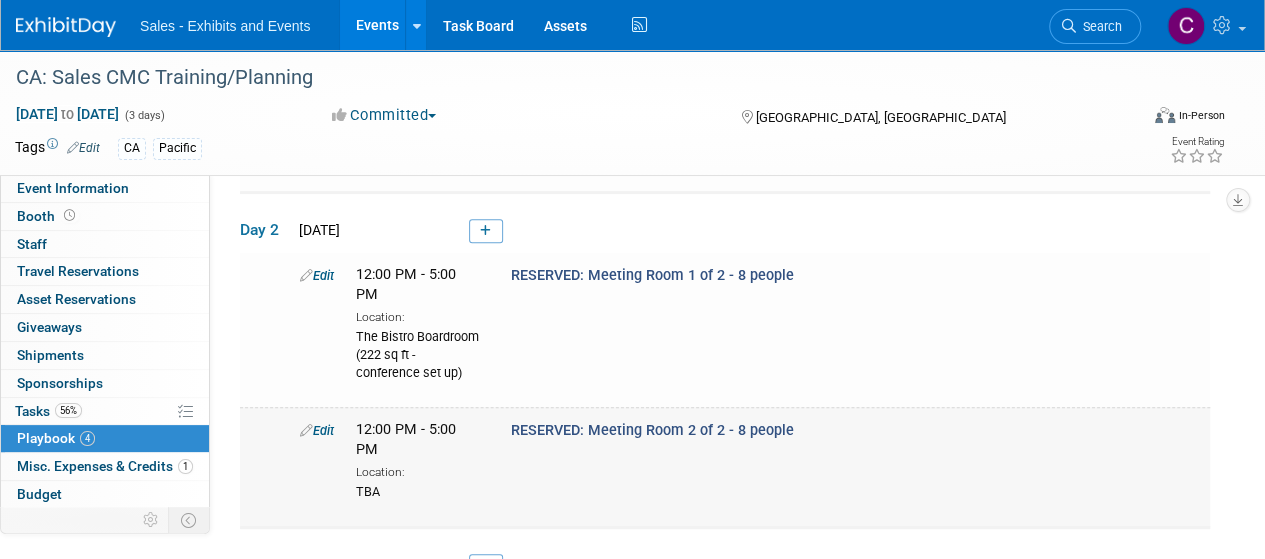 click on "Edit" at bounding box center [317, 430] 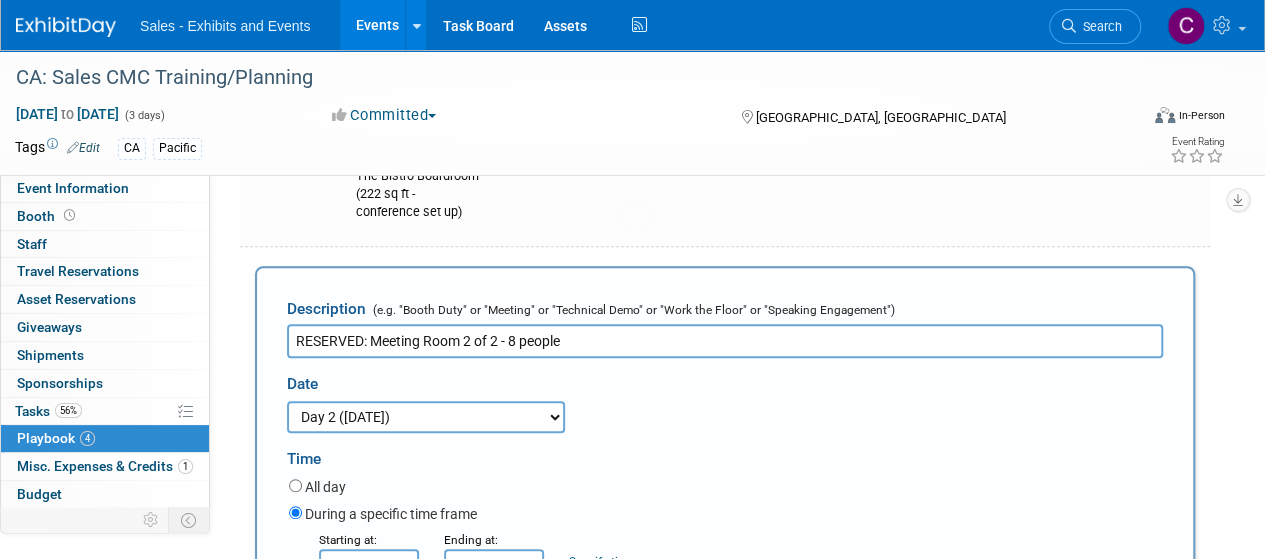 scroll, scrollTop: 0, scrollLeft: 0, axis: both 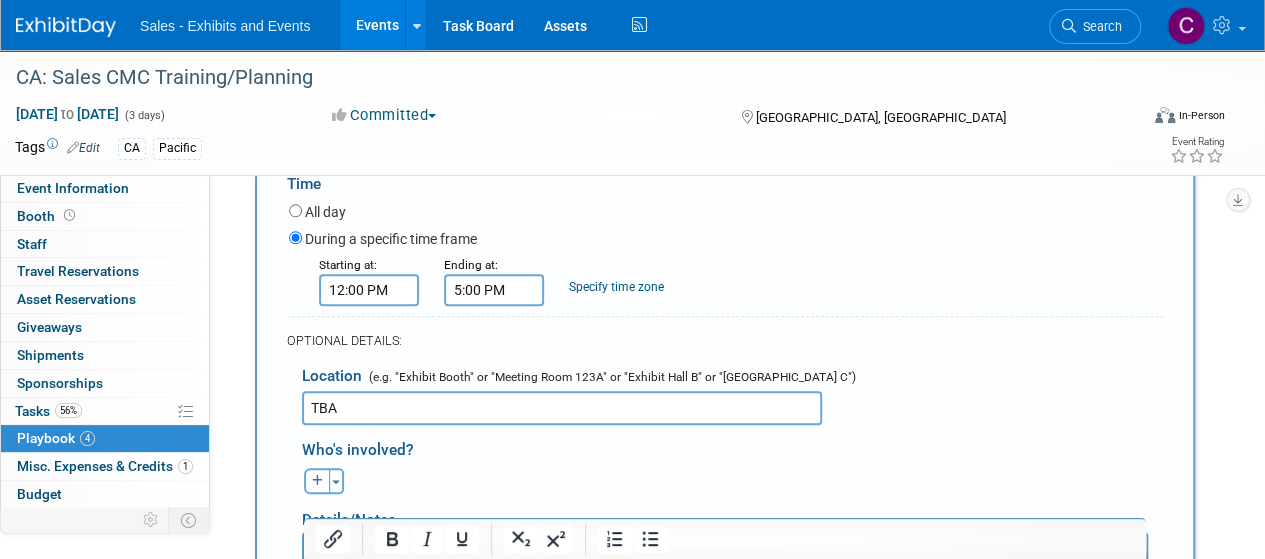 drag, startPoint x: 353, startPoint y: 378, endPoint x: 248, endPoint y: 372, distance: 105.17129 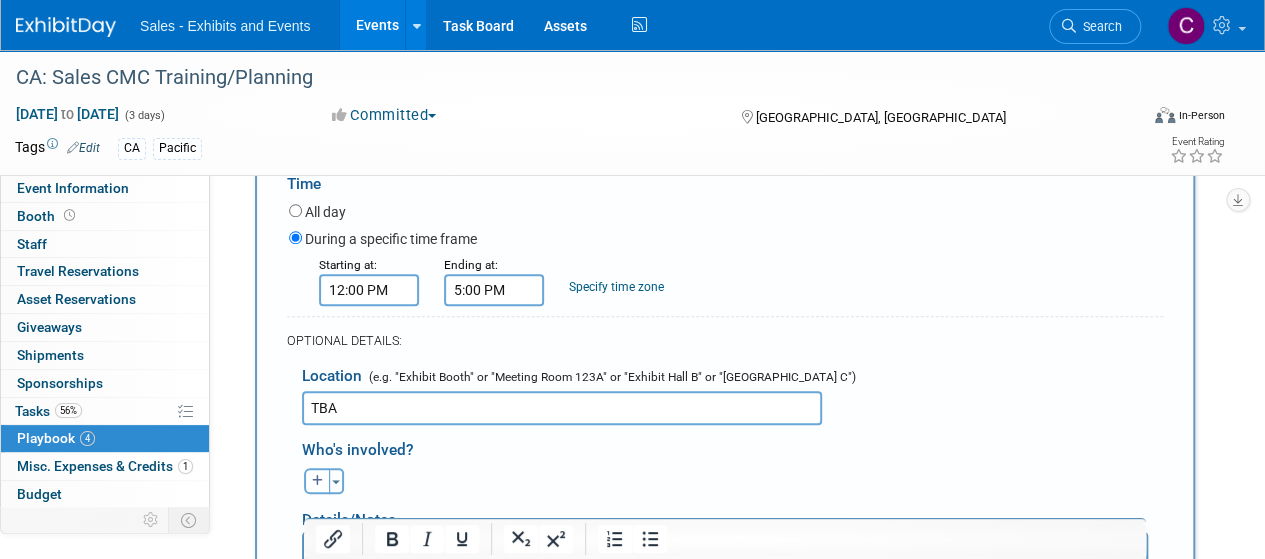 click on "Description   (e.g. "Booth Duty" or "Meeting" or "Technical Demo" or "Work the Floor" or "Speaking Engagement")
RESERVED: Meeting Room 2 of 2 - 8 people
Date
3 days before the event starts (Jul 27, 2025)
2 days before the event starts (Jul 28, 2025)
The day before the event (Jul 29, 2025)
Day 1 (Jul 30, 2025)
Day 2 (Jul 31, 2025)
Day 3 (Aug 1, 2025)" at bounding box center (725, 404) 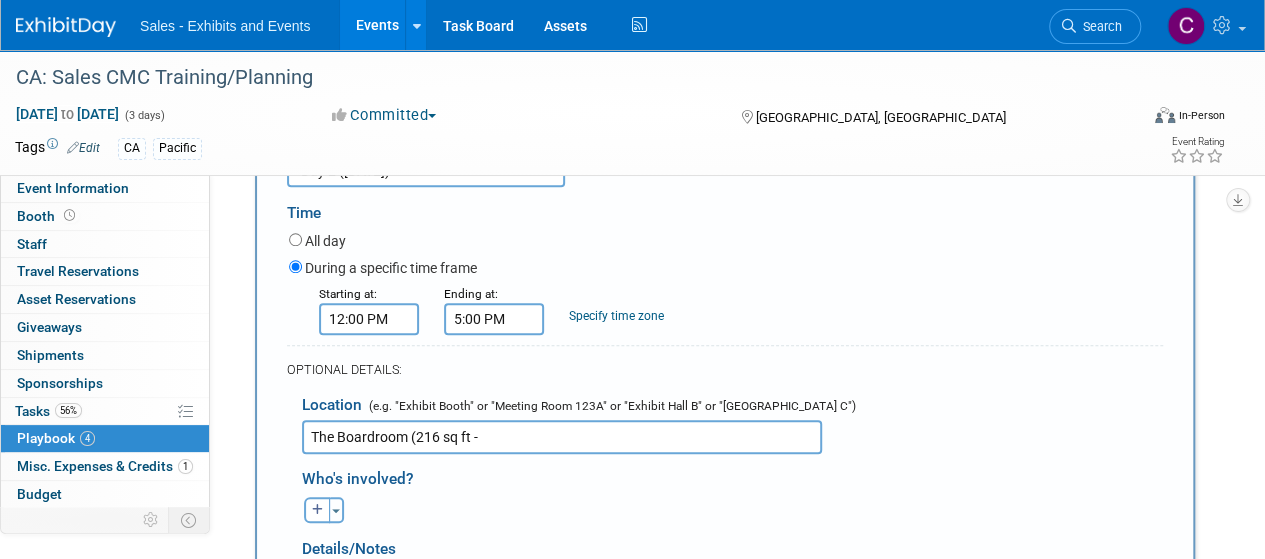scroll, scrollTop: 710, scrollLeft: 0, axis: vertical 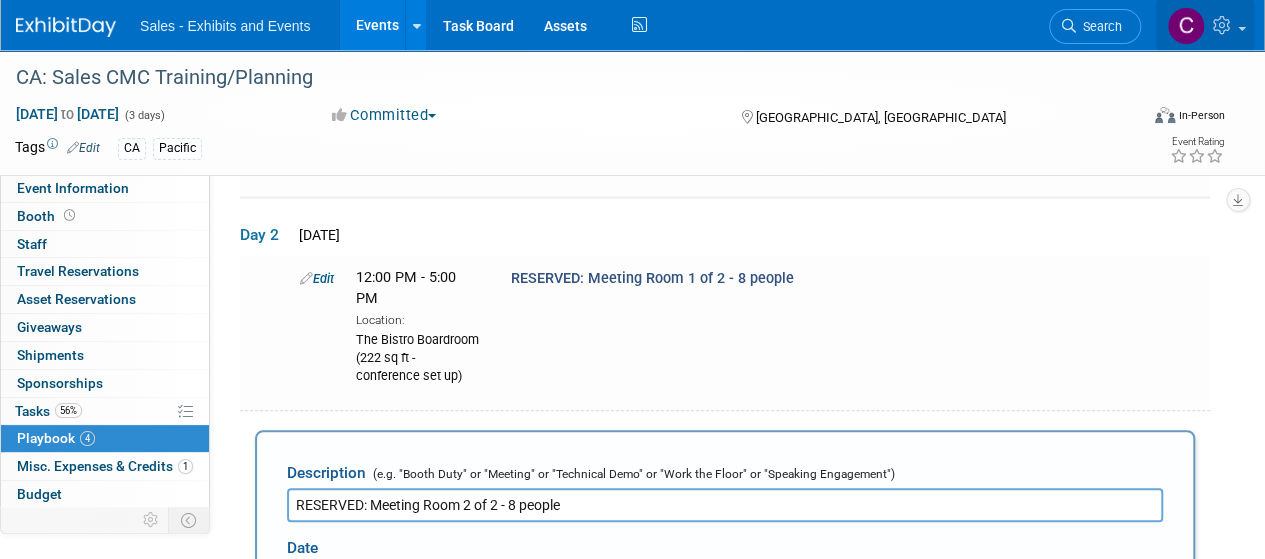type on "The Boardroom (216 sq ft - conference set up)" 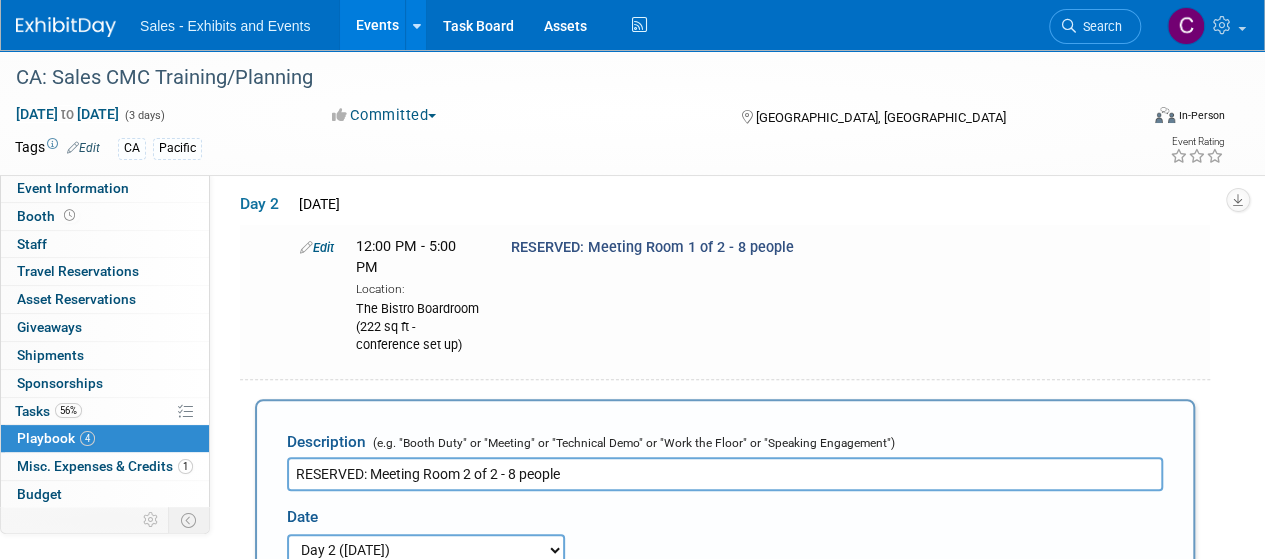 scroll, scrollTop: 201, scrollLeft: 0, axis: vertical 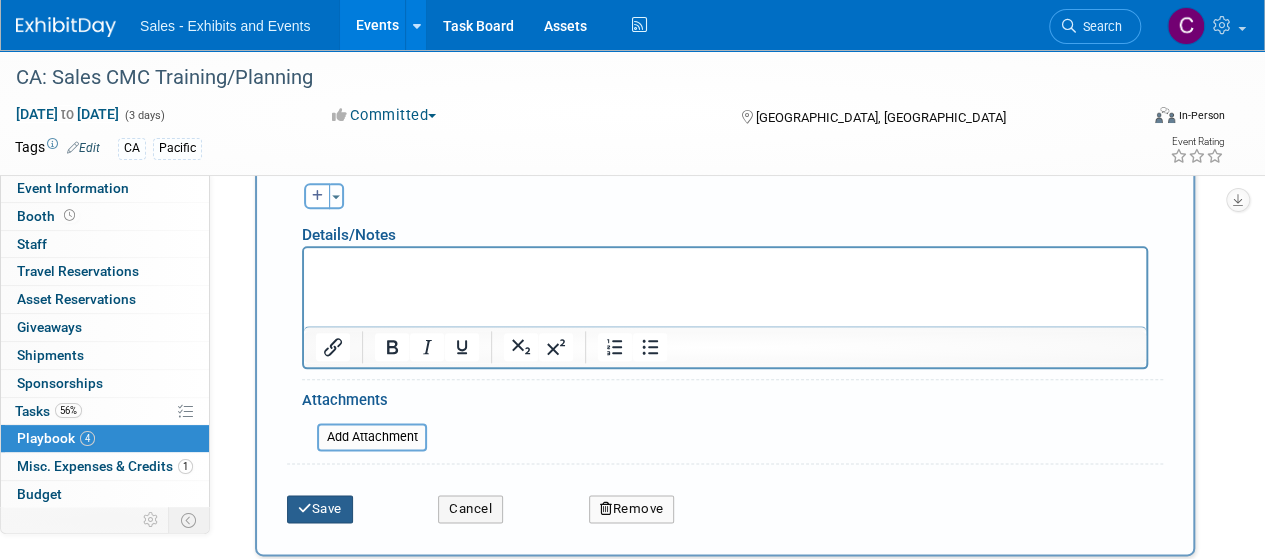 click at bounding box center (305, 508) 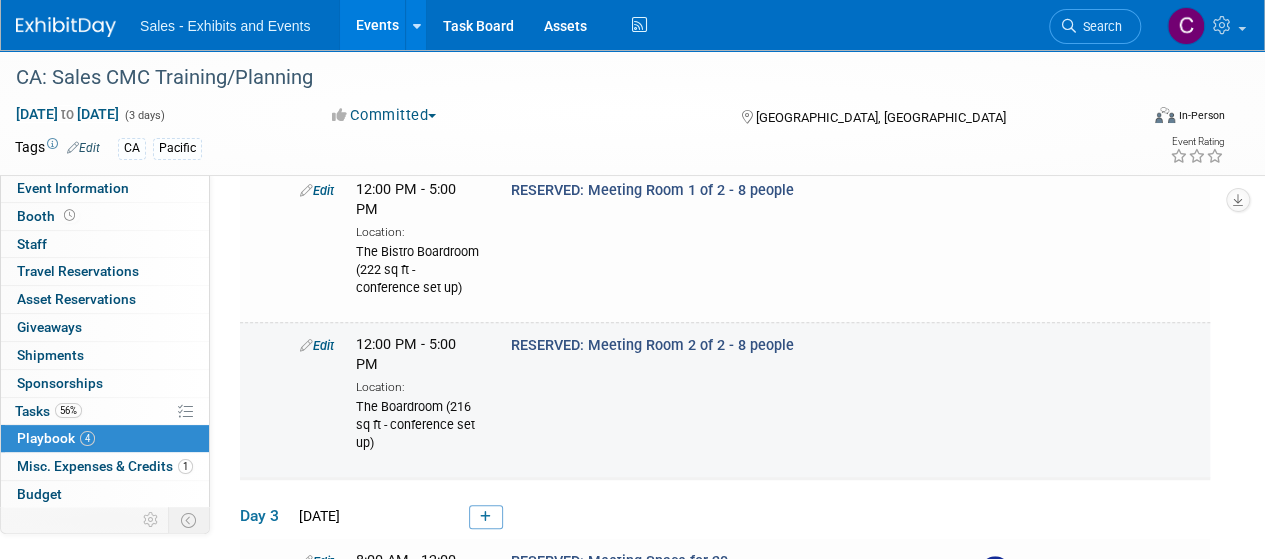 scroll, scrollTop: 428, scrollLeft: 0, axis: vertical 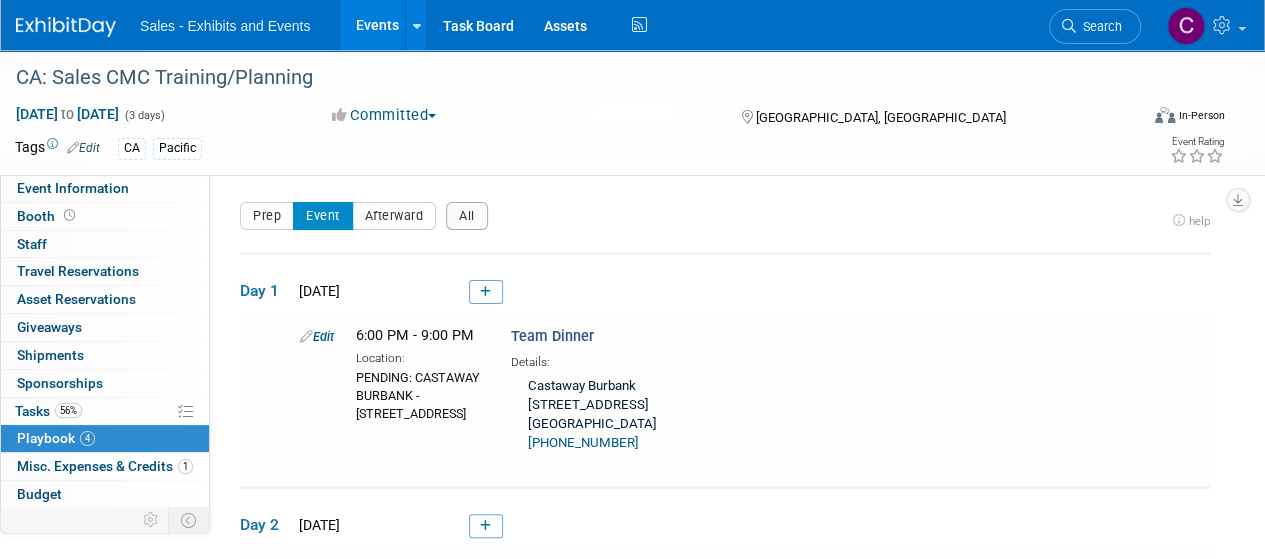 click on "Events" at bounding box center [376, 25] 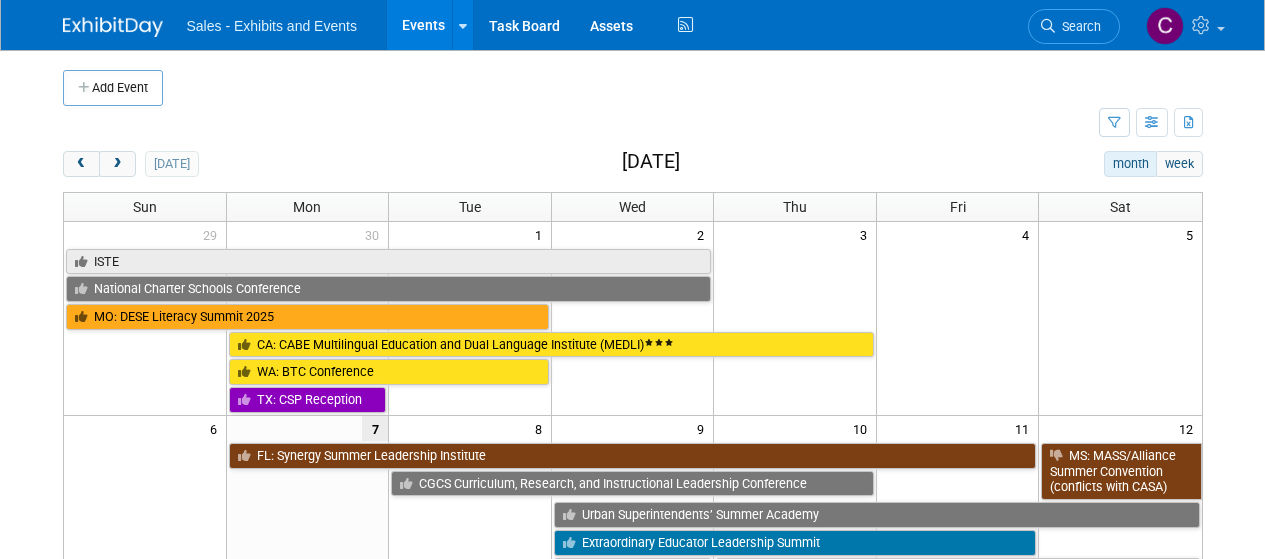 scroll, scrollTop: 0, scrollLeft: 0, axis: both 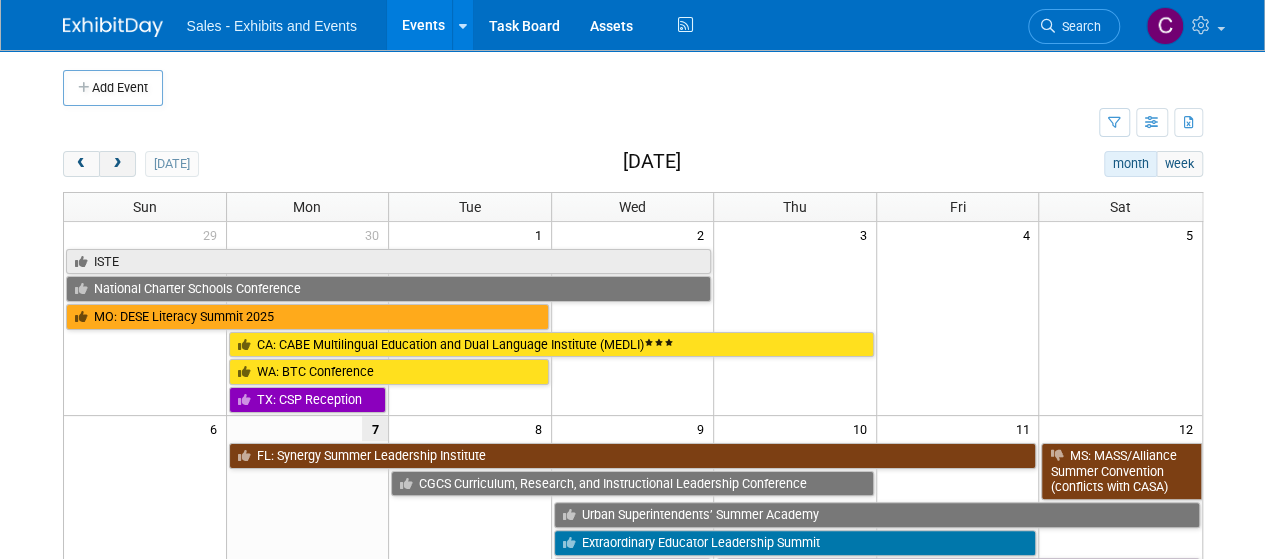click at bounding box center [117, 164] 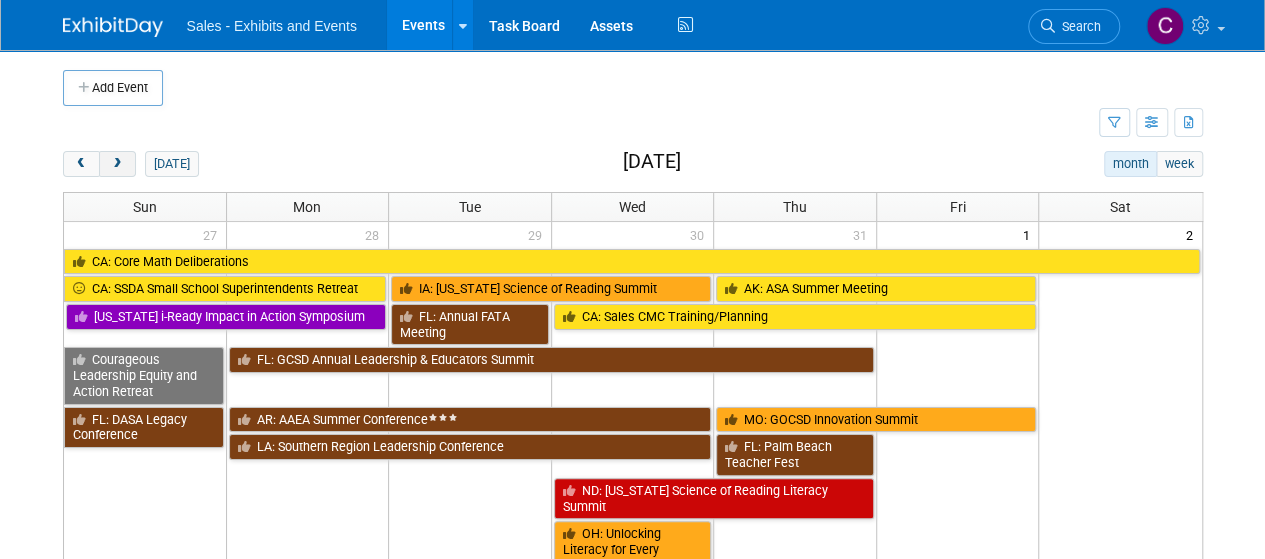 click at bounding box center [117, 164] 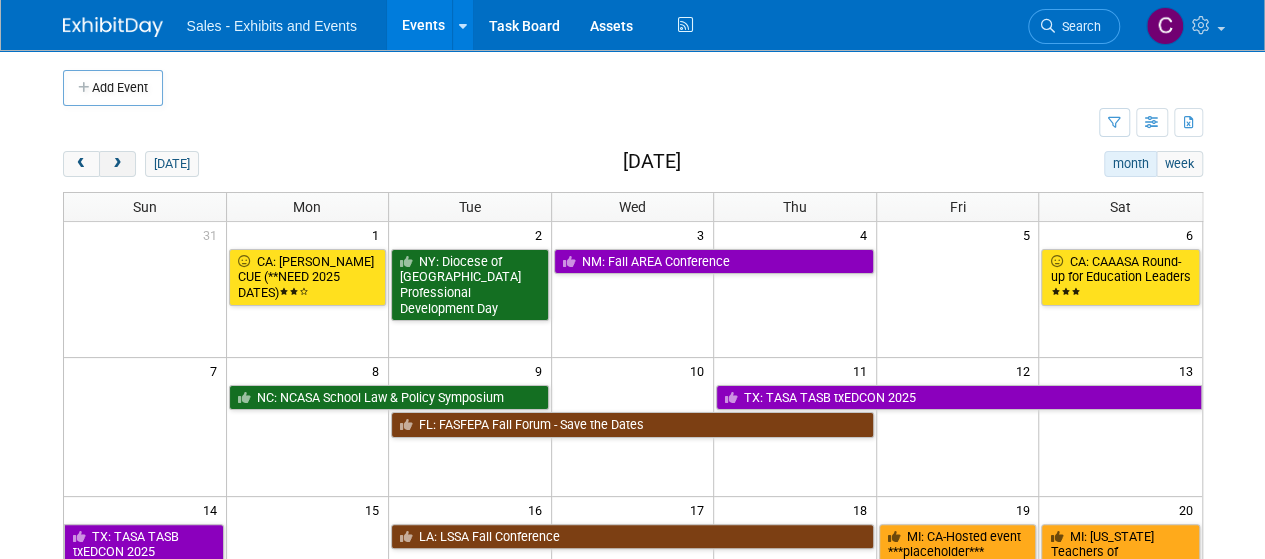 click at bounding box center (117, 164) 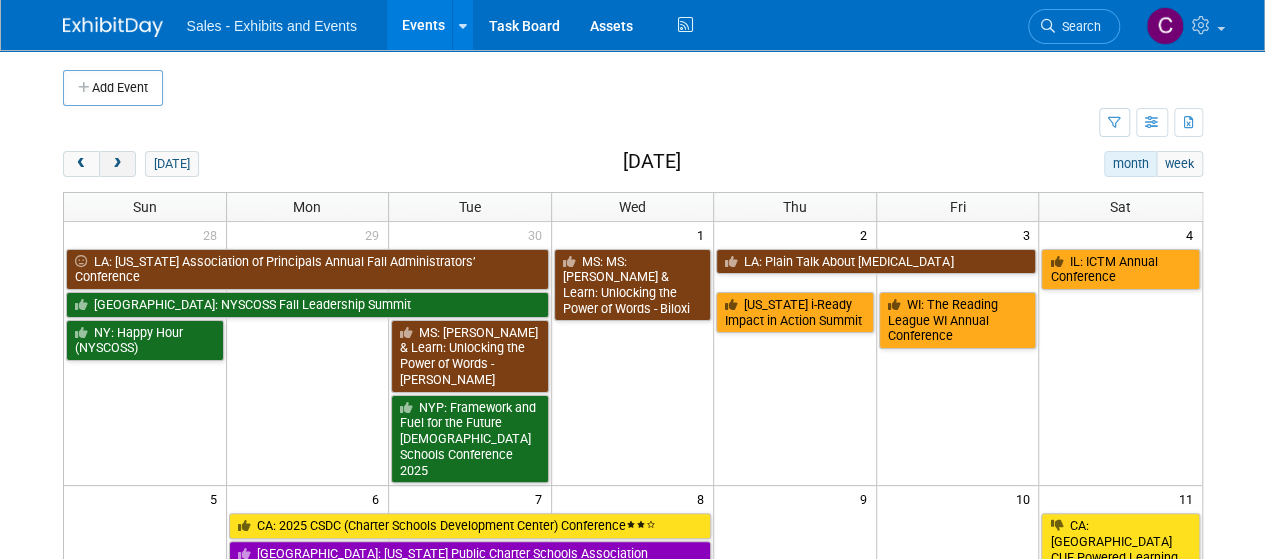 click at bounding box center (117, 164) 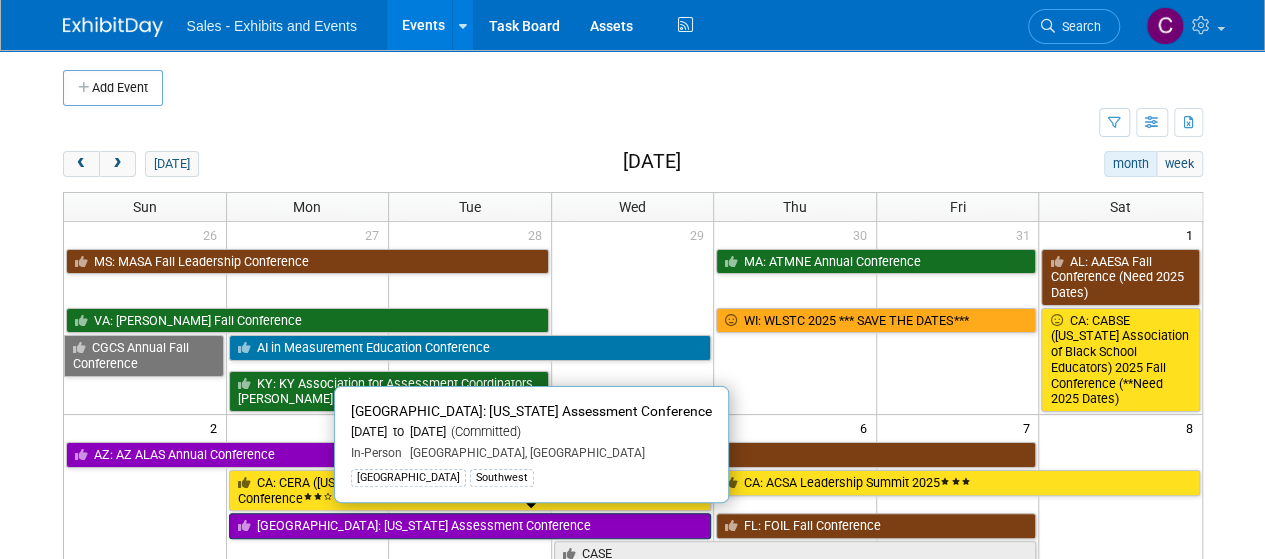 click on "[GEOGRAPHIC_DATA]: [US_STATE] Assessment Conference" at bounding box center (470, 526) 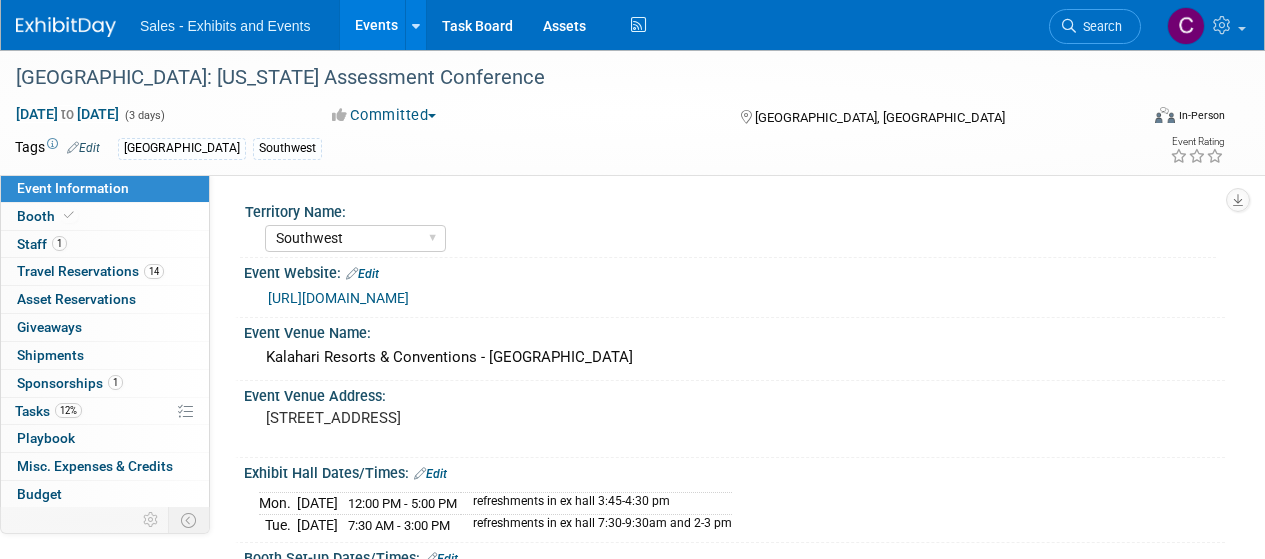 select on "Southwest" 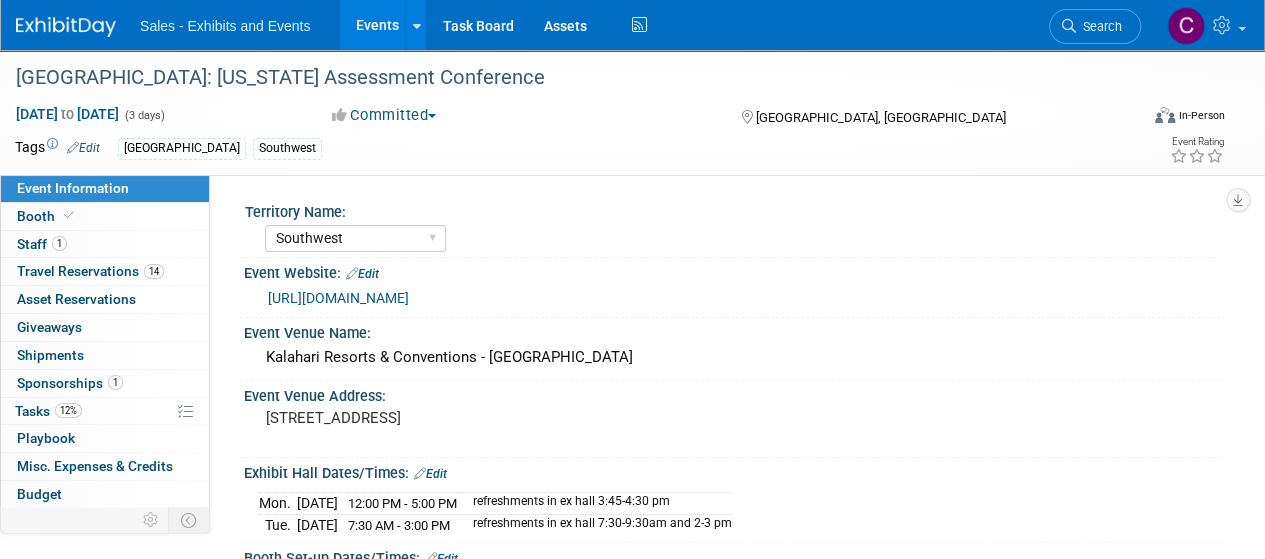 scroll, scrollTop: 0, scrollLeft: 0, axis: both 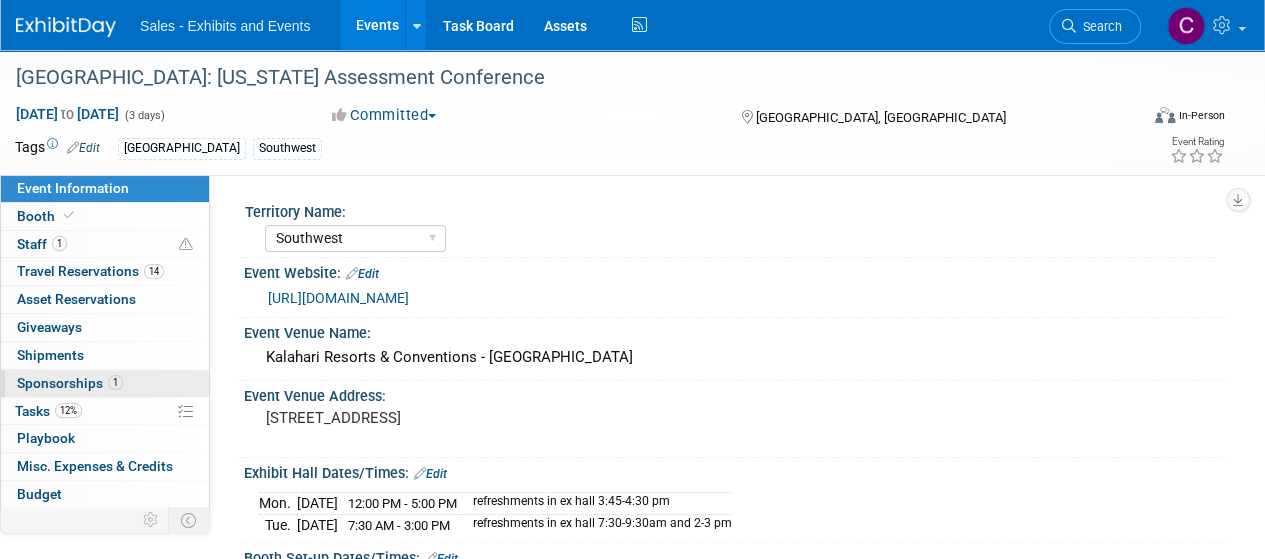 click on "Sponsorships 1" at bounding box center [70, 383] 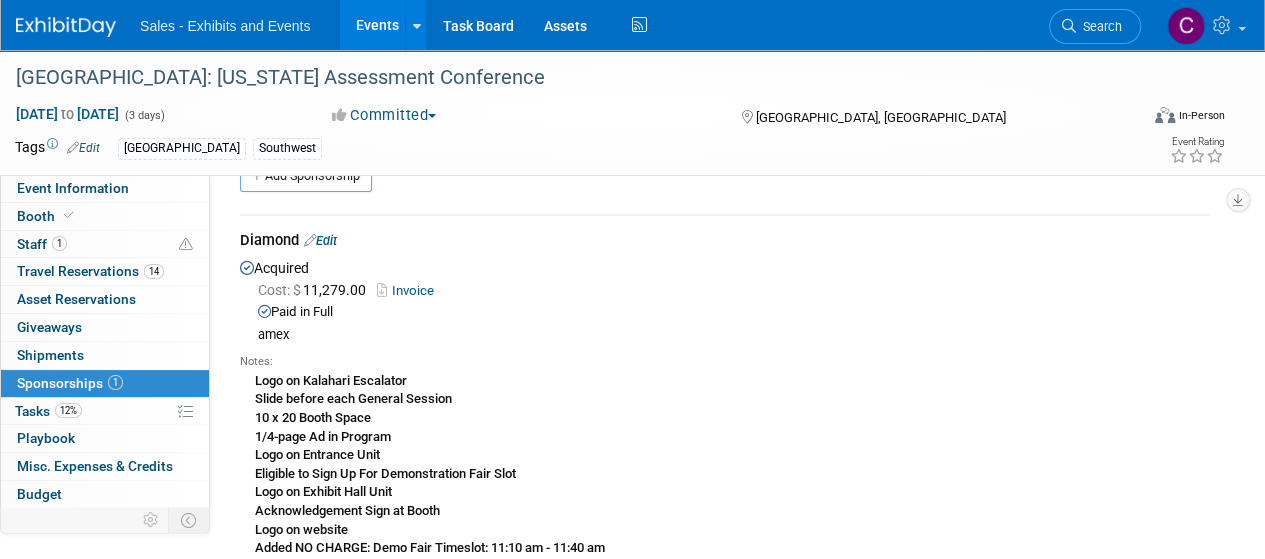 scroll, scrollTop: 75, scrollLeft: 0, axis: vertical 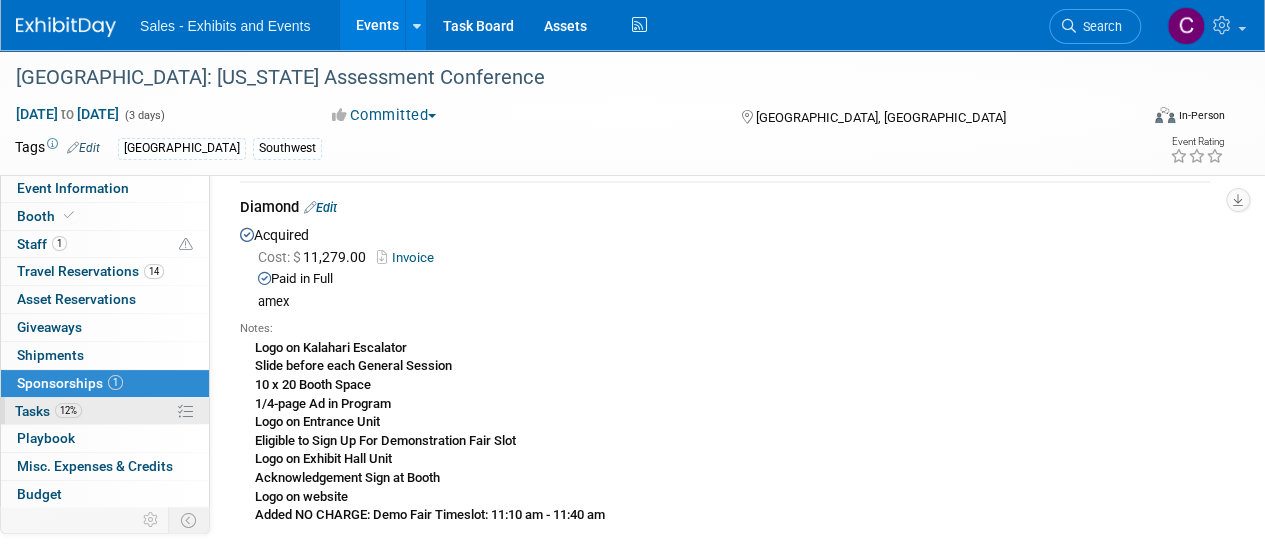 click on "Tasks 12%" at bounding box center (48, 411) 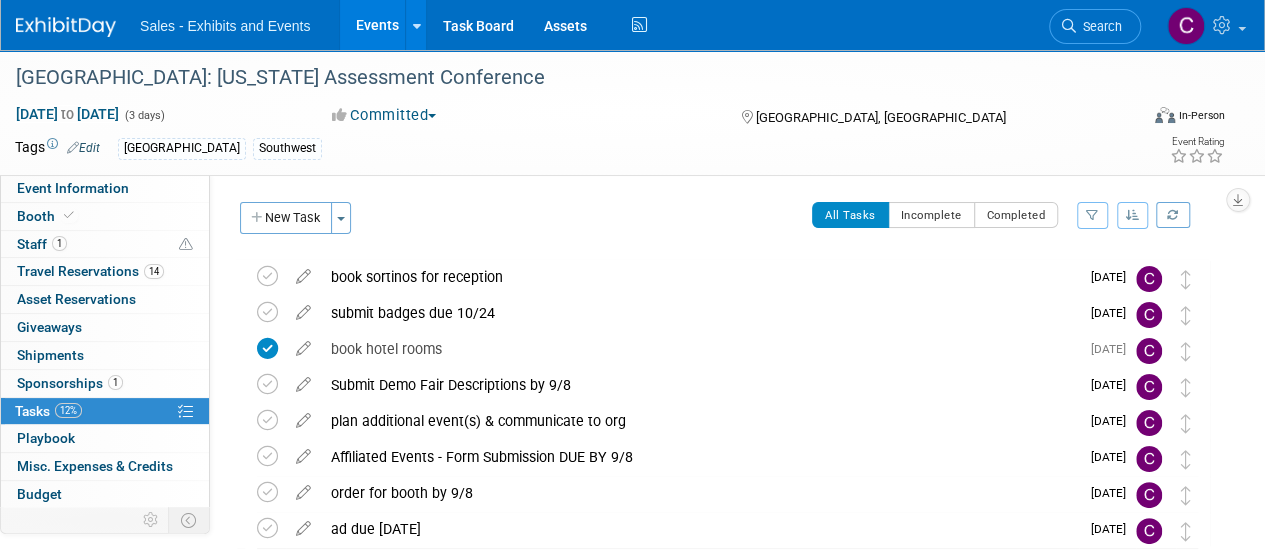 click on "Events" at bounding box center (376, 25) 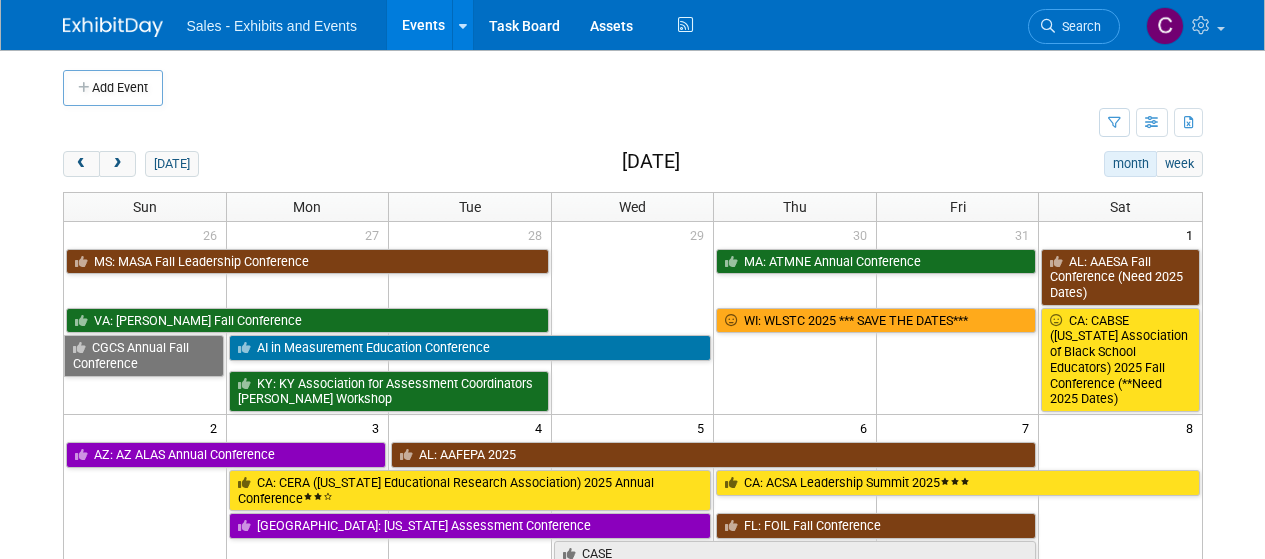 scroll, scrollTop: 0, scrollLeft: 0, axis: both 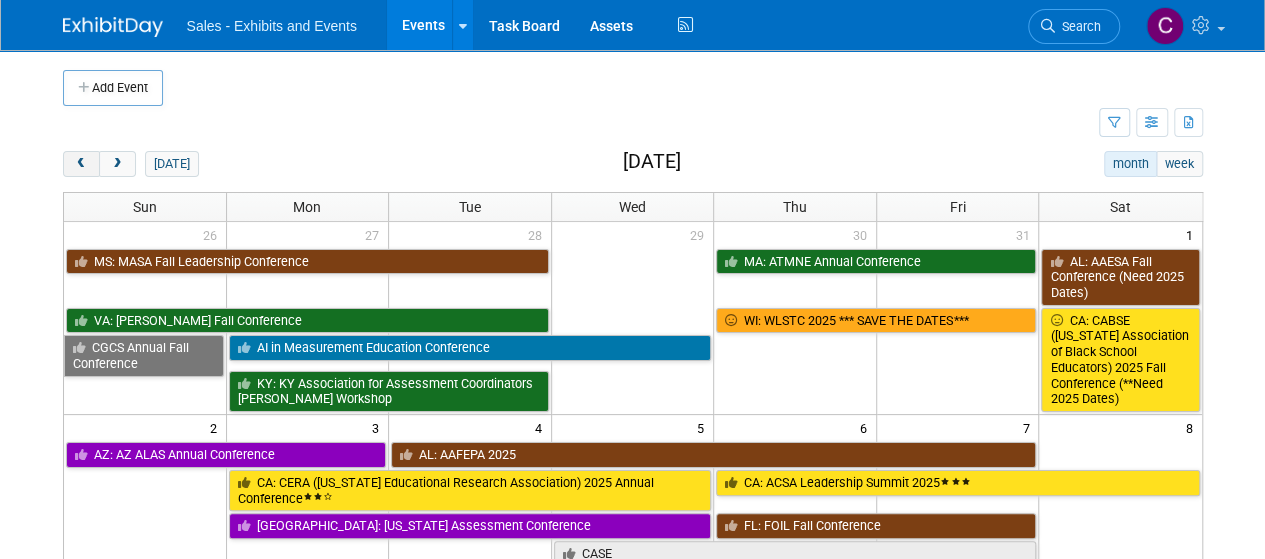 click at bounding box center (81, 164) 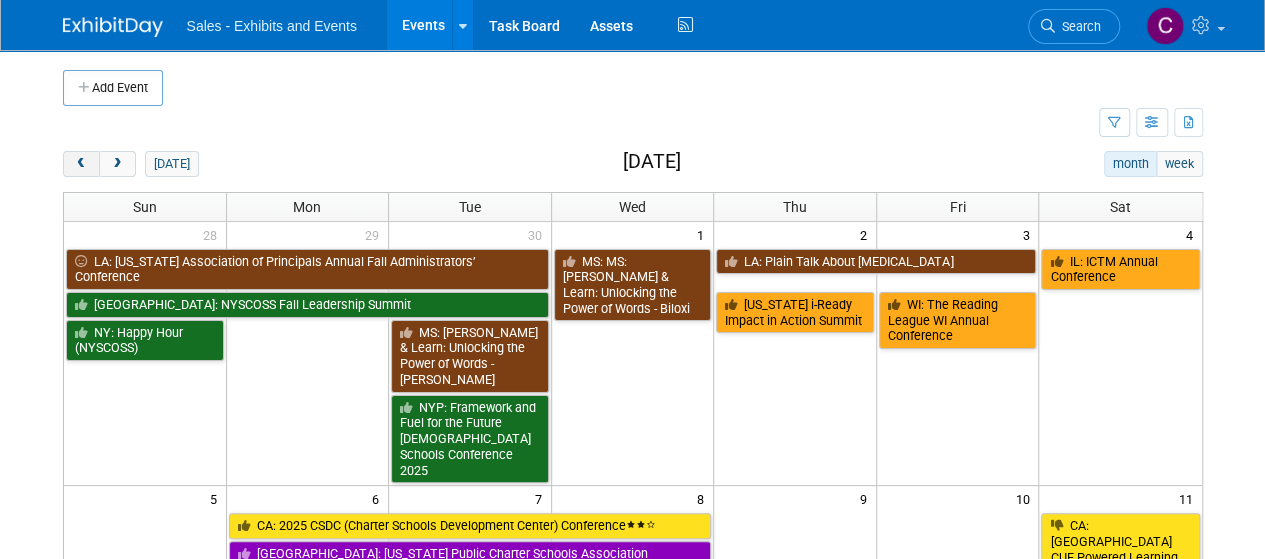 click at bounding box center (81, 164) 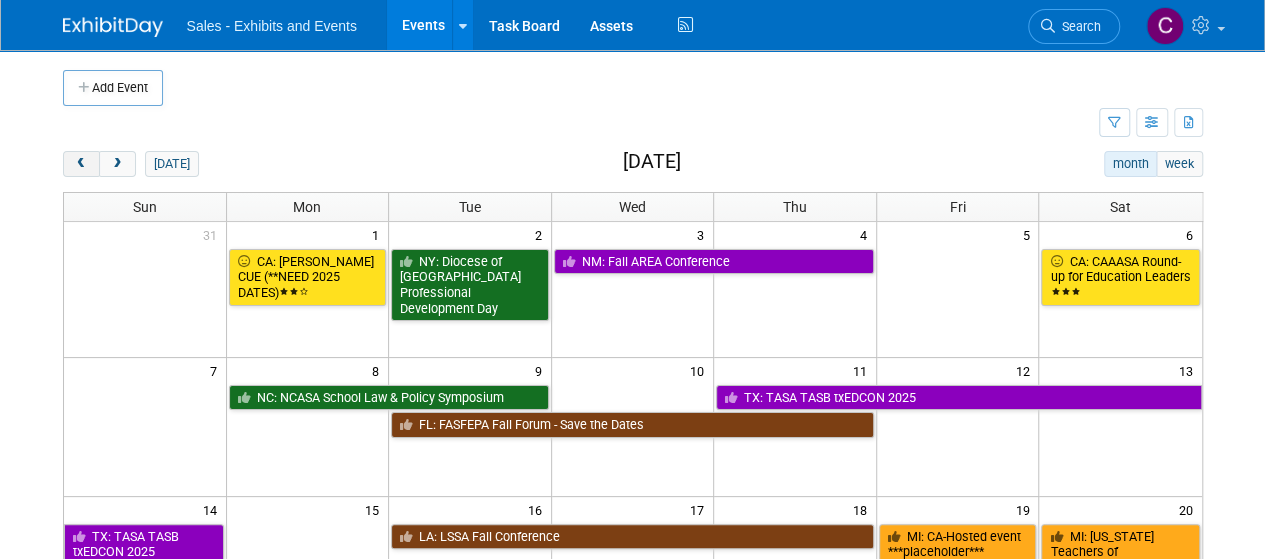 click at bounding box center (81, 164) 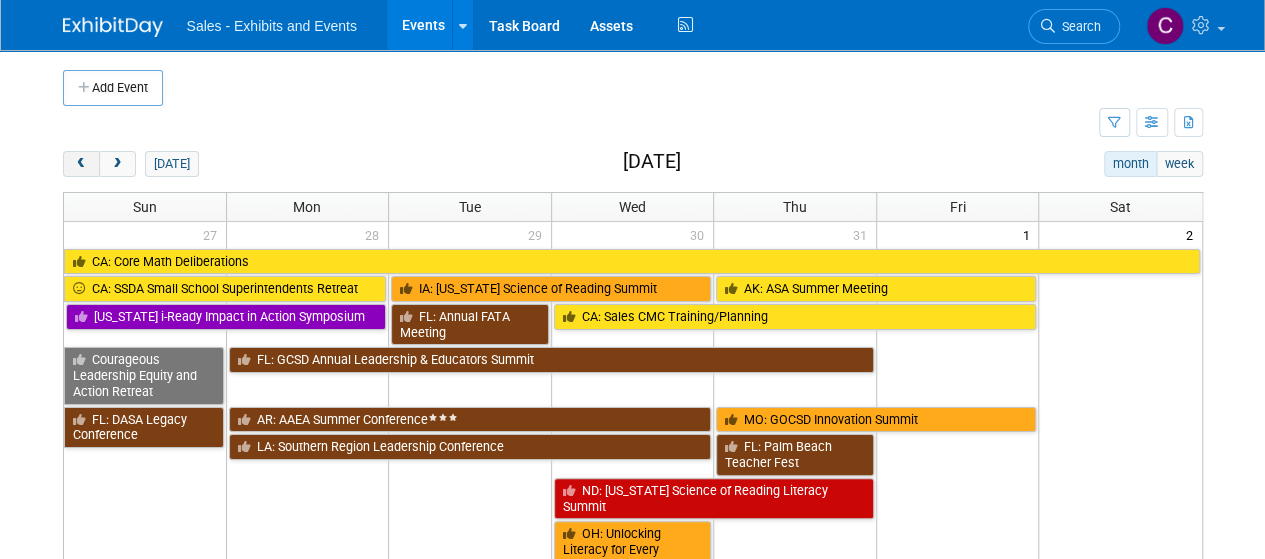 click at bounding box center [81, 164] 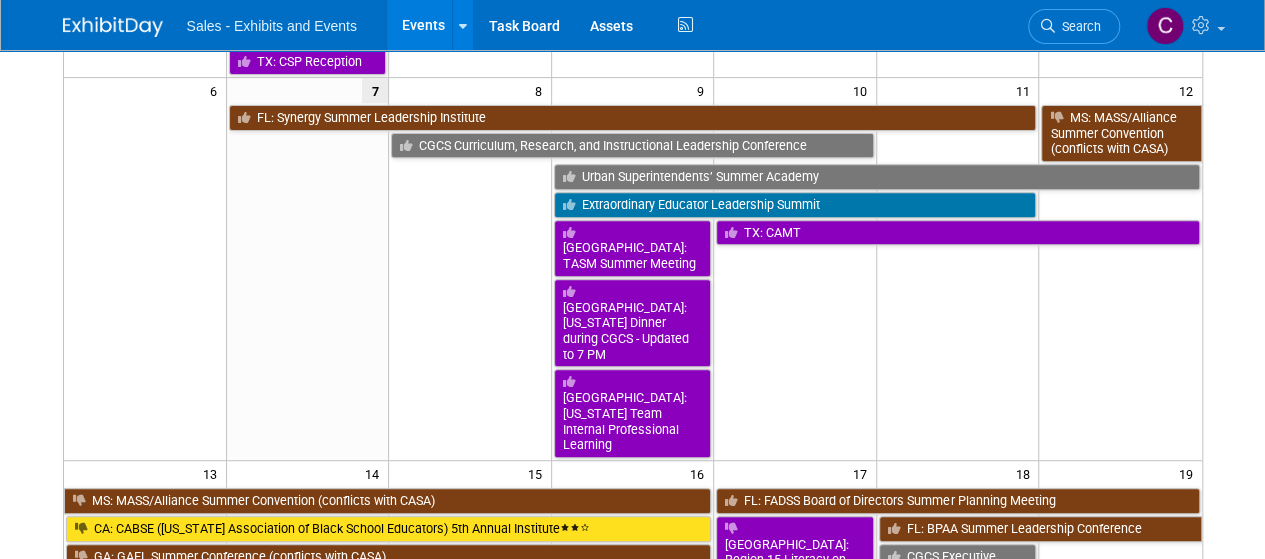 scroll, scrollTop: 346, scrollLeft: 0, axis: vertical 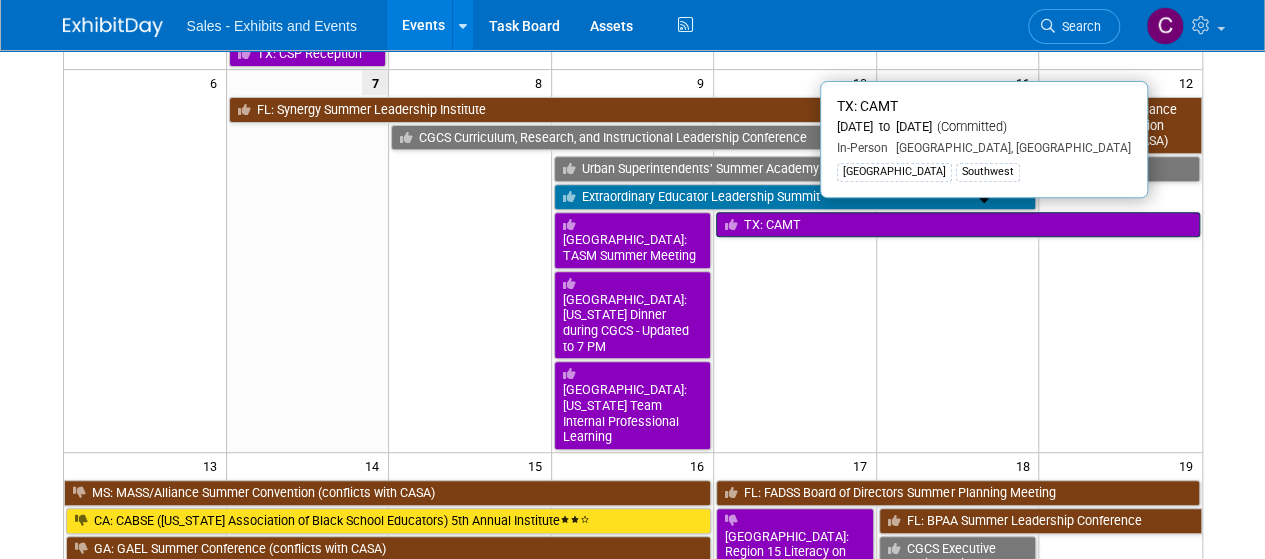 click on "TX: CAMT" at bounding box center [957, 225] 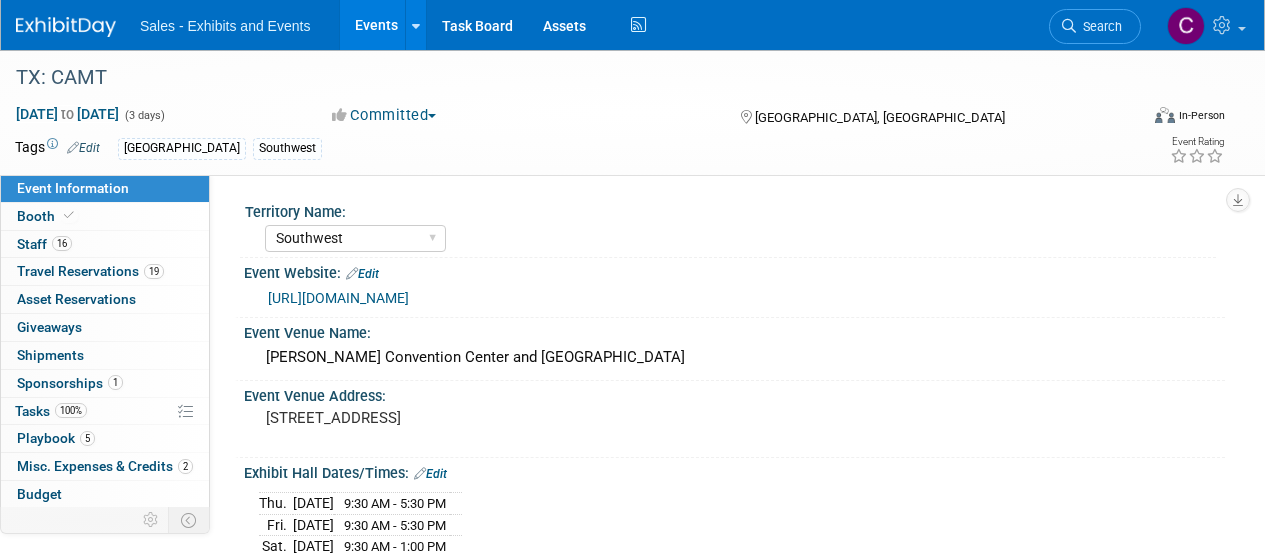 select on "Southwest" 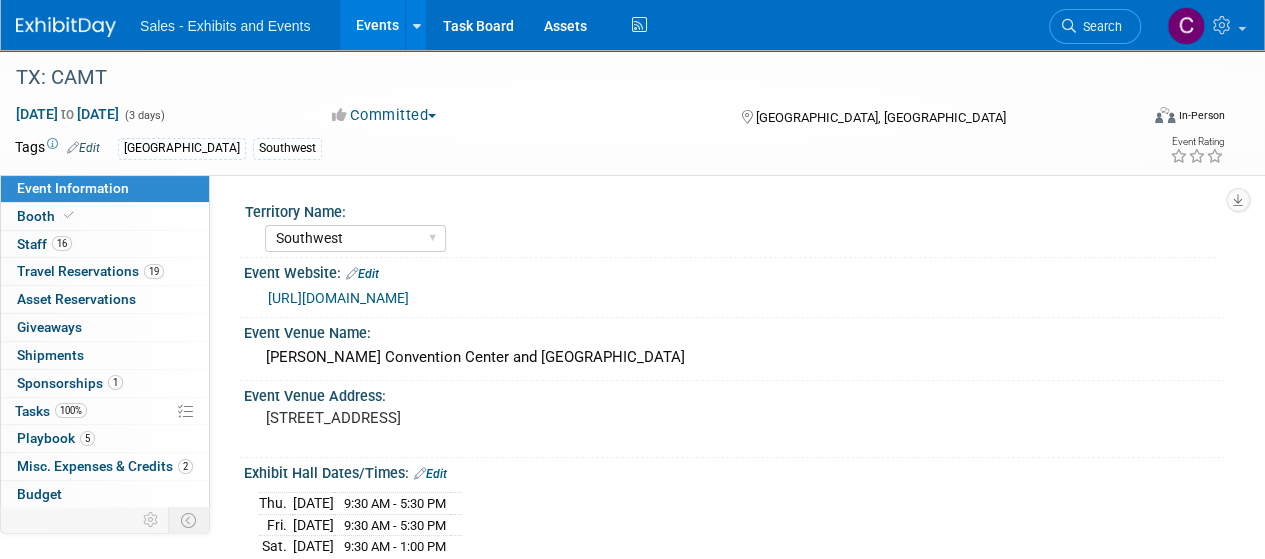 scroll, scrollTop: 0, scrollLeft: 0, axis: both 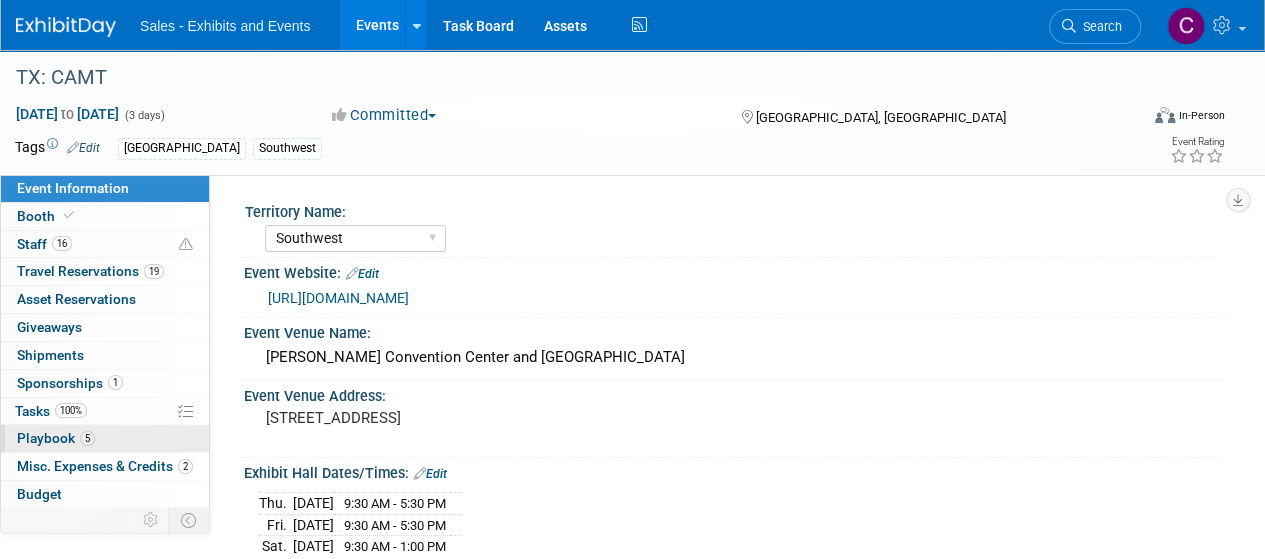 click on "Playbook 5" at bounding box center [56, 438] 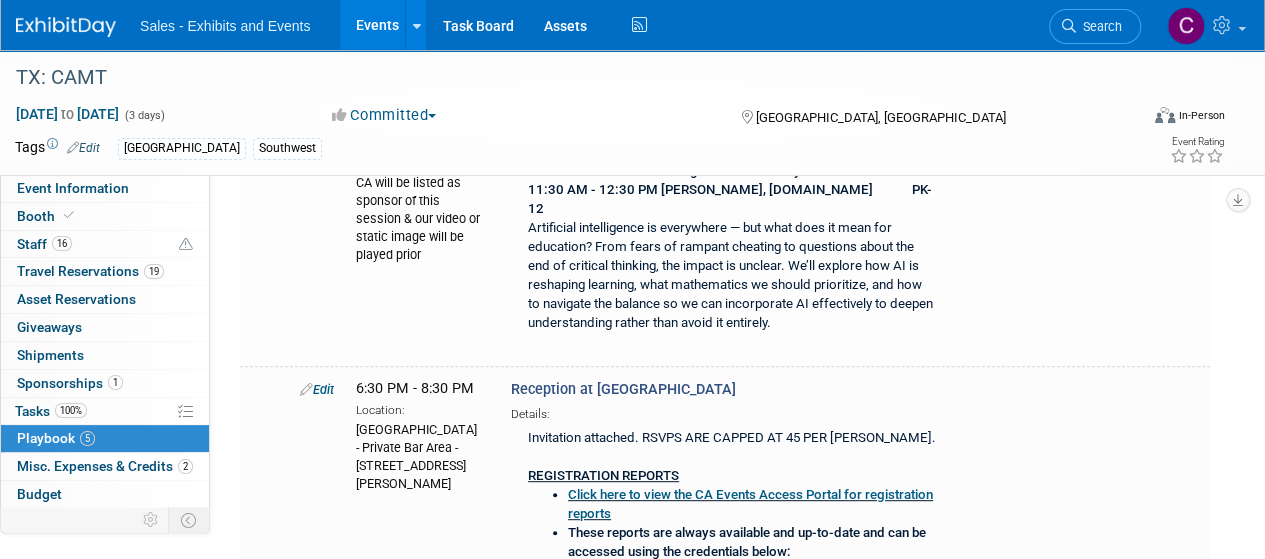 scroll, scrollTop: 78, scrollLeft: 0, axis: vertical 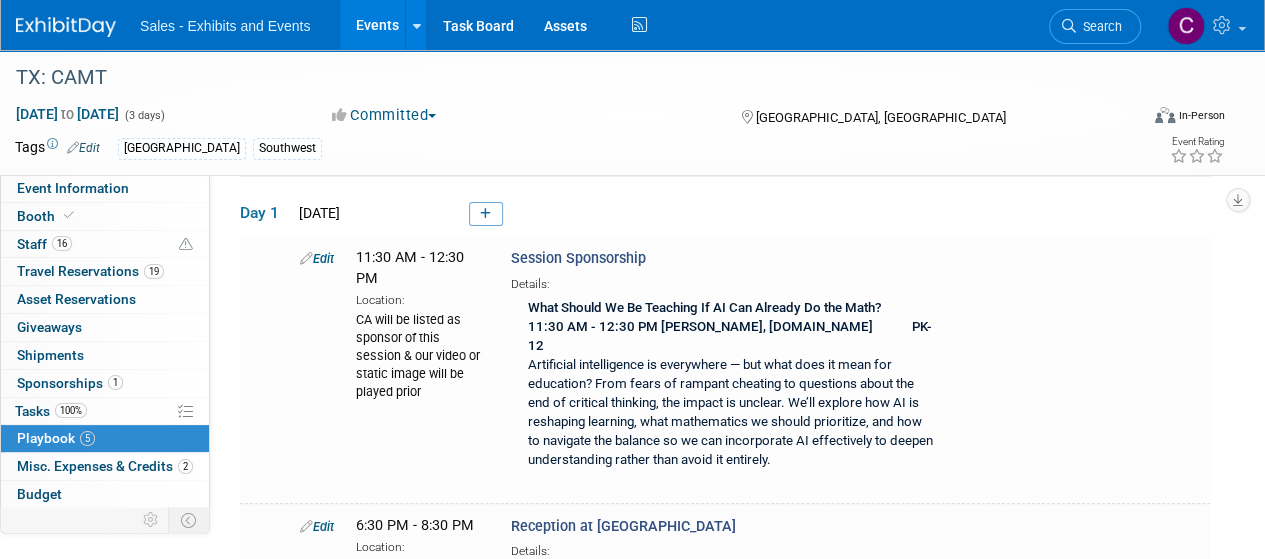 click on "Events" at bounding box center [376, 25] 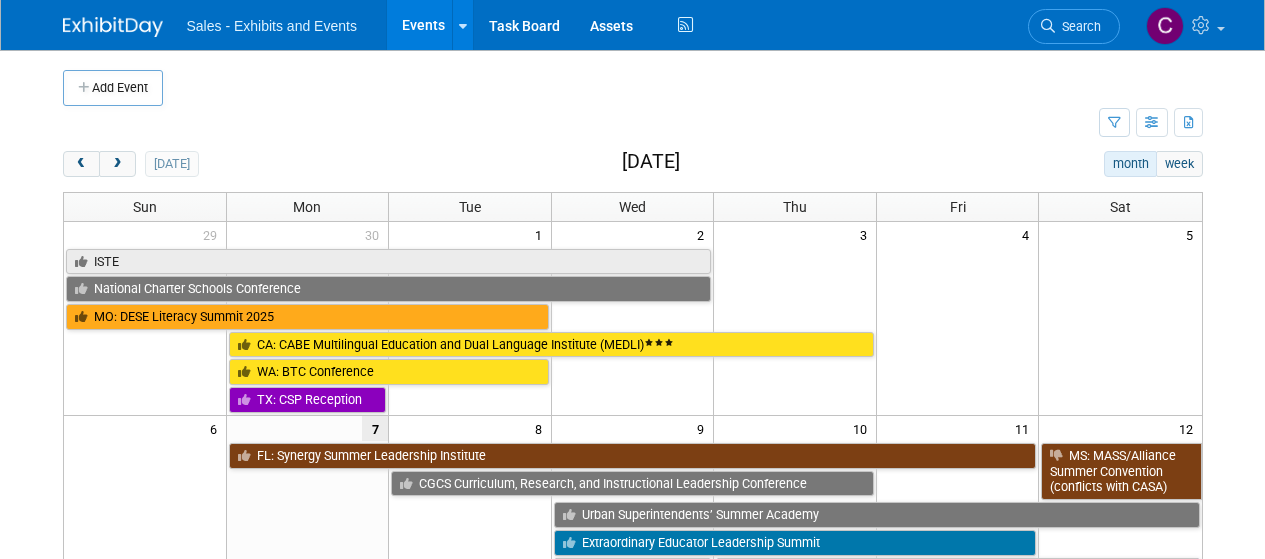 scroll, scrollTop: 0, scrollLeft: 0, axis: both 